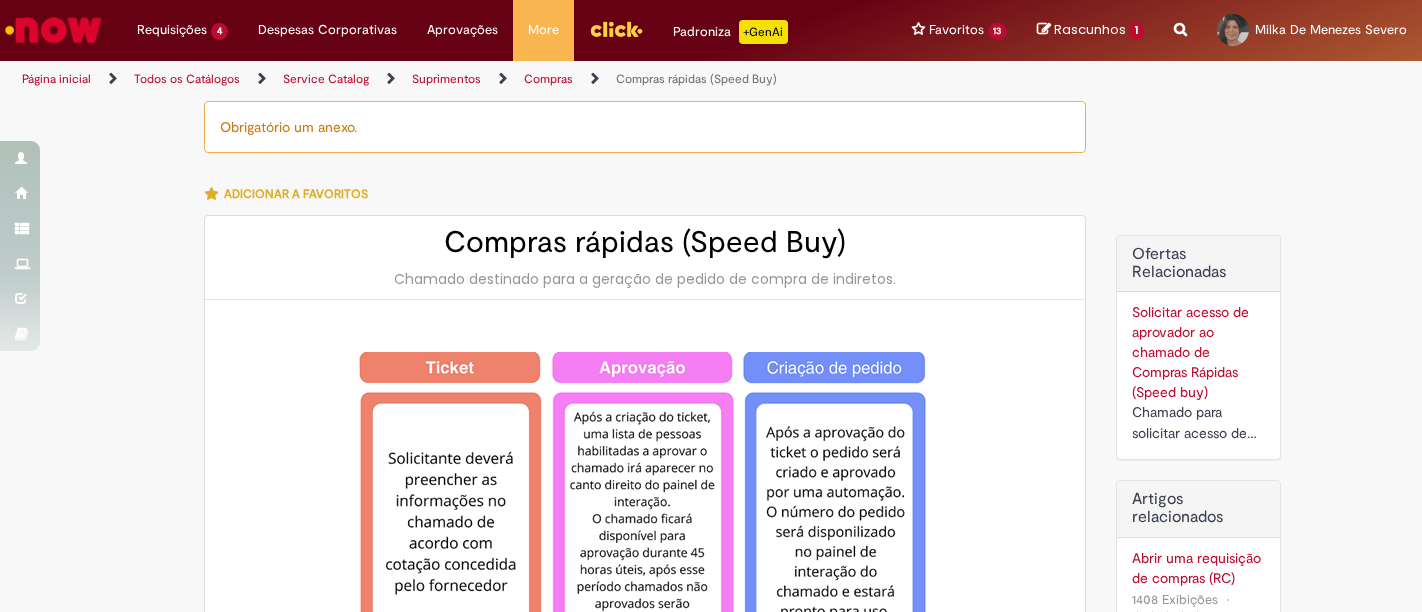 scroll, scrollTop: 0, scrollLeft: 0, axis: both 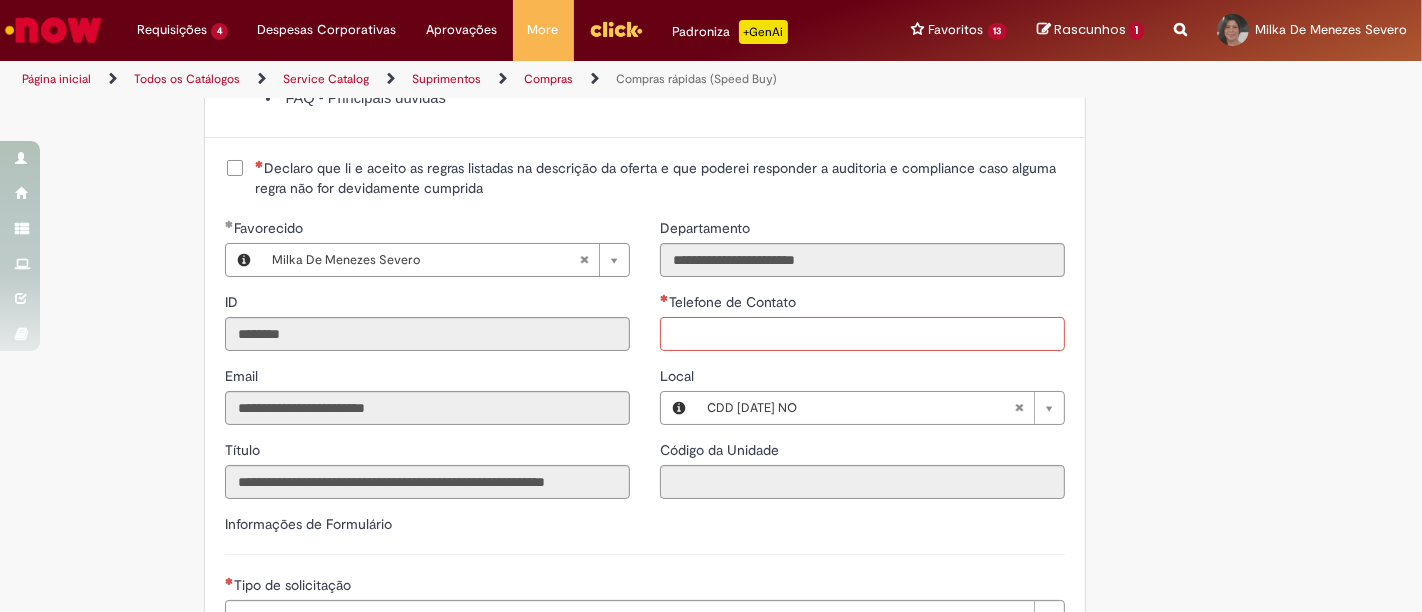 click on "Telefone de Contato" at bounding box center [862, 334] 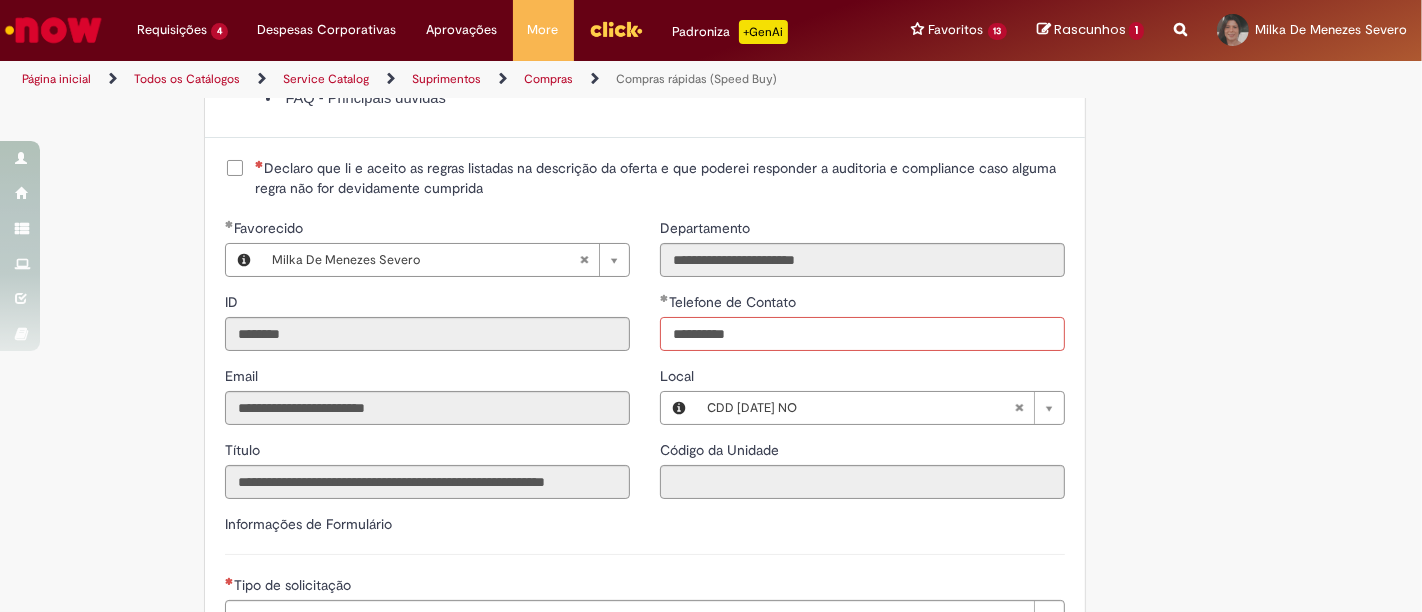type on "**********" 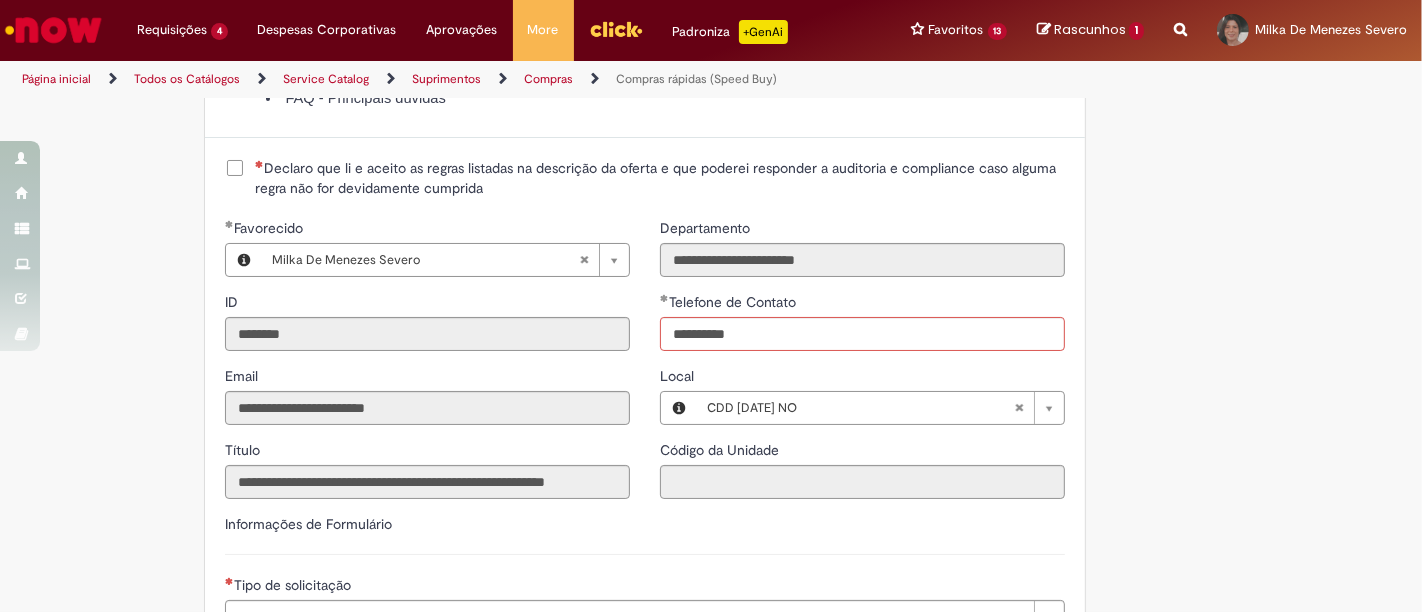 type 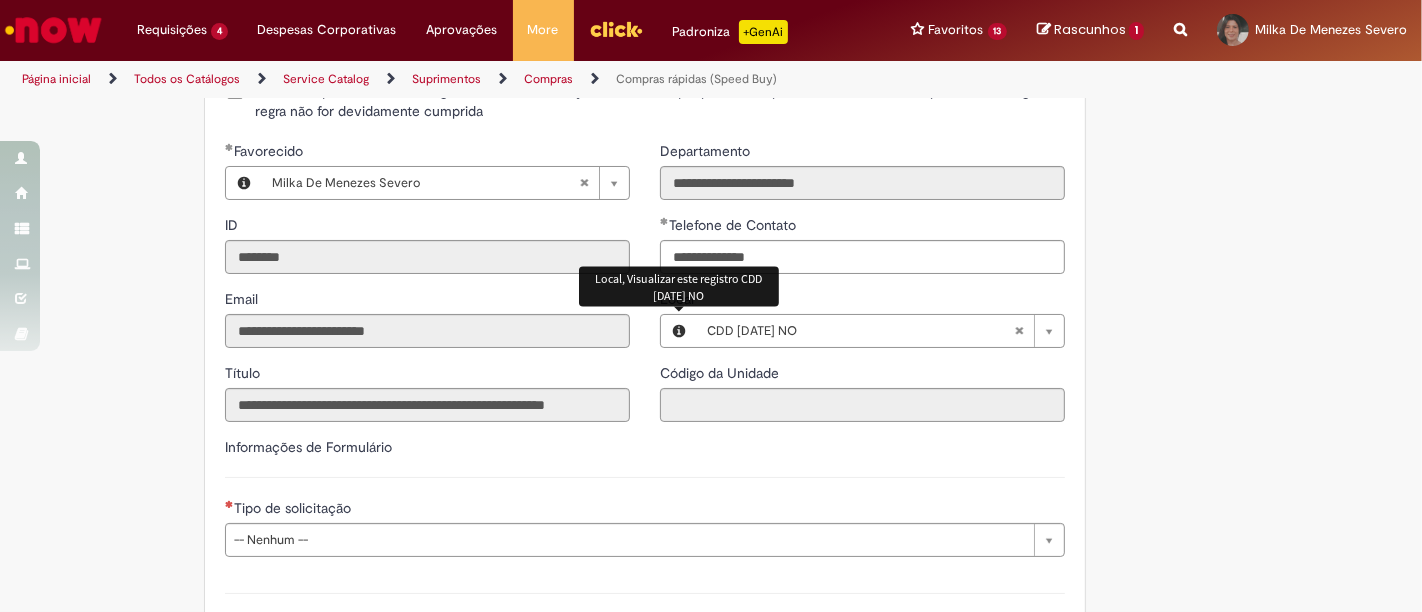 scroll, scrollTop: 2580, scrollLeft: 0, axis: vertical 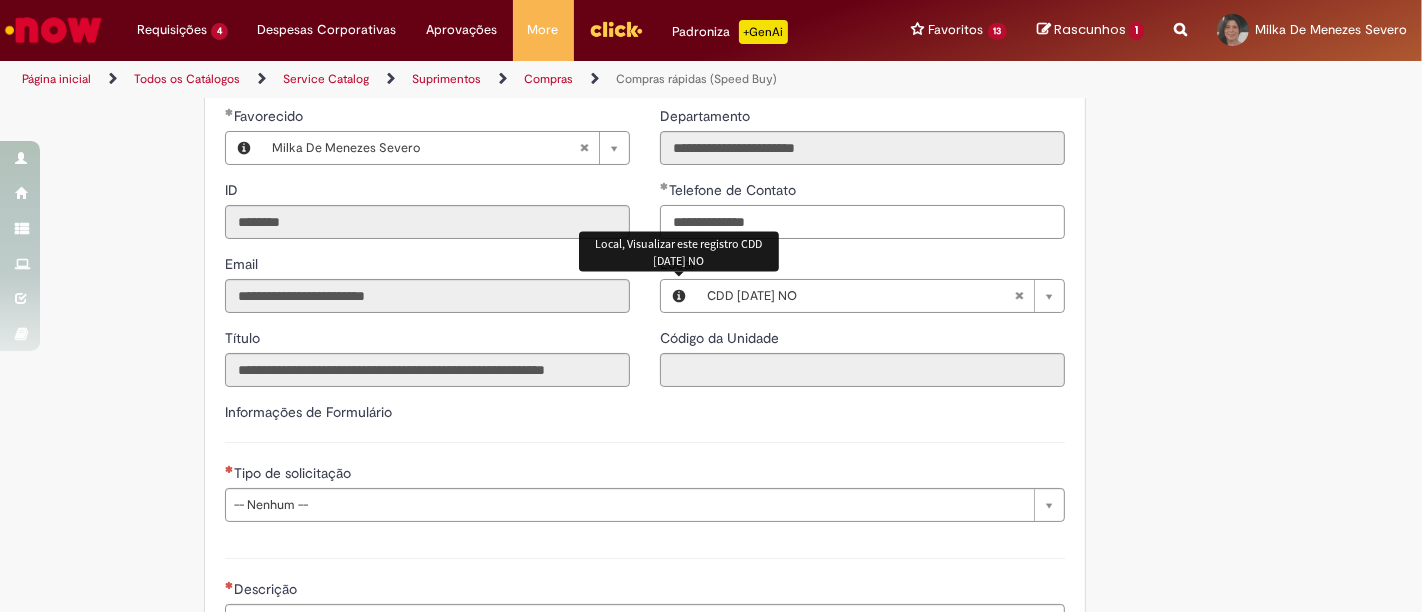 click on "**********" at bounding box center [862, 222] 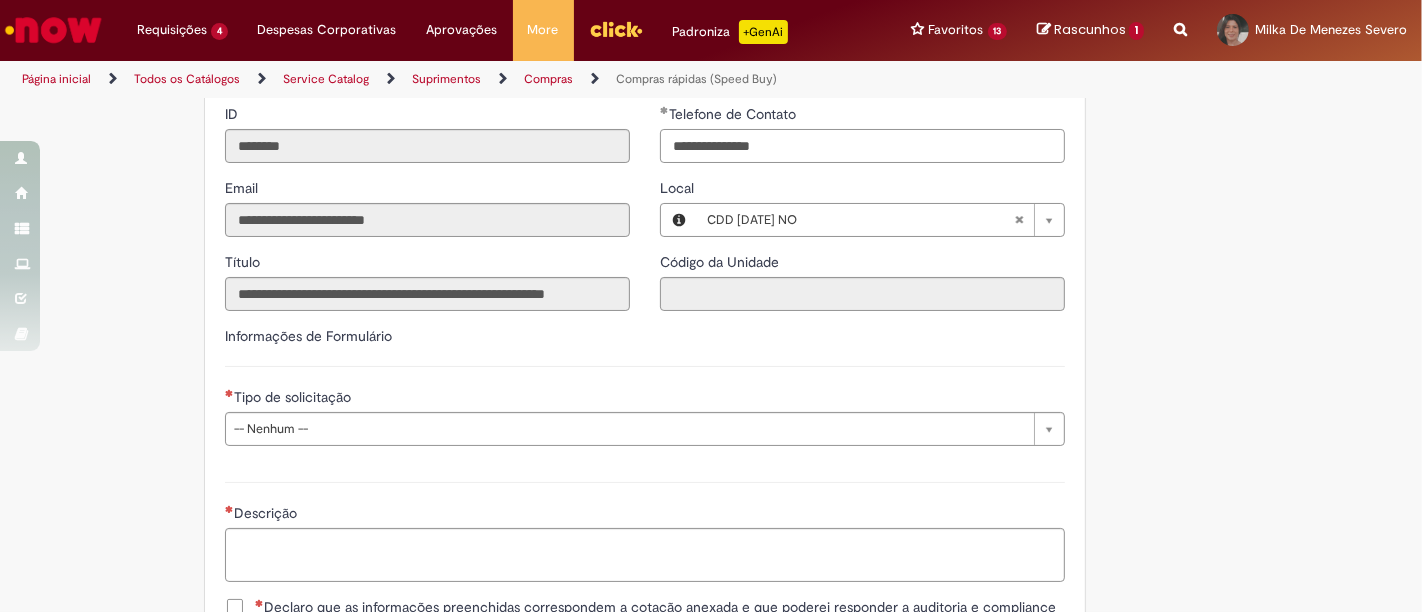 scroll, scrollTop: 2691, scrollLeft: 0, axis: vertical 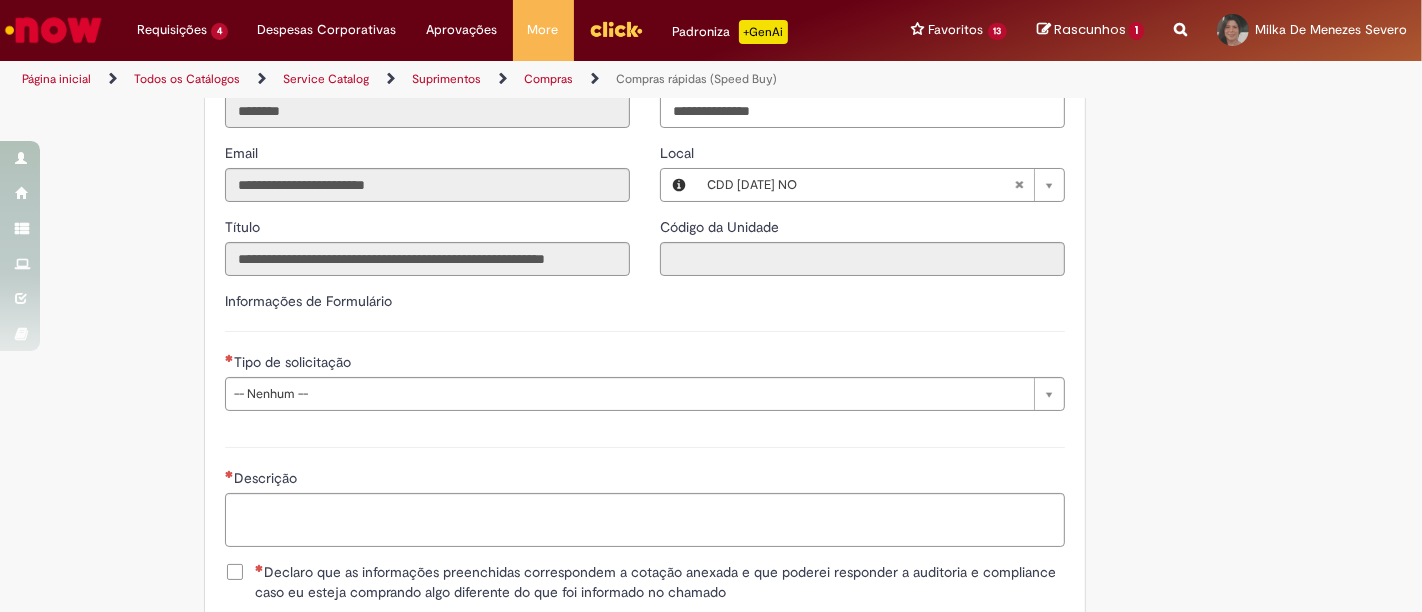 type on "**********" 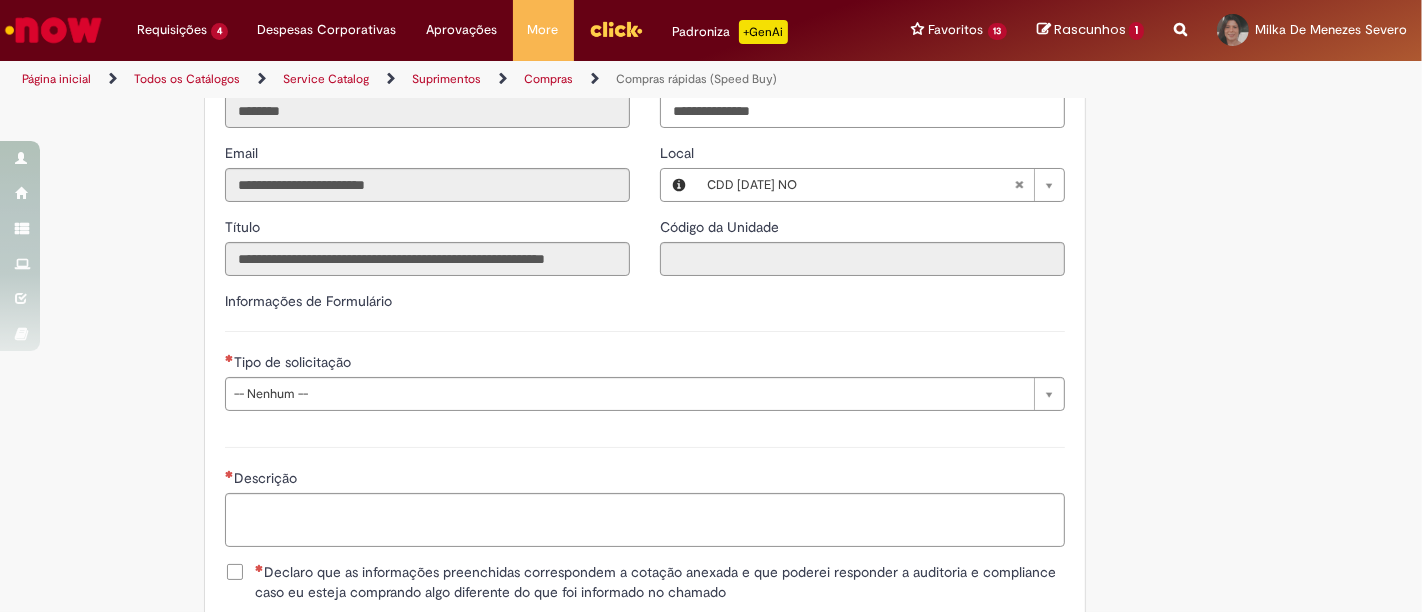 click on "Descrição" at bounding box center [645, 494] 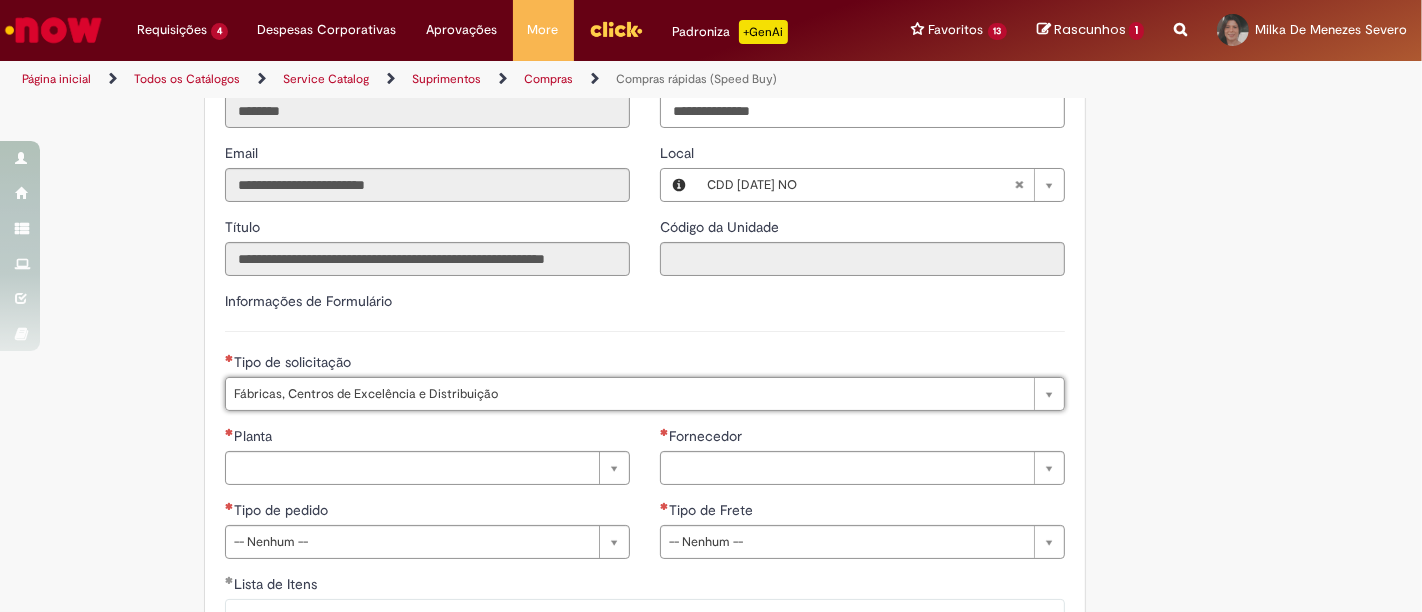 type on "**********" 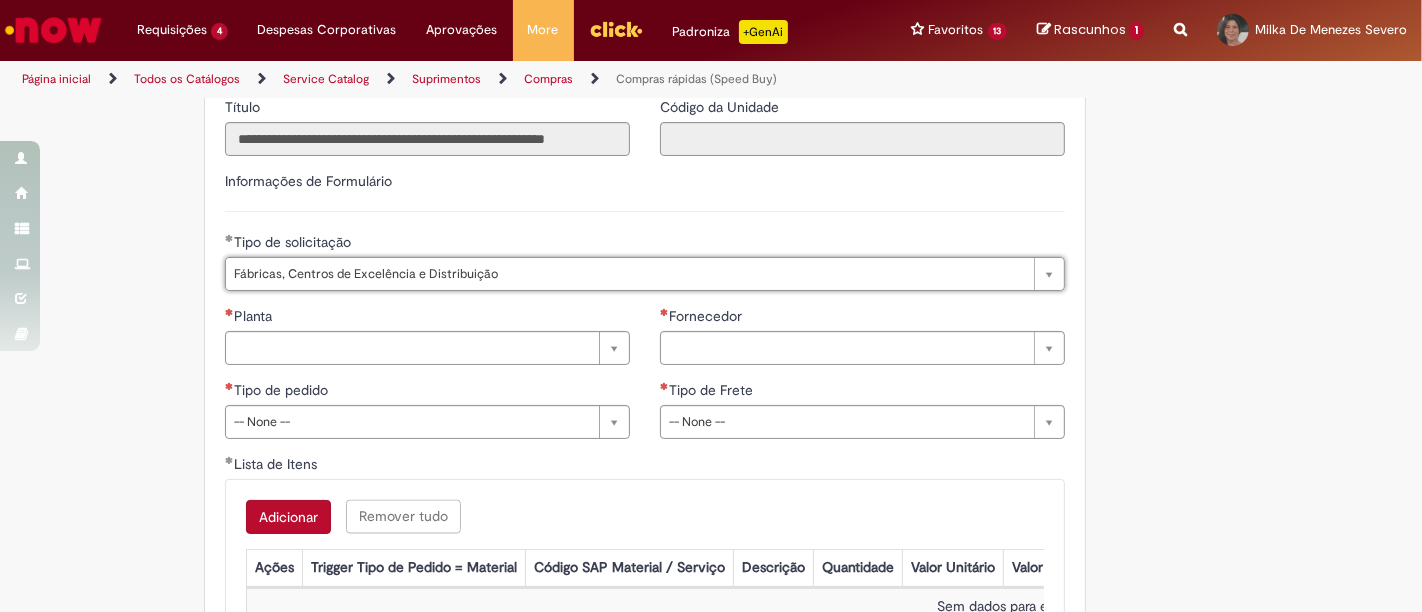 scroll, scrollTop: 2913, scrollLeft: 0, axis: vertical 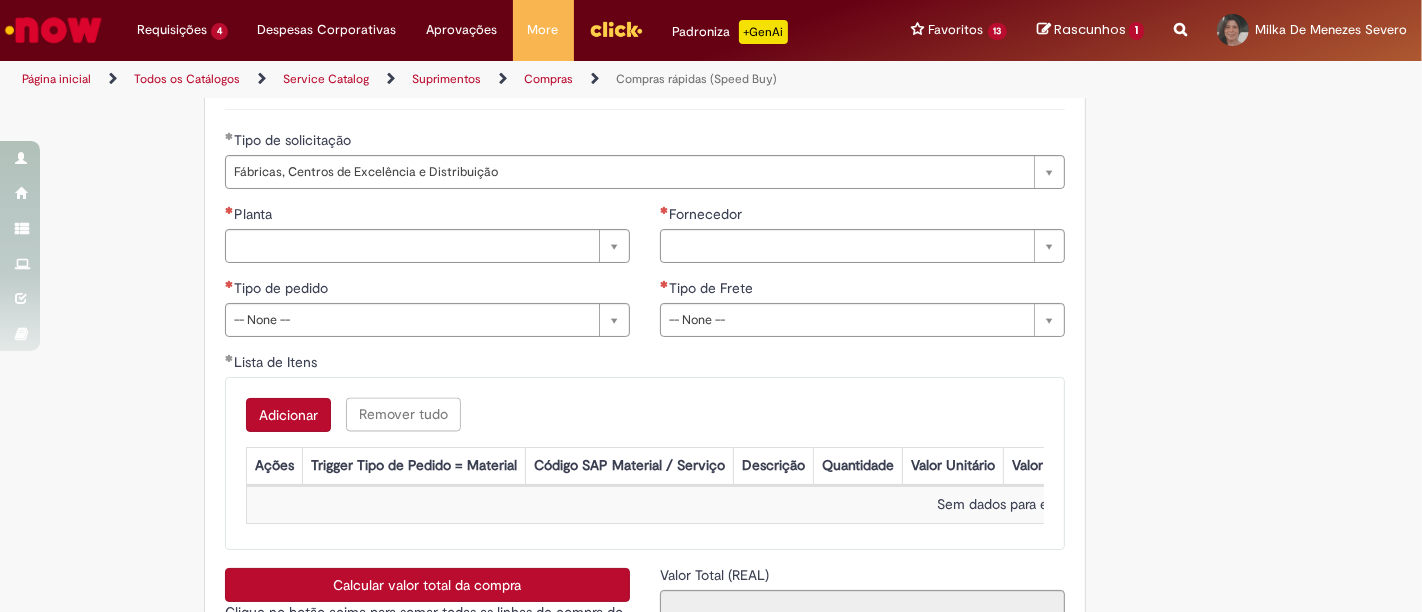 click on "Planta" at bounding box center (427, 216) 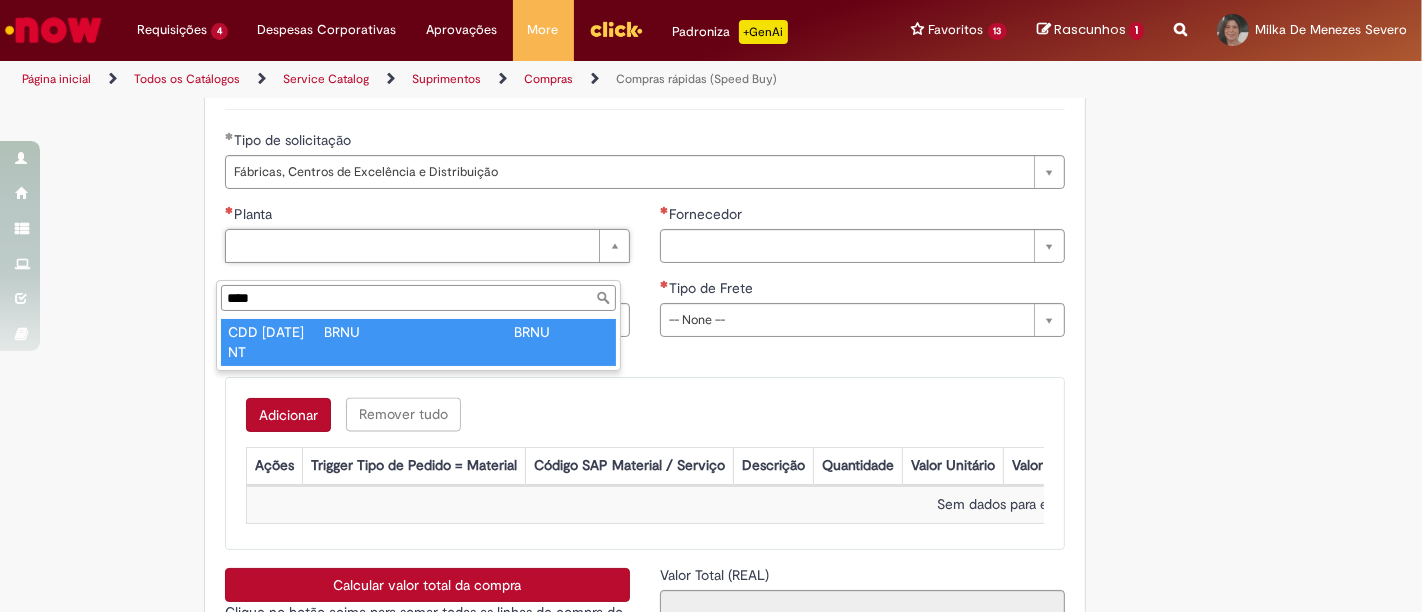 type on "****" 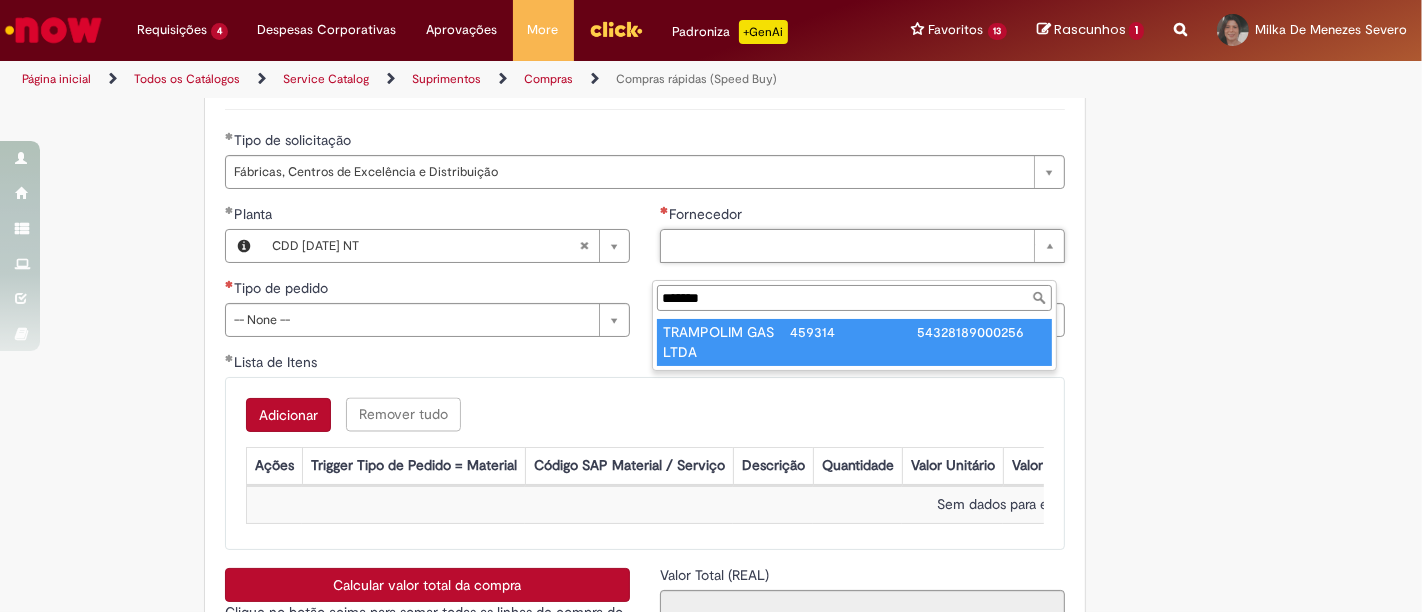 type on "******" 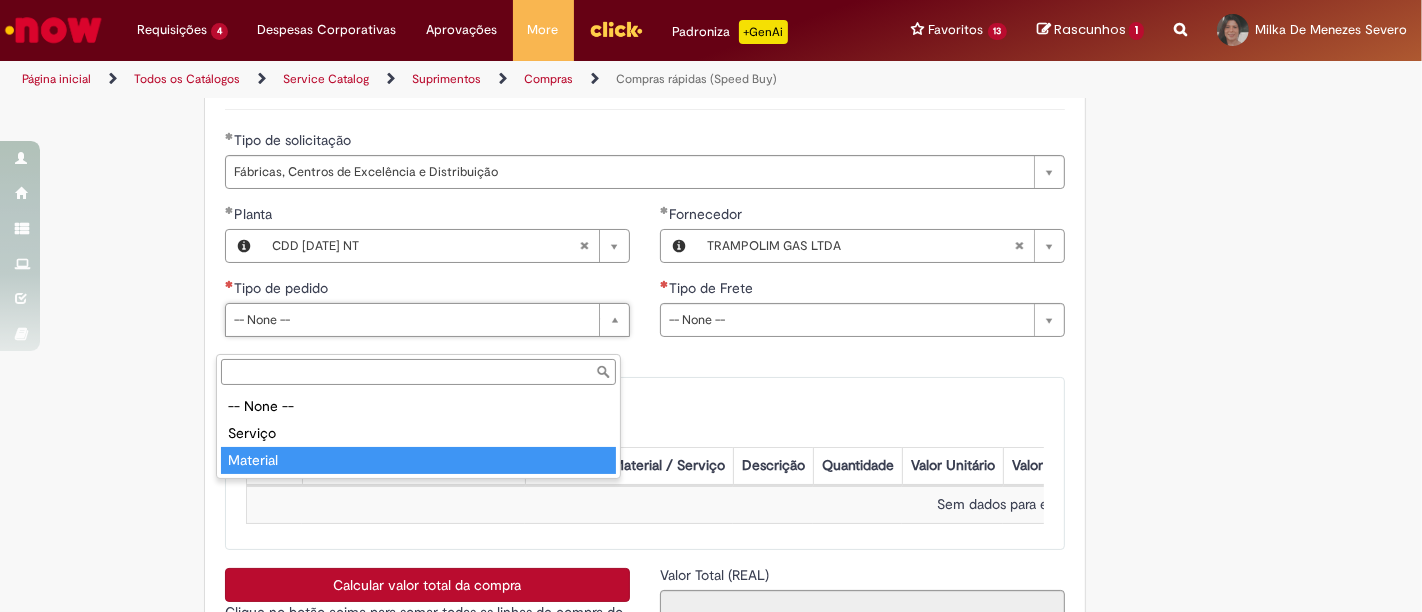 type on "********" 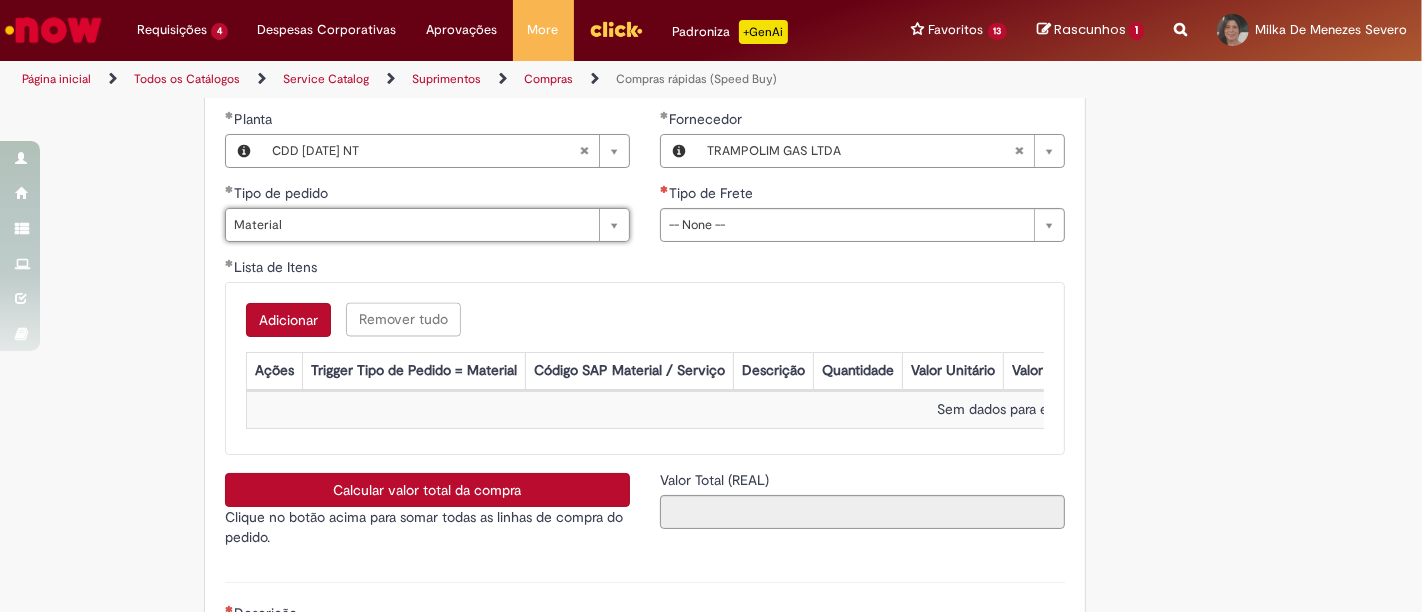 scroll, scrollTop: 3135, scrollLeft: 0, axis: vertical 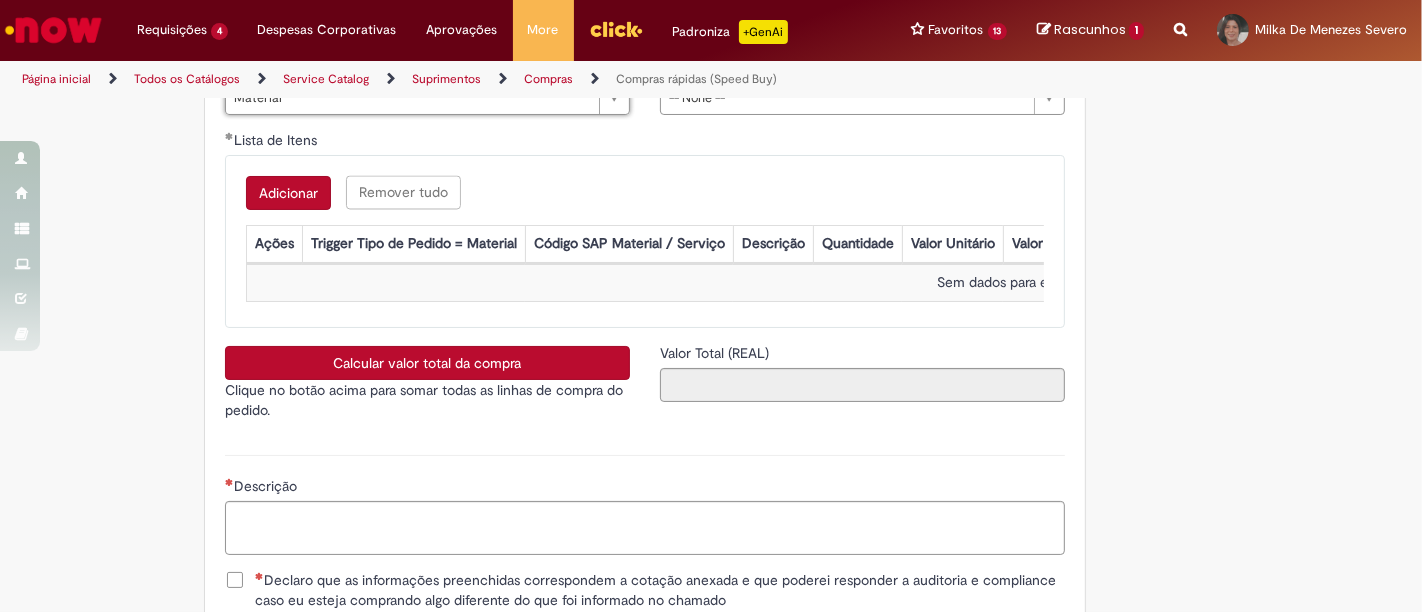 click on "Adicionar" at bounding box center (288, 193) 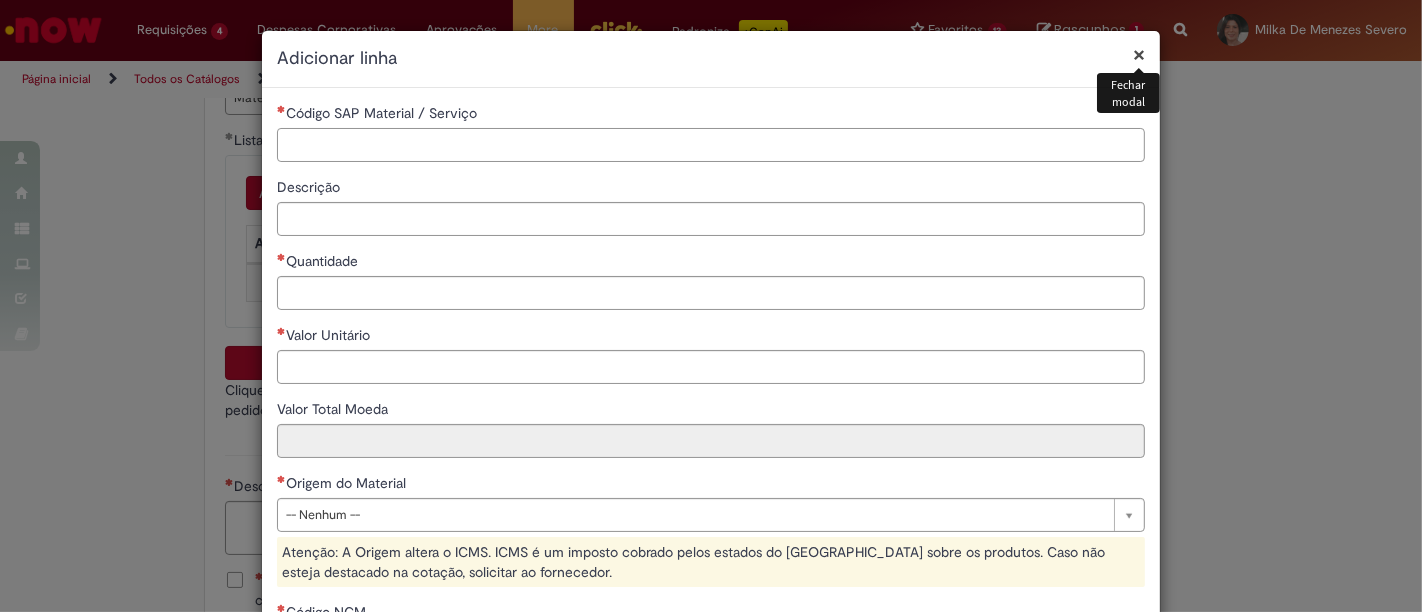 click on "Código SAP Material / Serviço" at bounding box center [711, 145] 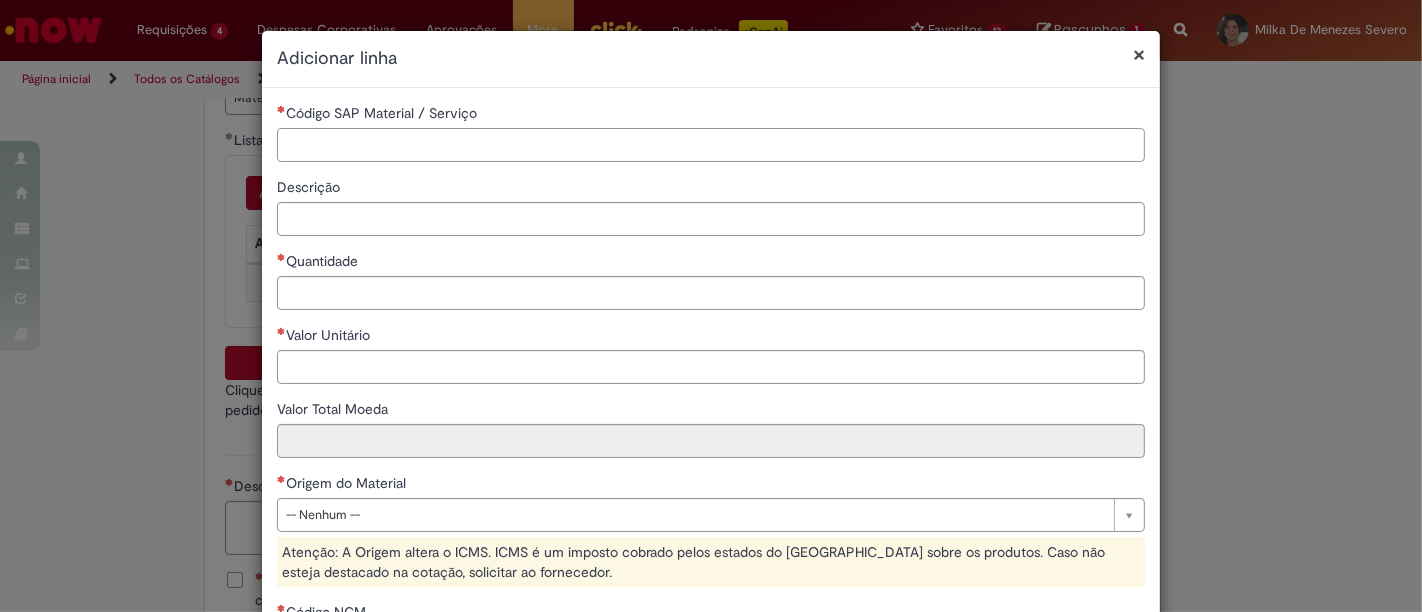 paste on "********" 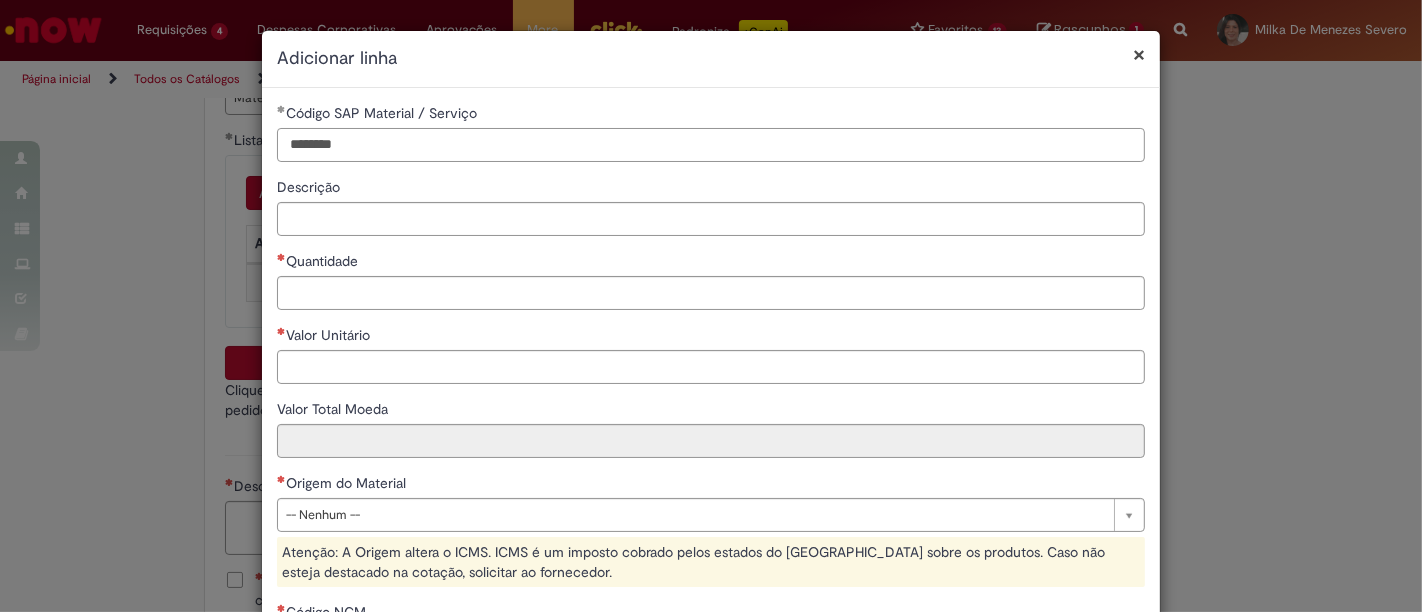 type on "********" 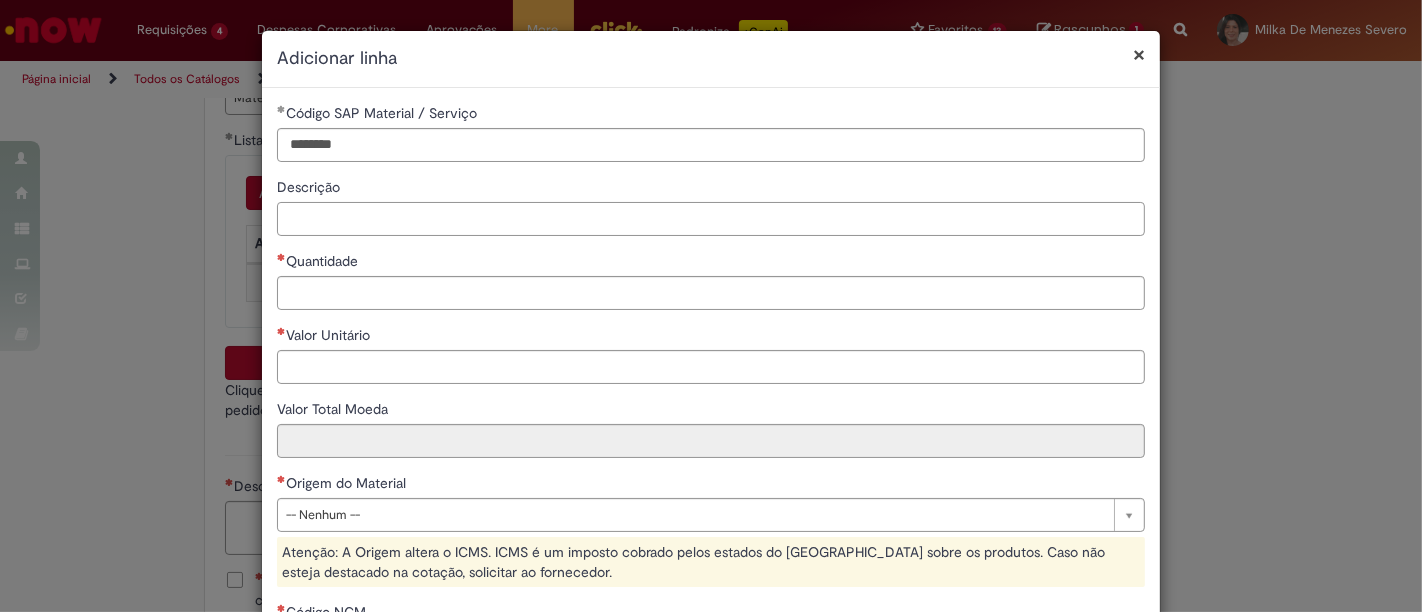 click on "Descrição" at bounding box center [711, 219] 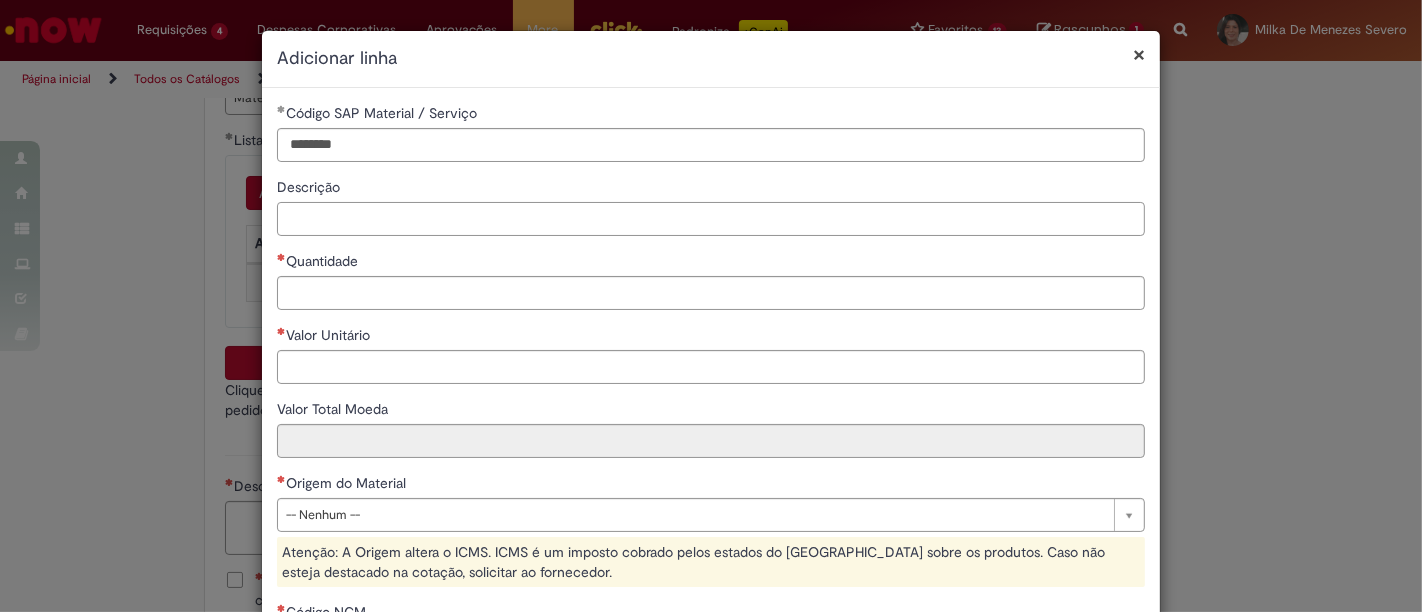 paste on "**********" 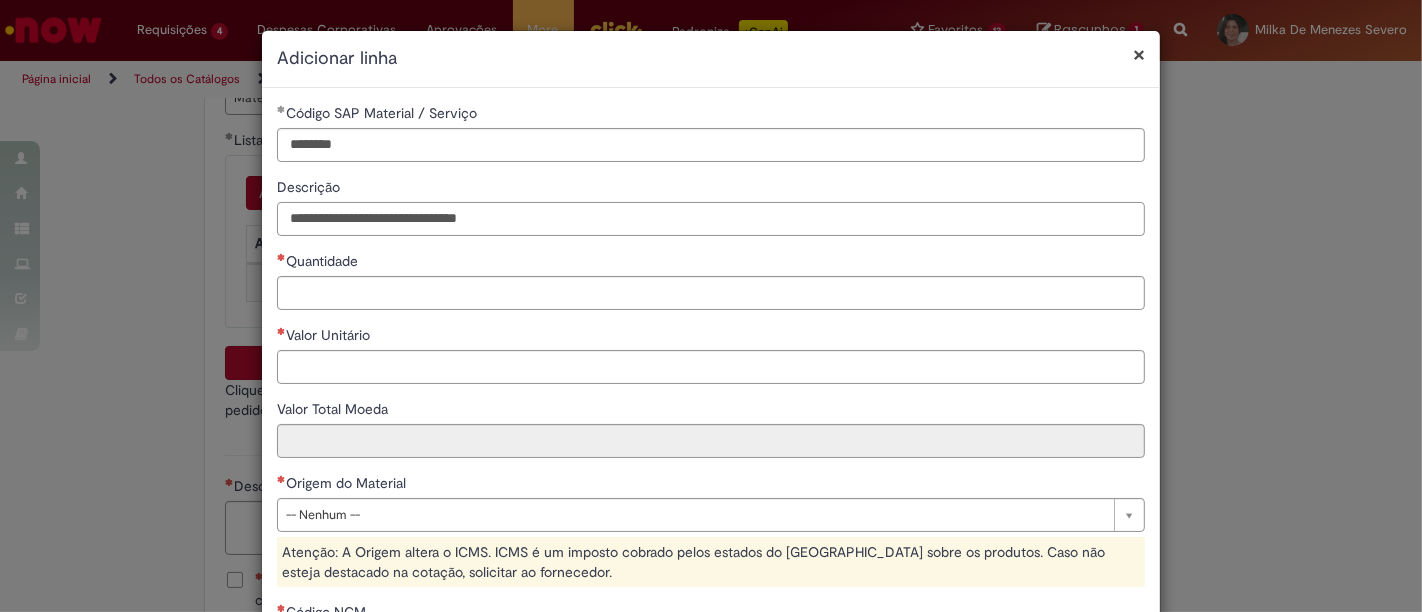 type on "**********" 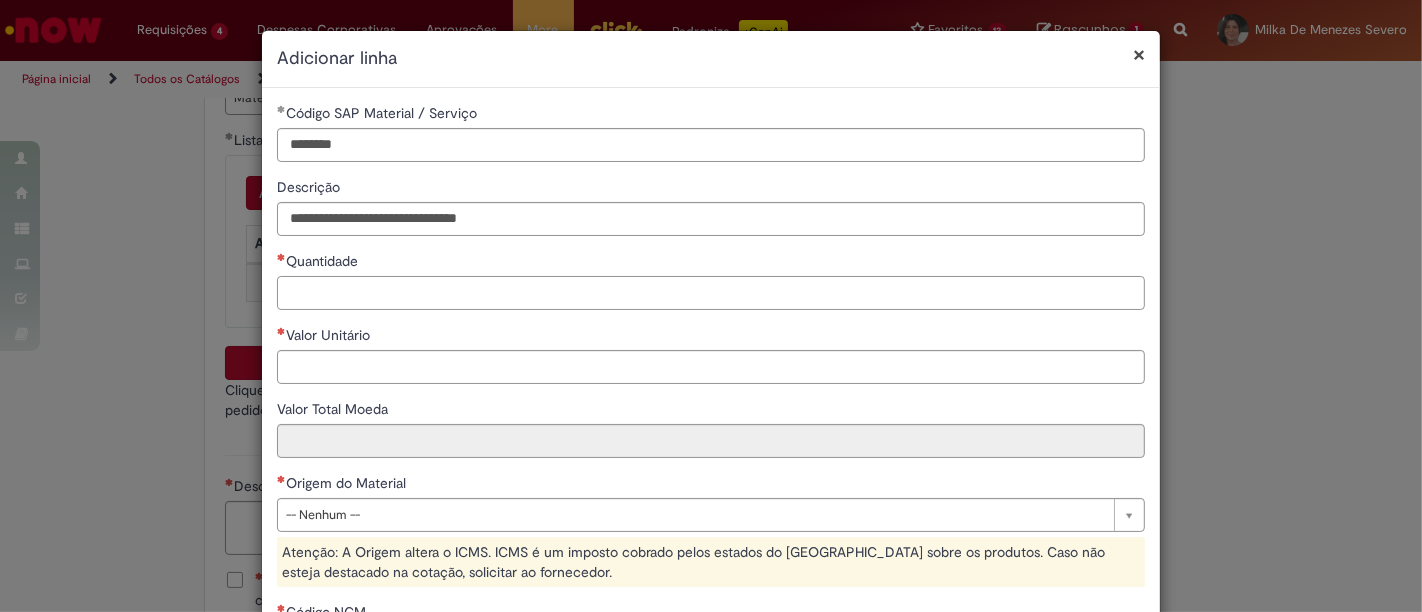 click on "Quantidade" at bounding box center (711, 293) 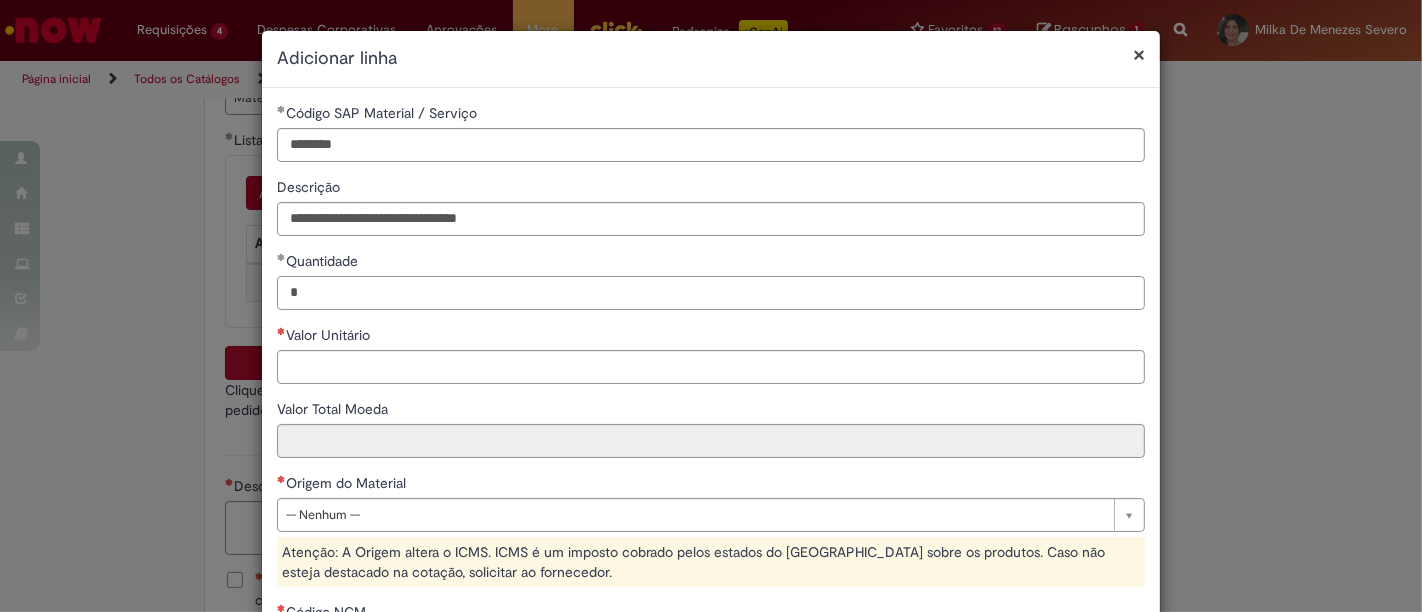 type on "*" 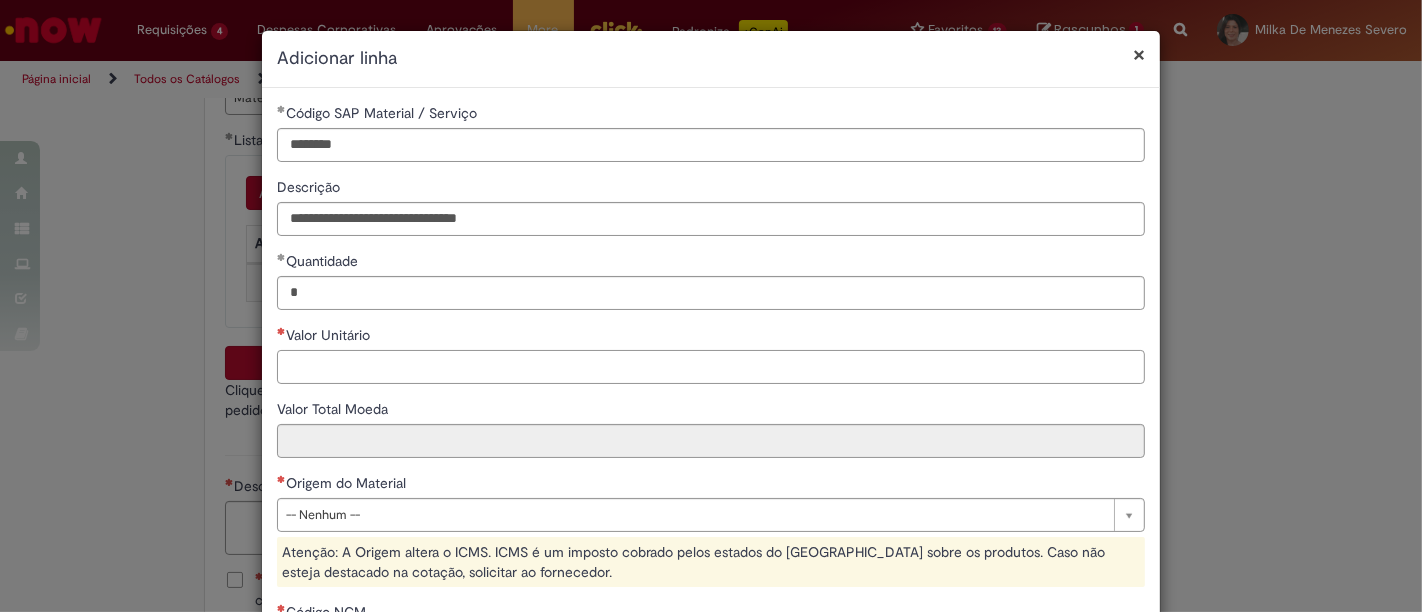 click on "Valor Unitário" at bounding box center (711, 367) 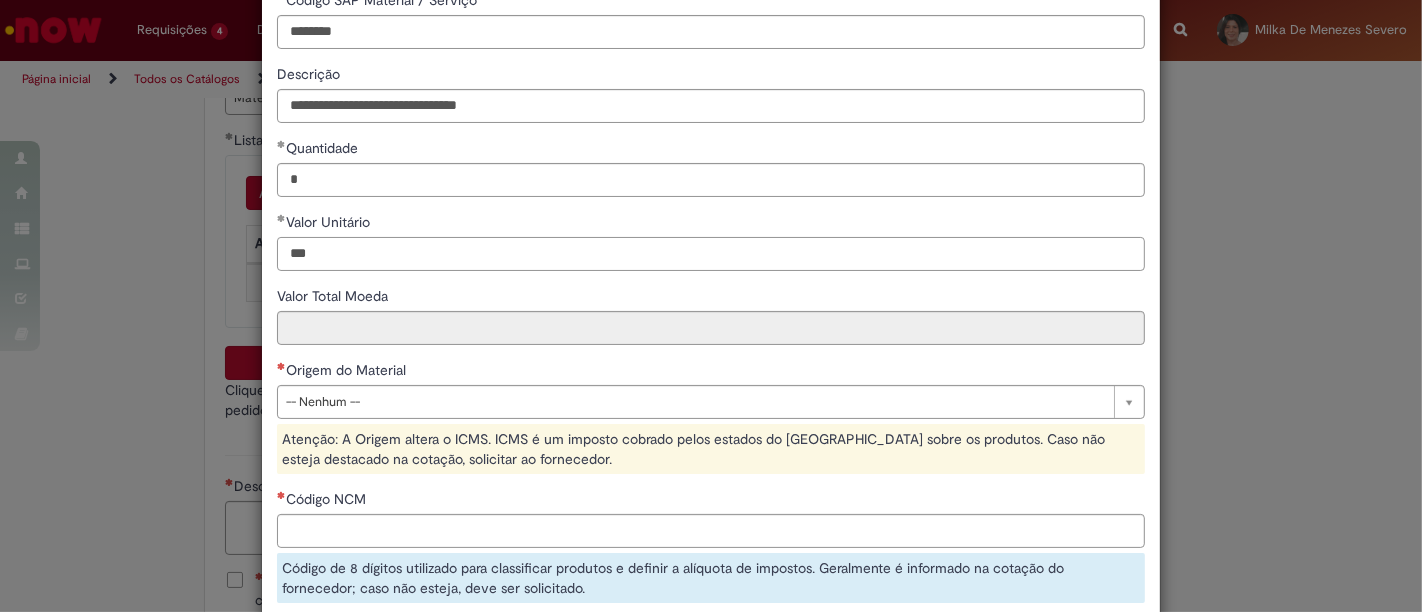 scroll, scrollTop: 222, scrollLeft: 0, axis: vertical 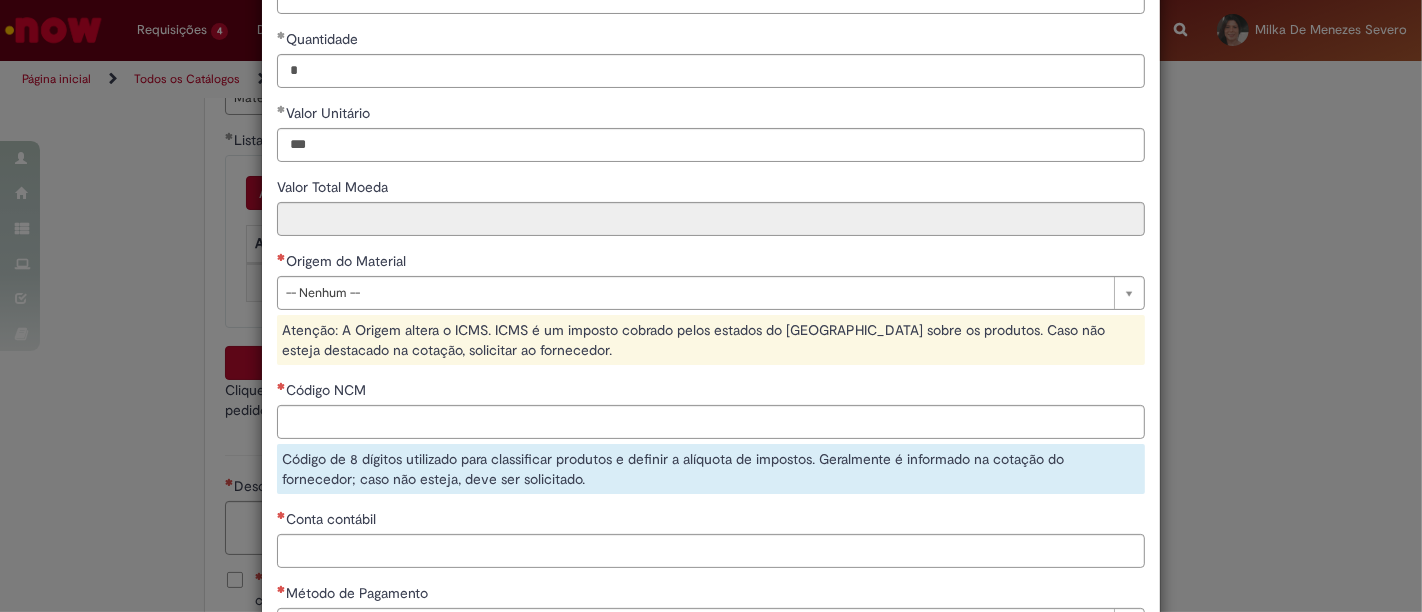 type on "******" 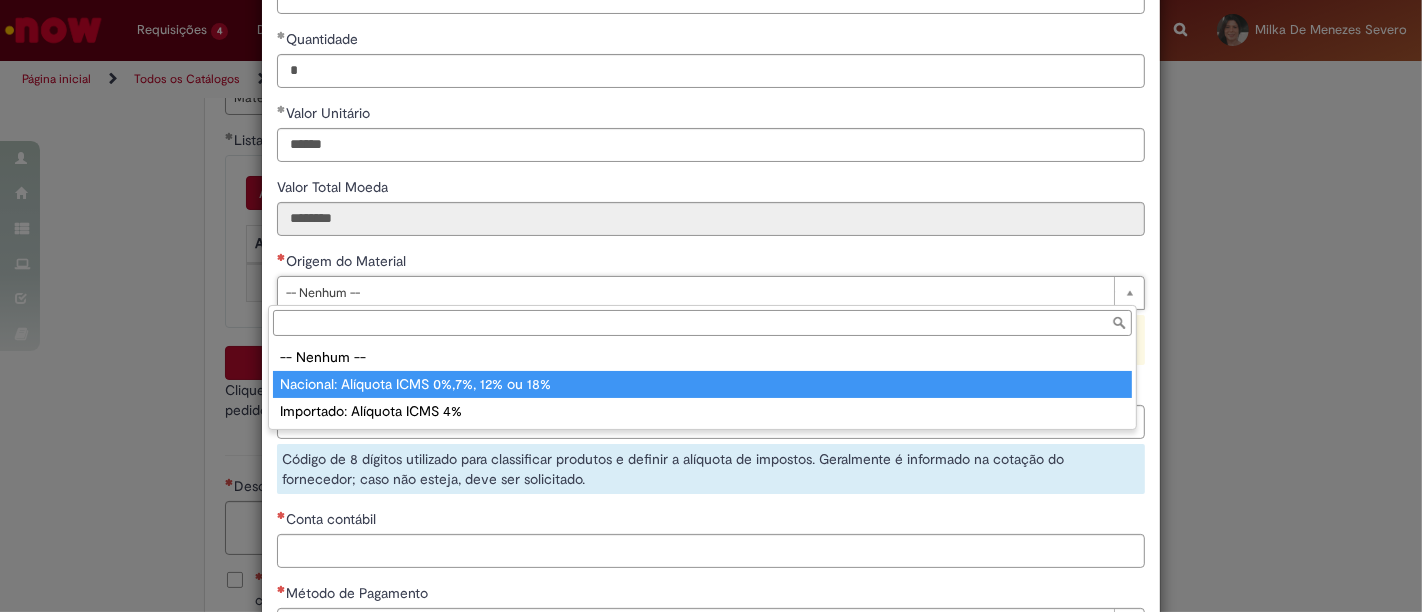 type on "**********" 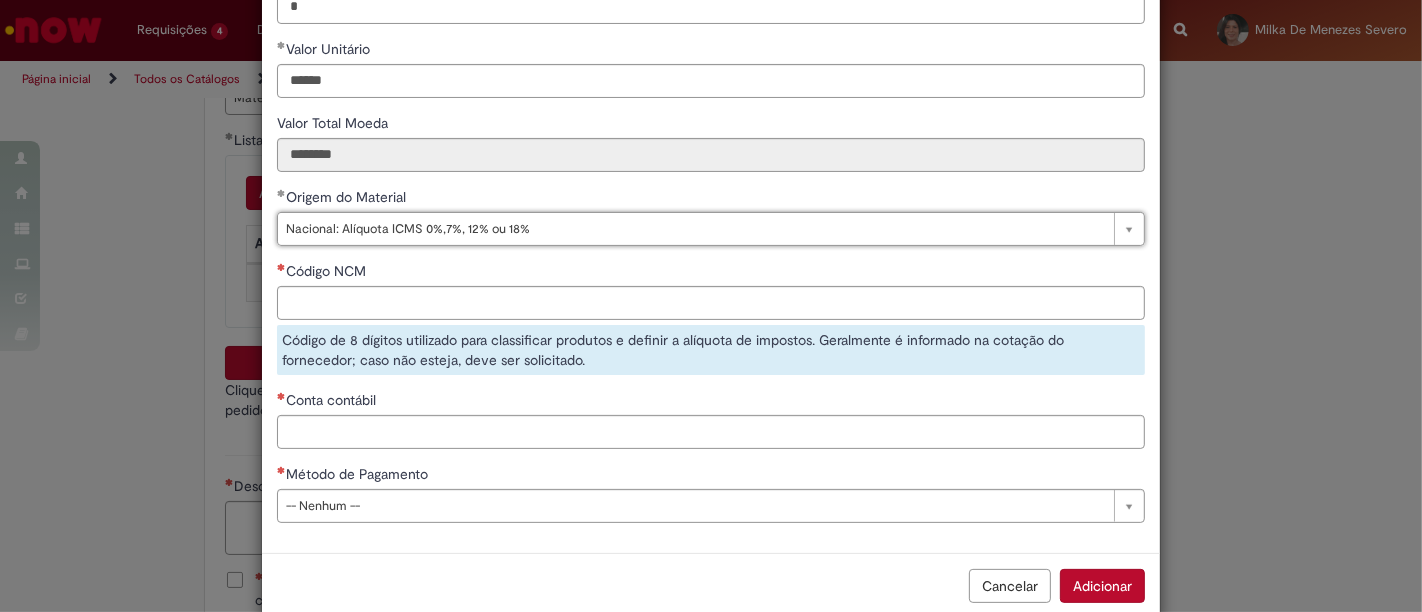 scroll, scrollTop: 320, scrollLeft: 0, axis: vertical 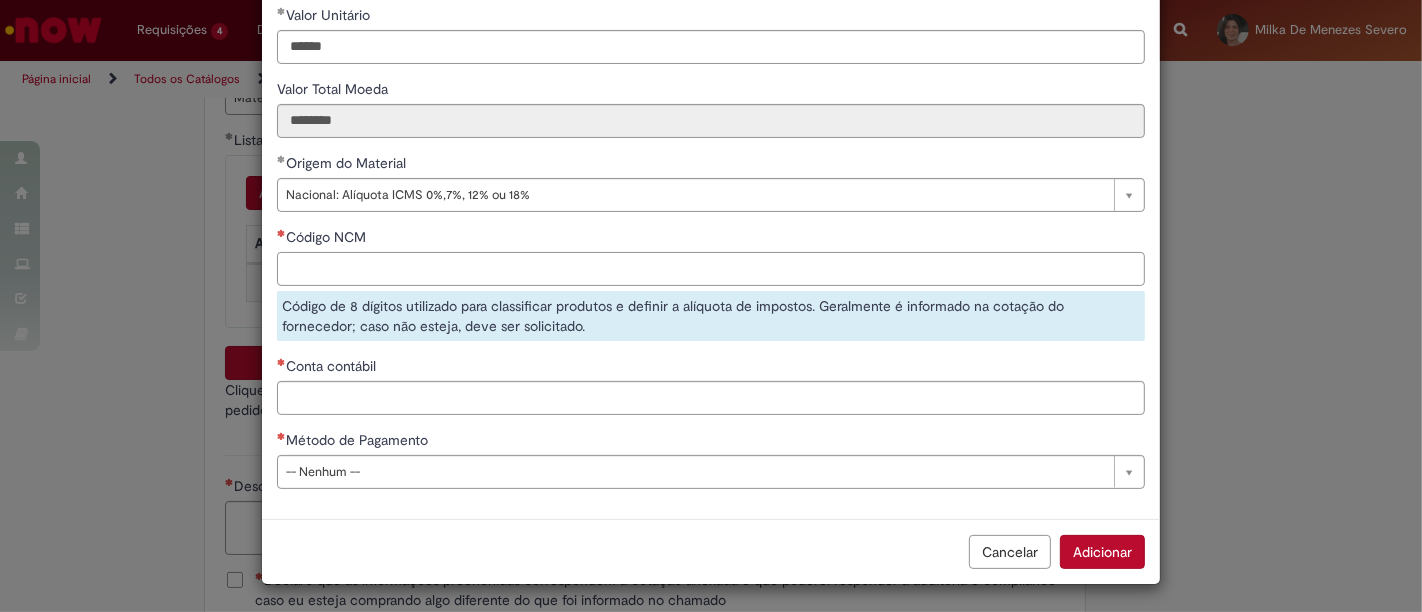 click on "Código NCM" at bounding box center [711, 269] 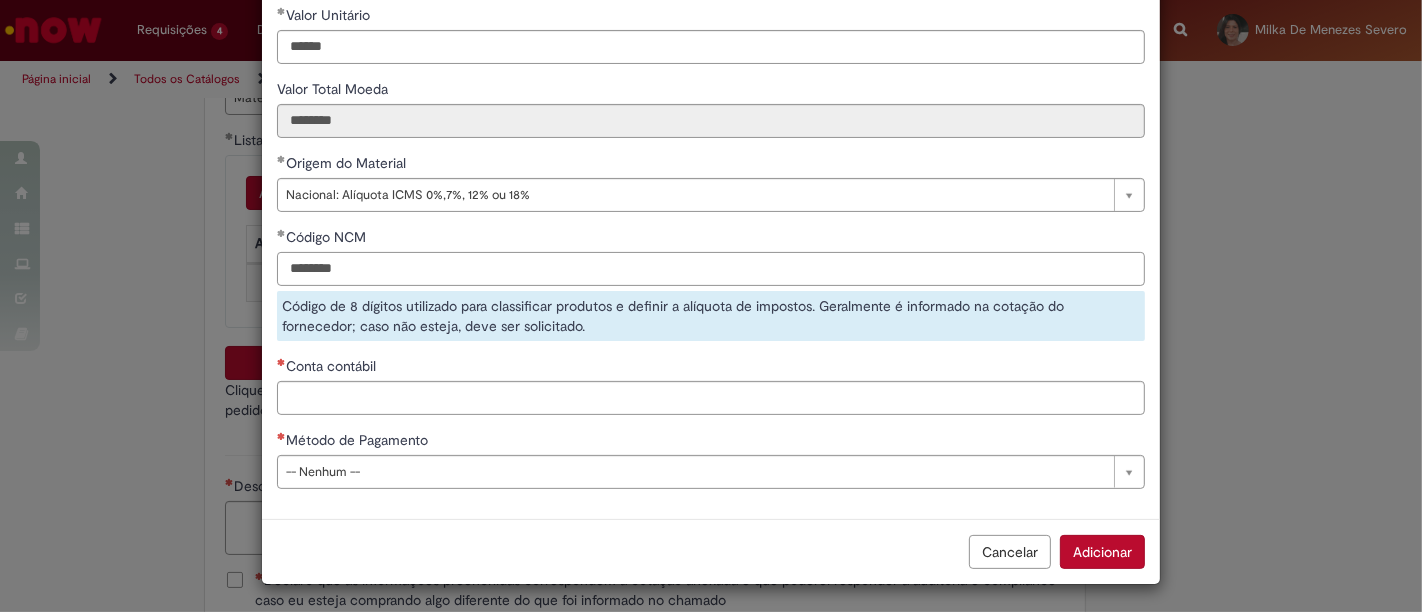 type on "********" 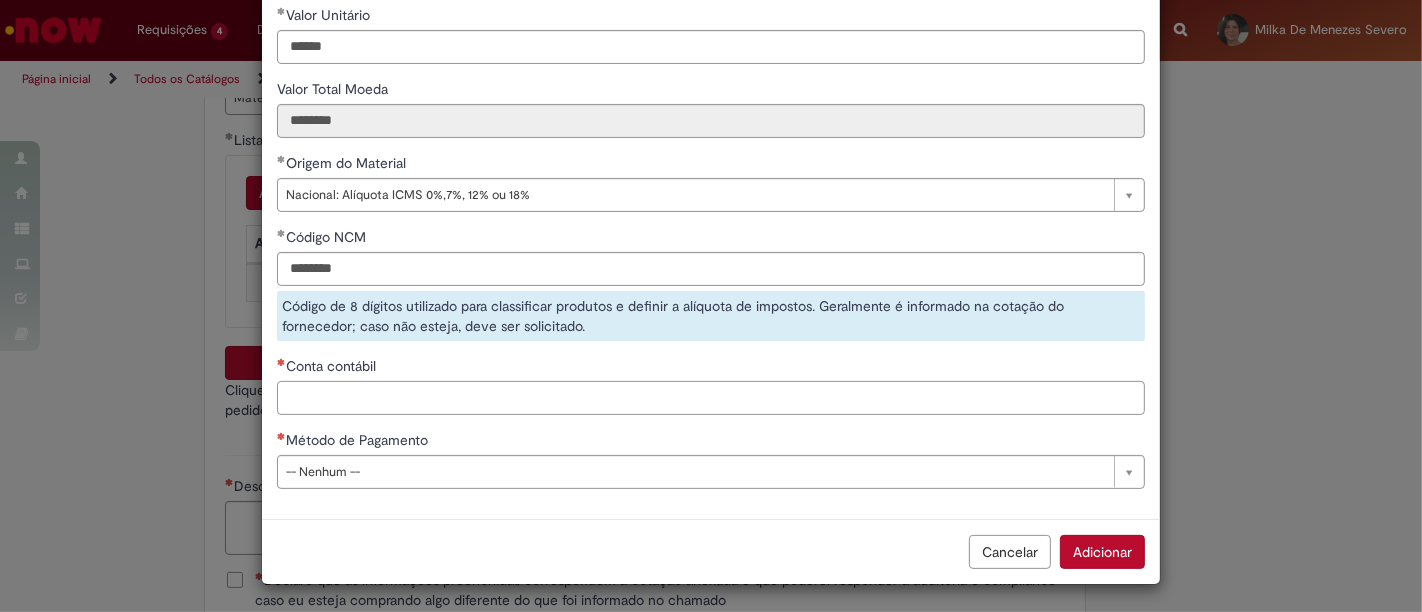 click on "Conta contábil" at bounding box center (711, 398) 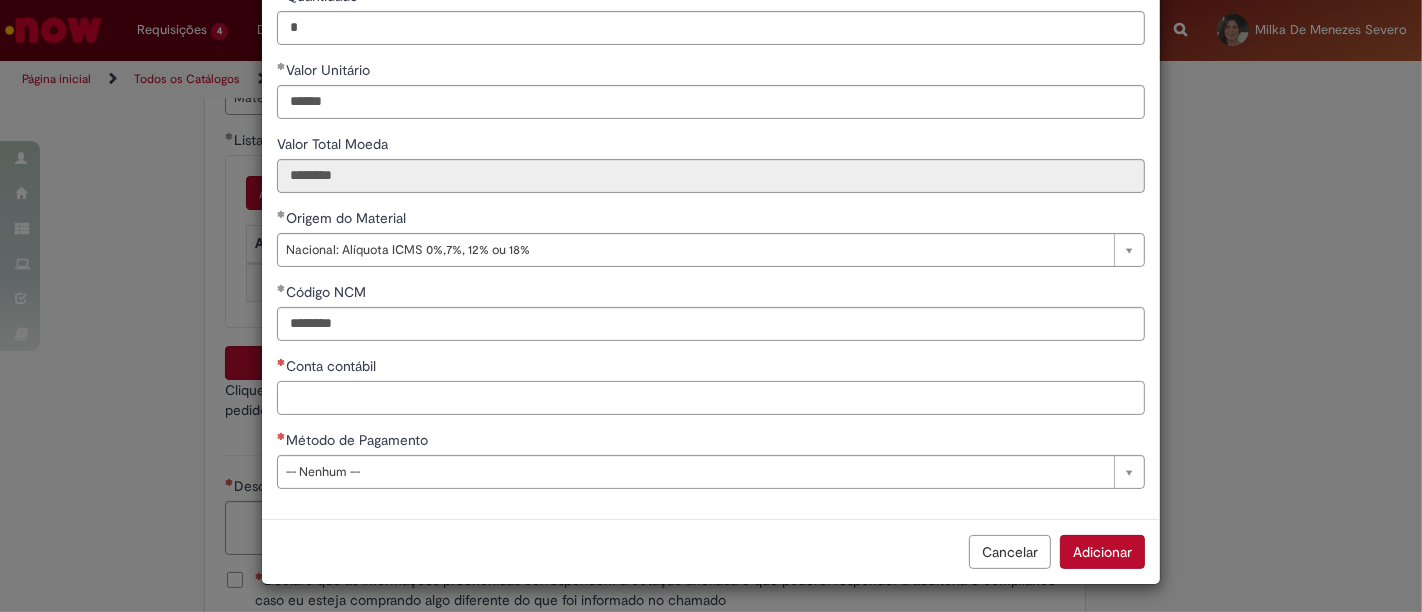 paste on "********" 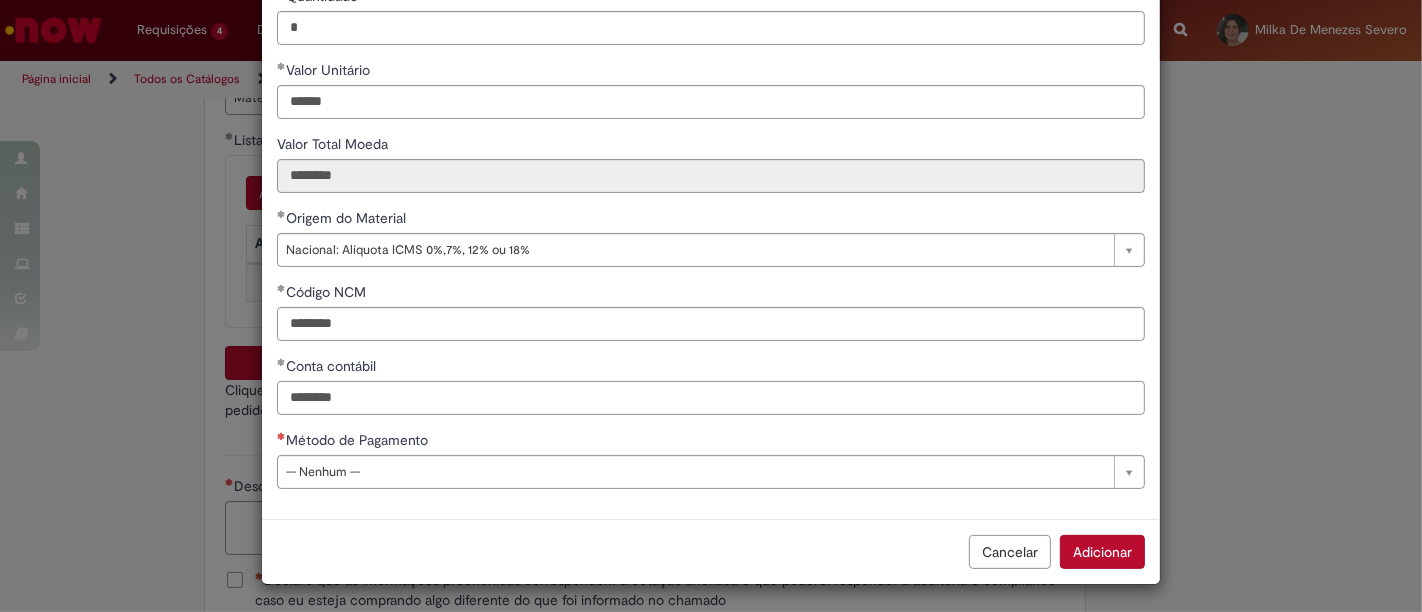 type on "********" 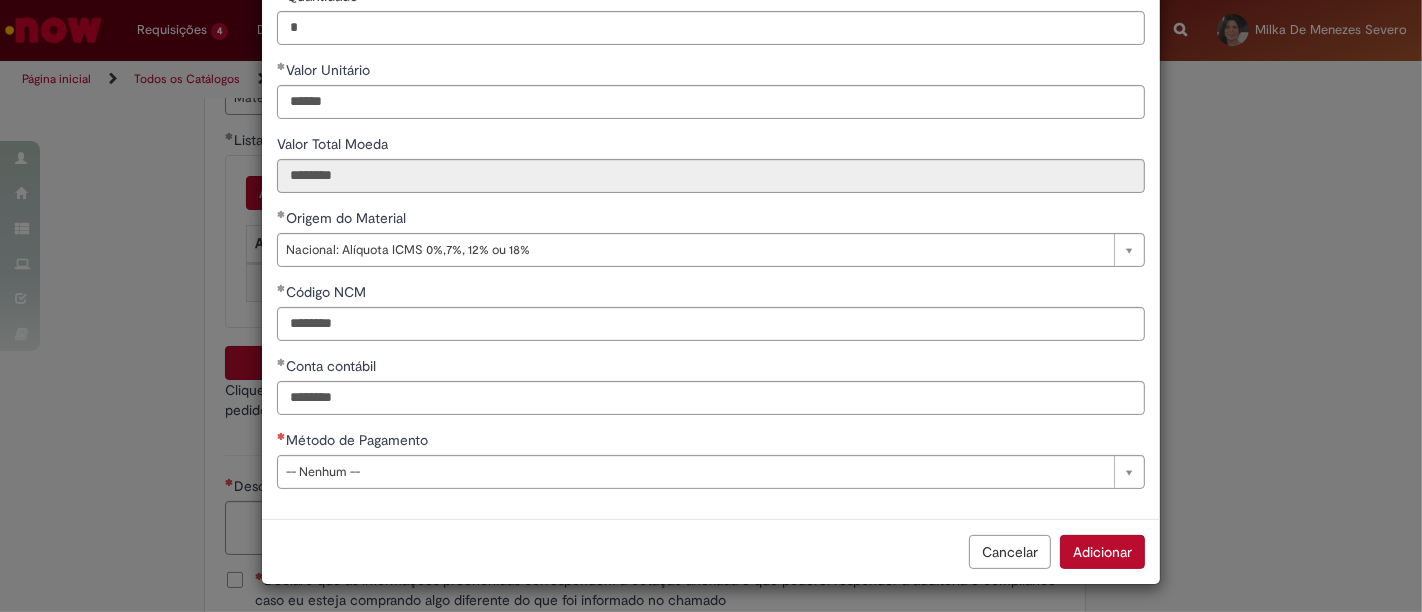 click on "**********" at bounding box center (711, 171) 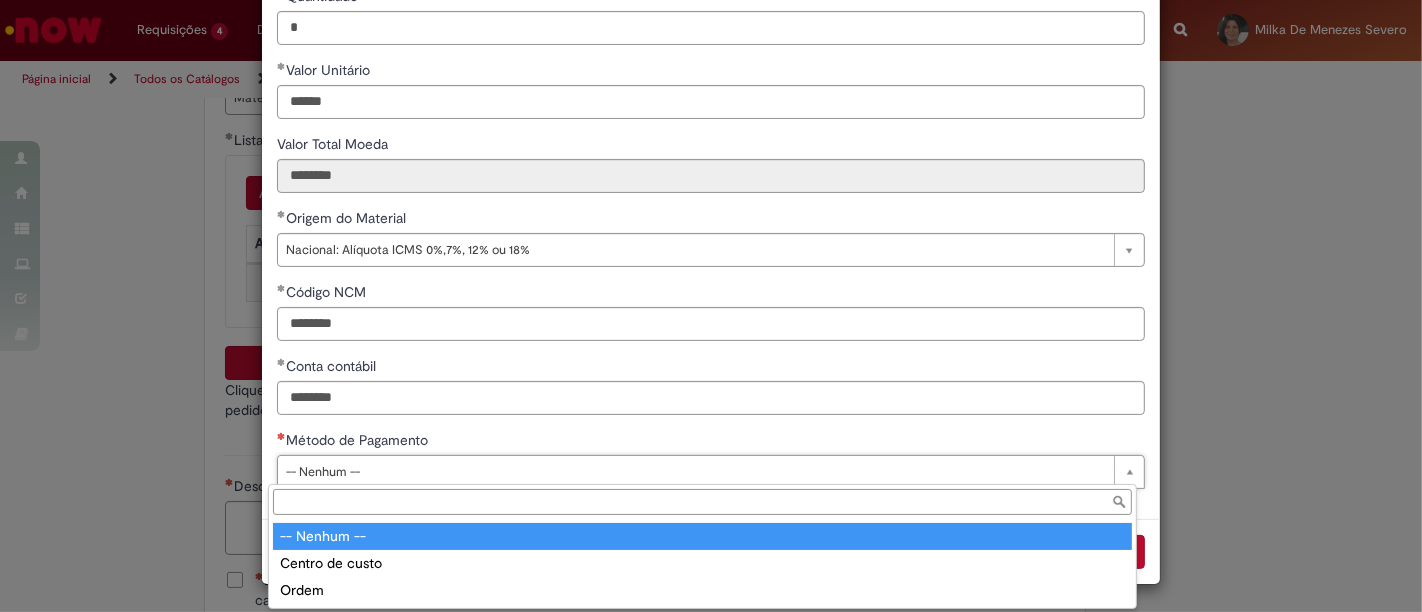 scroll, scrollTop: 265, scrollLeft: 0, axis: vertical 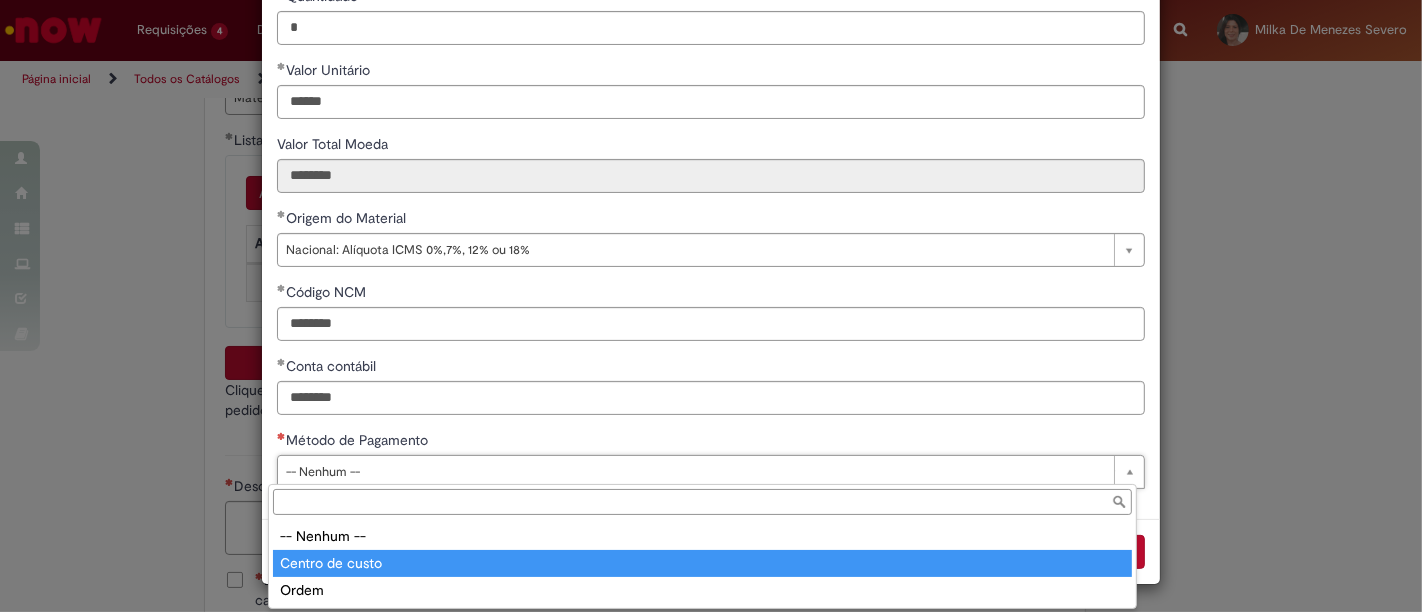 type on "**********" 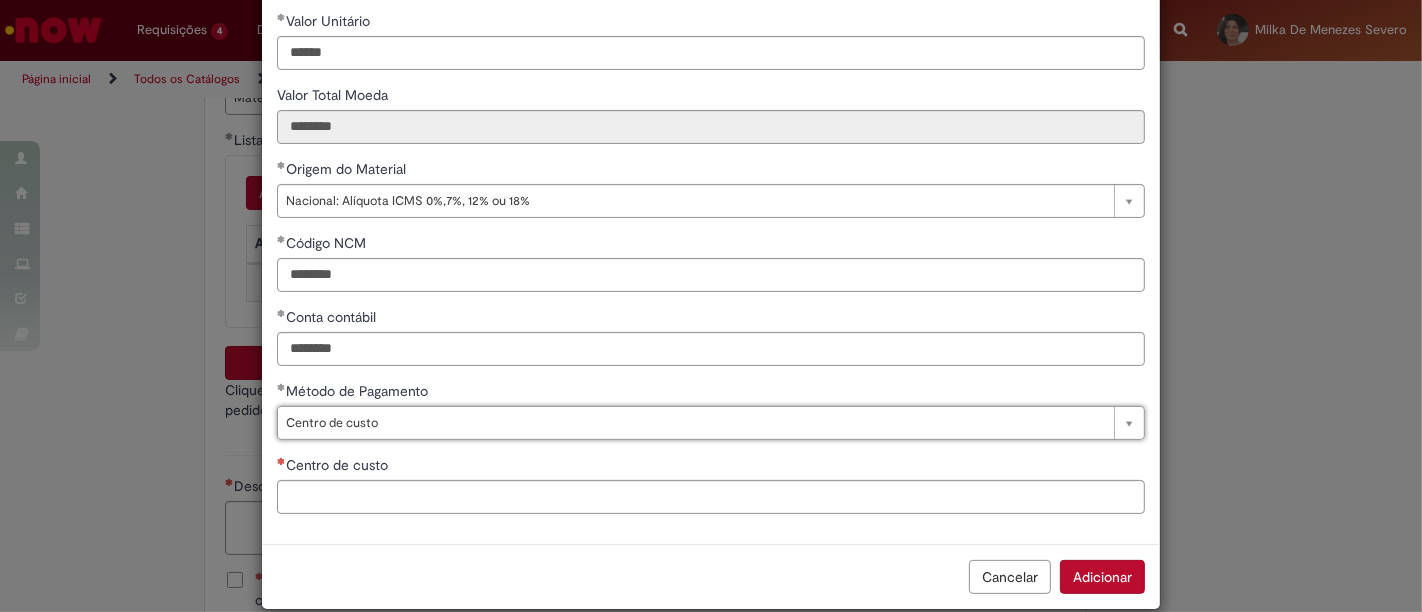 scroll, scrollTop: 339, scrollLeft: 0, axis: vertical 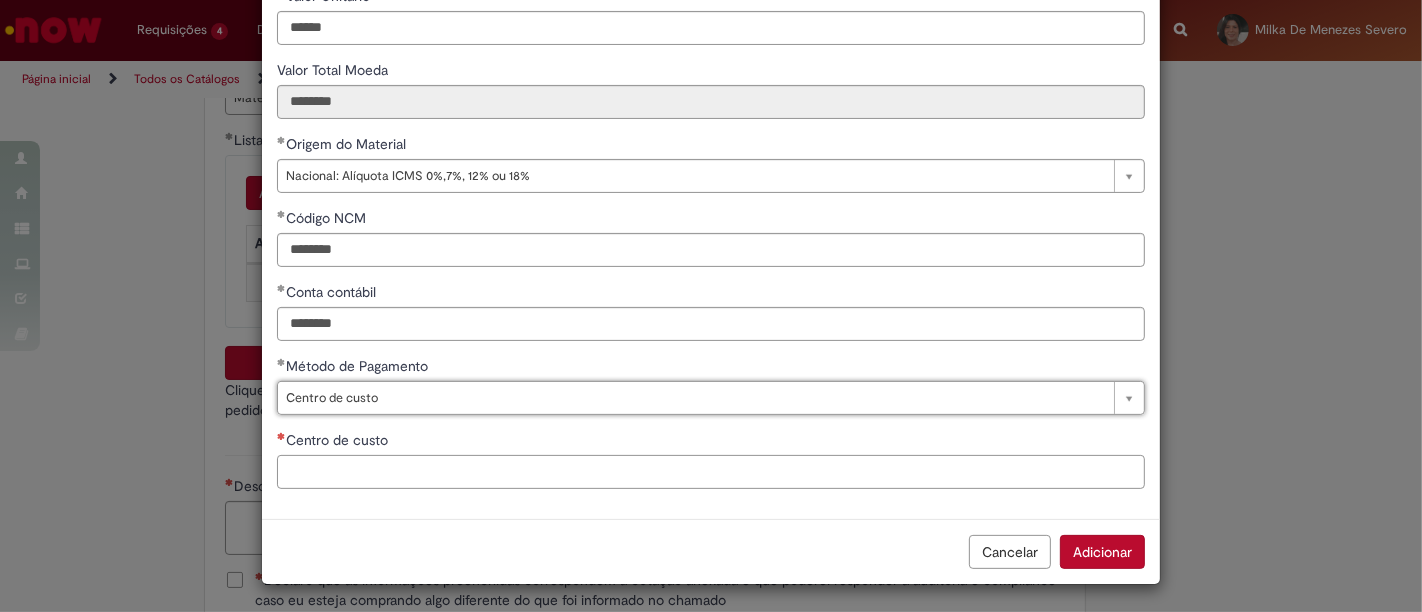 click on "Centro de custo" at bounding box center (711, 472) 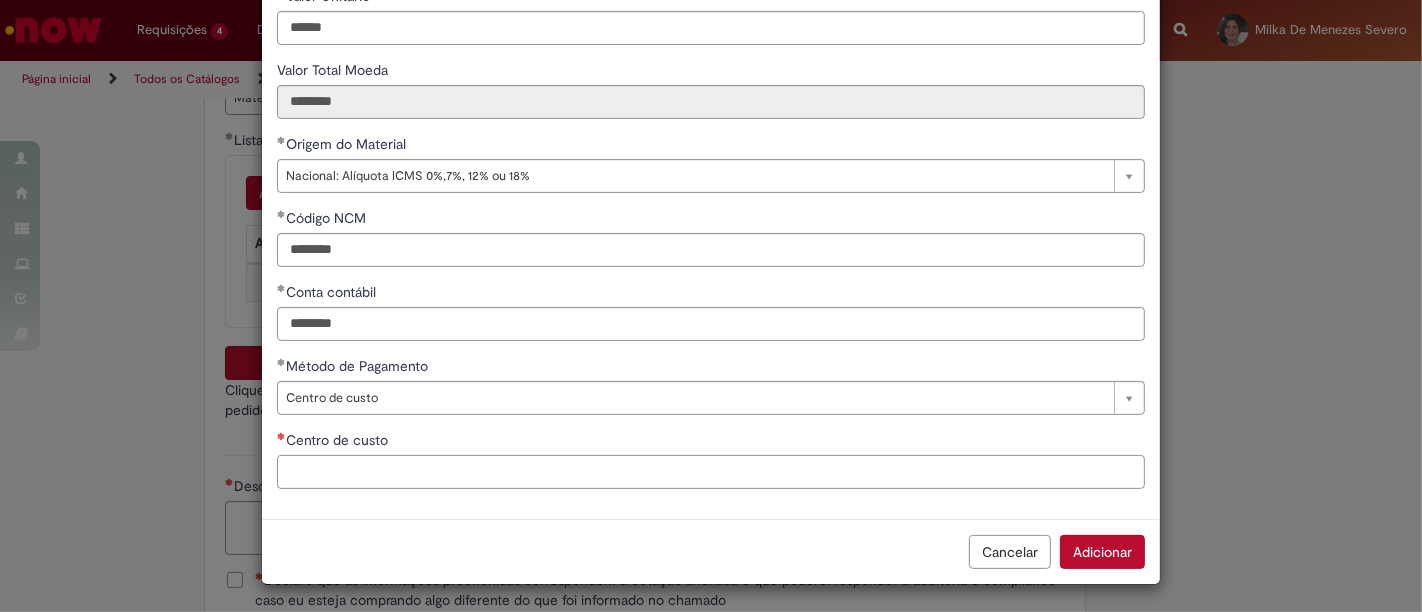 paste on "**********" 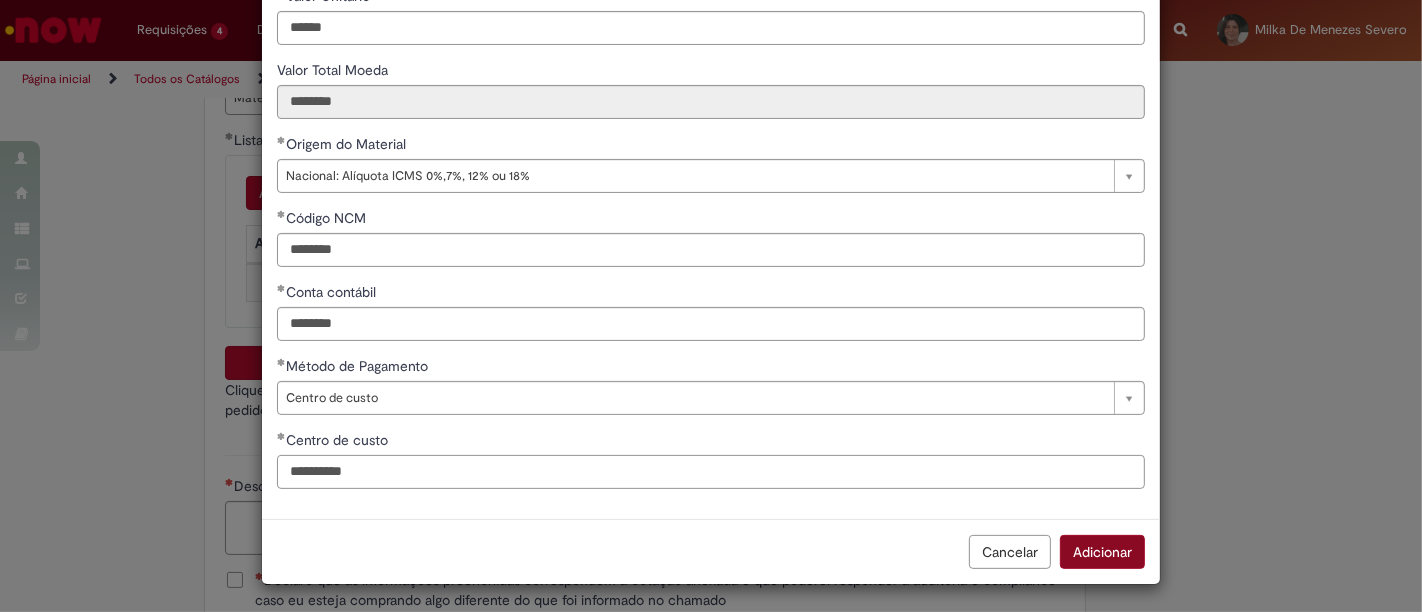 type on "**********" 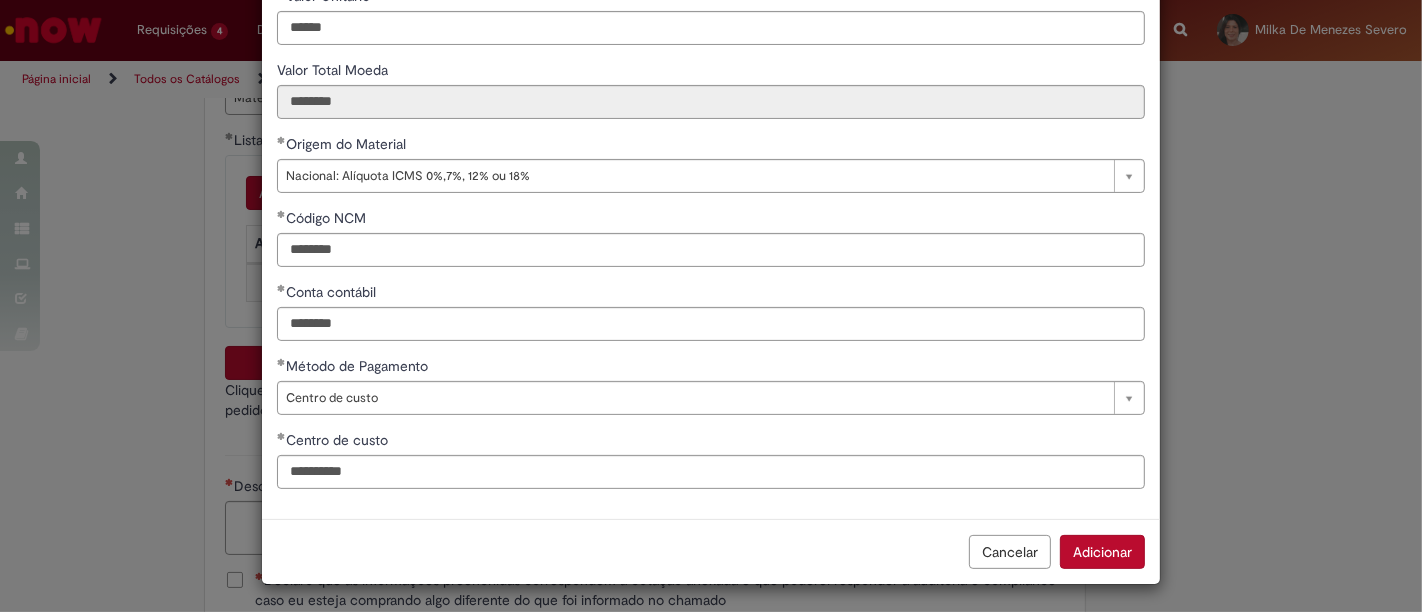 click on "Adicionar" at bounding box center (1102, 552) 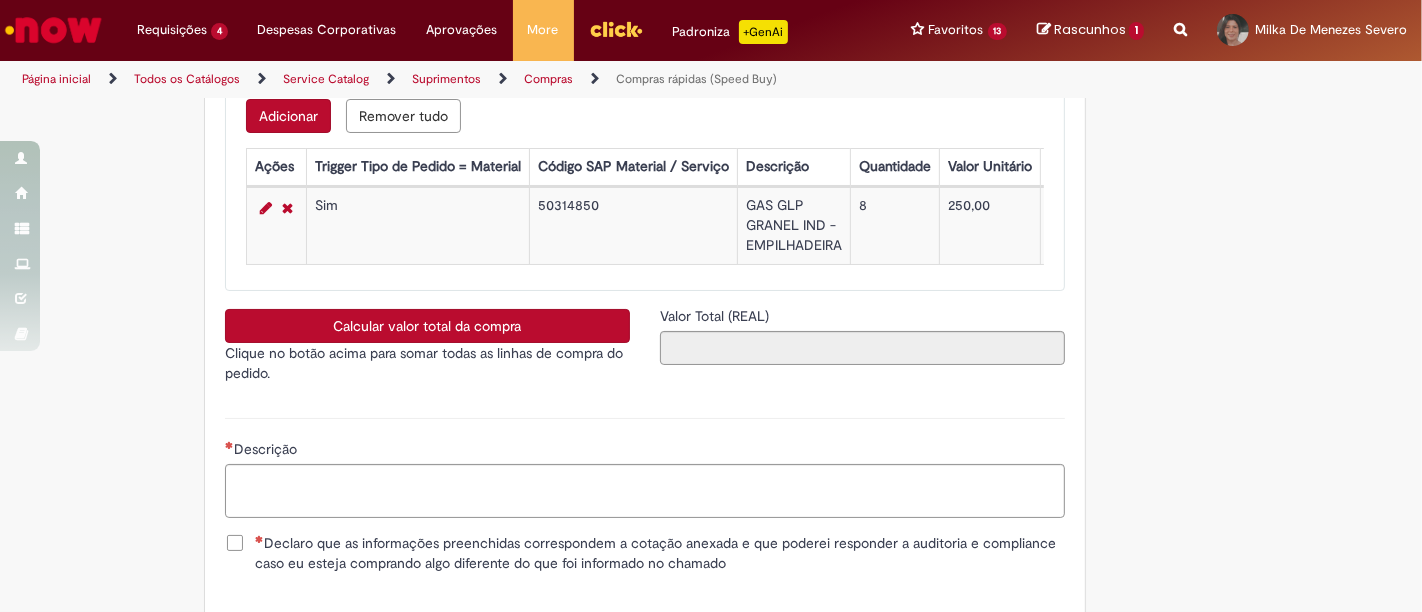 scroll, scrollTop: 3246, scrollLeft: 0, axis: vertical 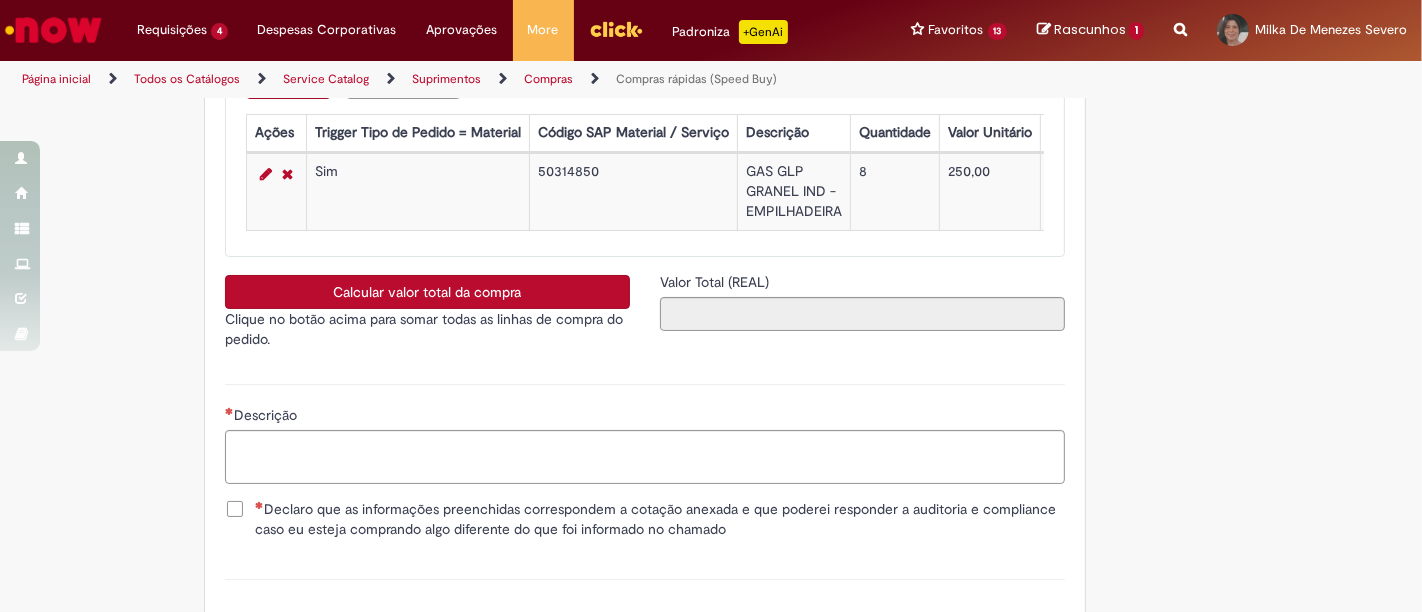click on "Calcular valor total da compra" at bounding box center (427, 292) 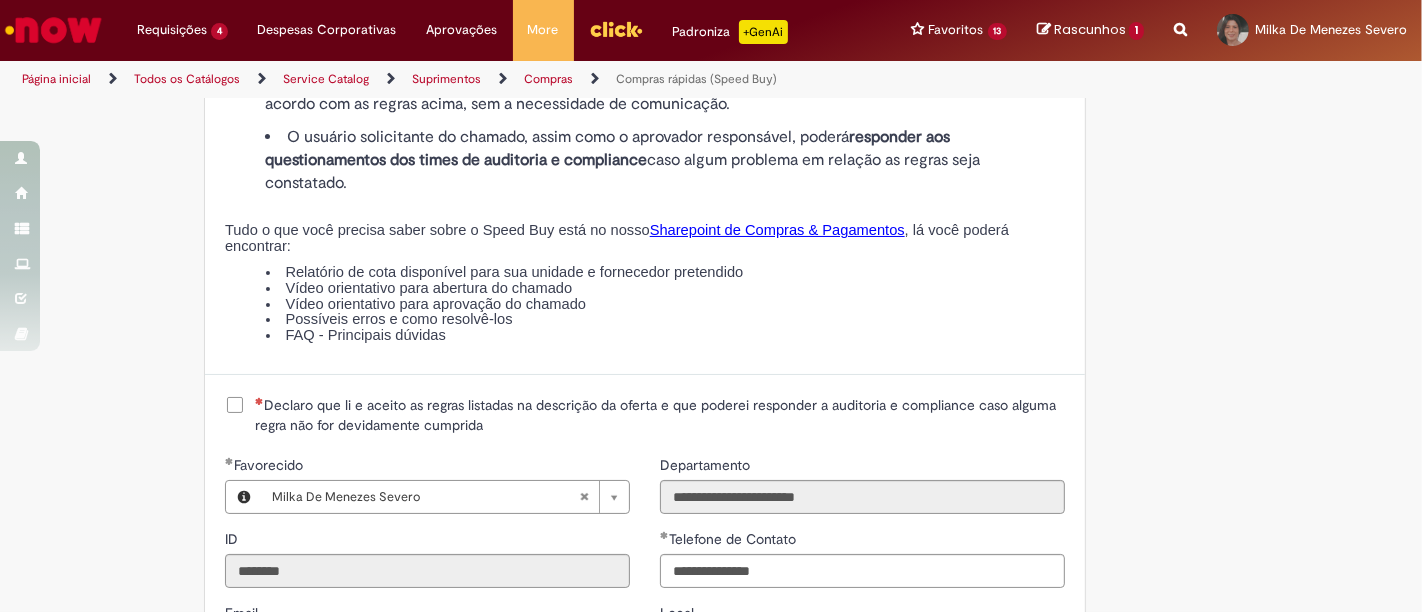 scroll, scrollTop: 2357, scrollLeft: 0, axis: vertical 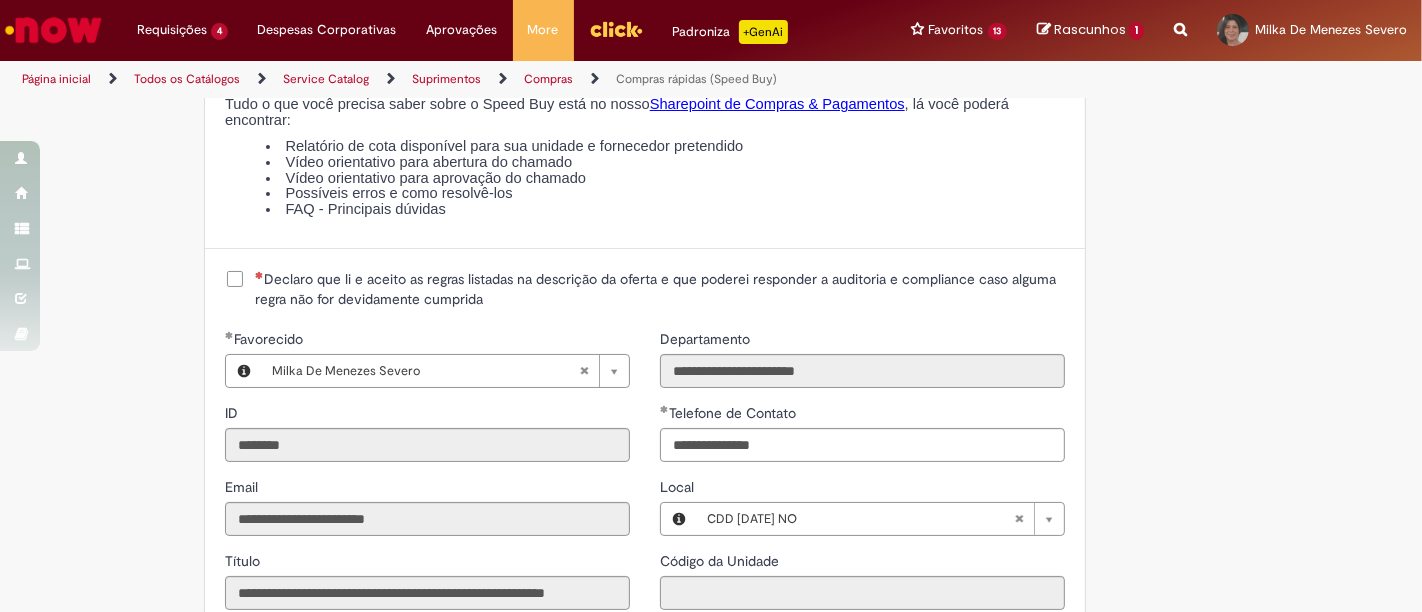 click on "Declaro que li e aceito as regras listadas na descrição da oferta e que poderei responder a auditoria e compliance caso alguma regra não for devidamente cumprida" at bounding box center [660, 289] 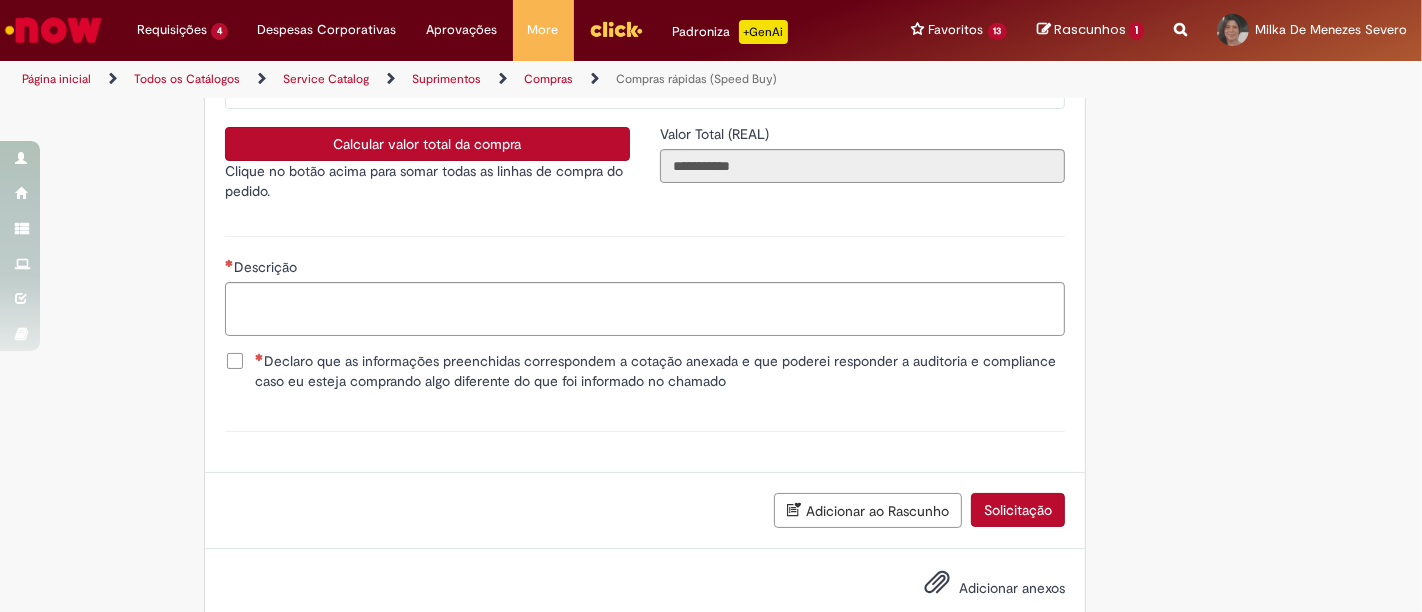 scroll, scrollTop: 3361, scrollLeft: 0, axis: vertical 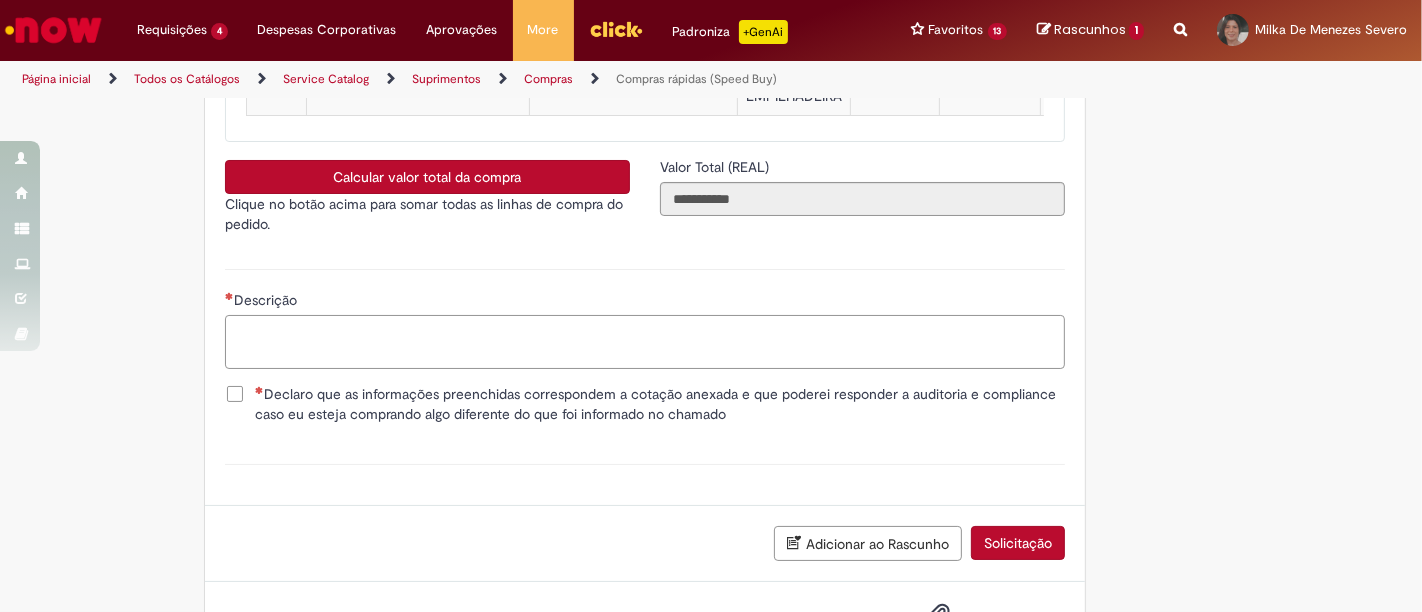 click on "Descrição" at bounding box center (645, 341) 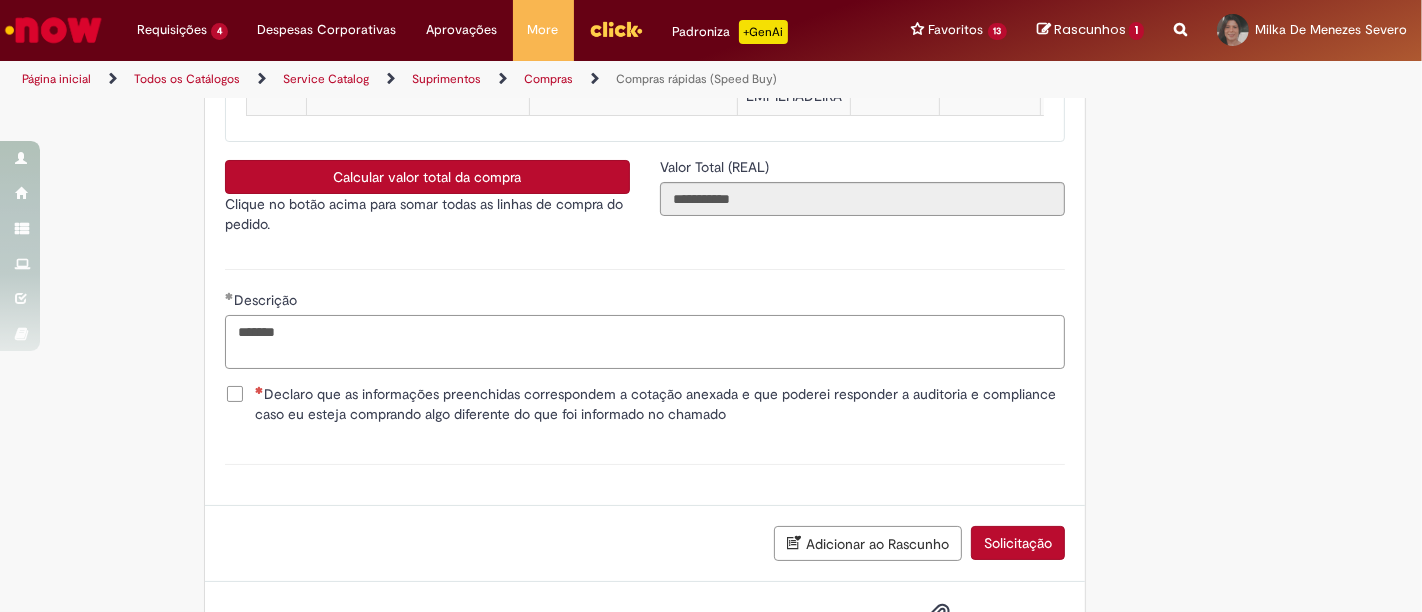 type on "*******" 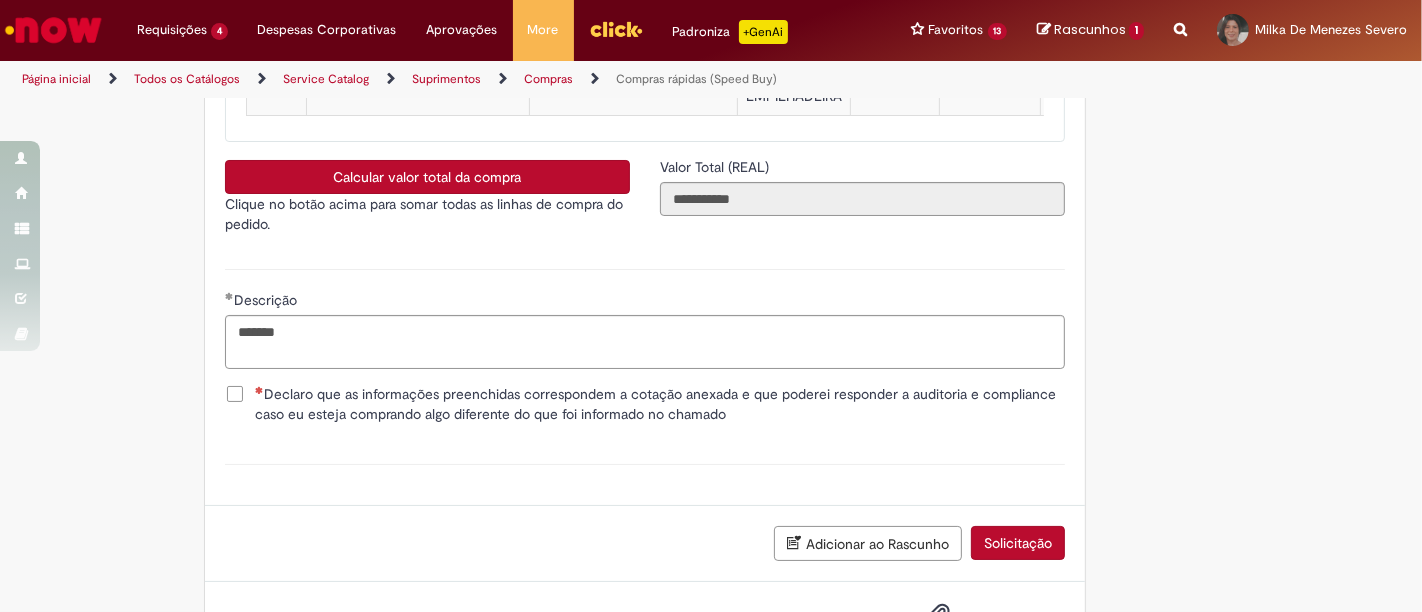 click on "Declaro que as informações preenchidas correspondem a cotação anexada e que poderei responder a auditoria e compliance caso eu esteja comprando algo diferente do que foi informado no chamado" at bounding box center [660, 404] 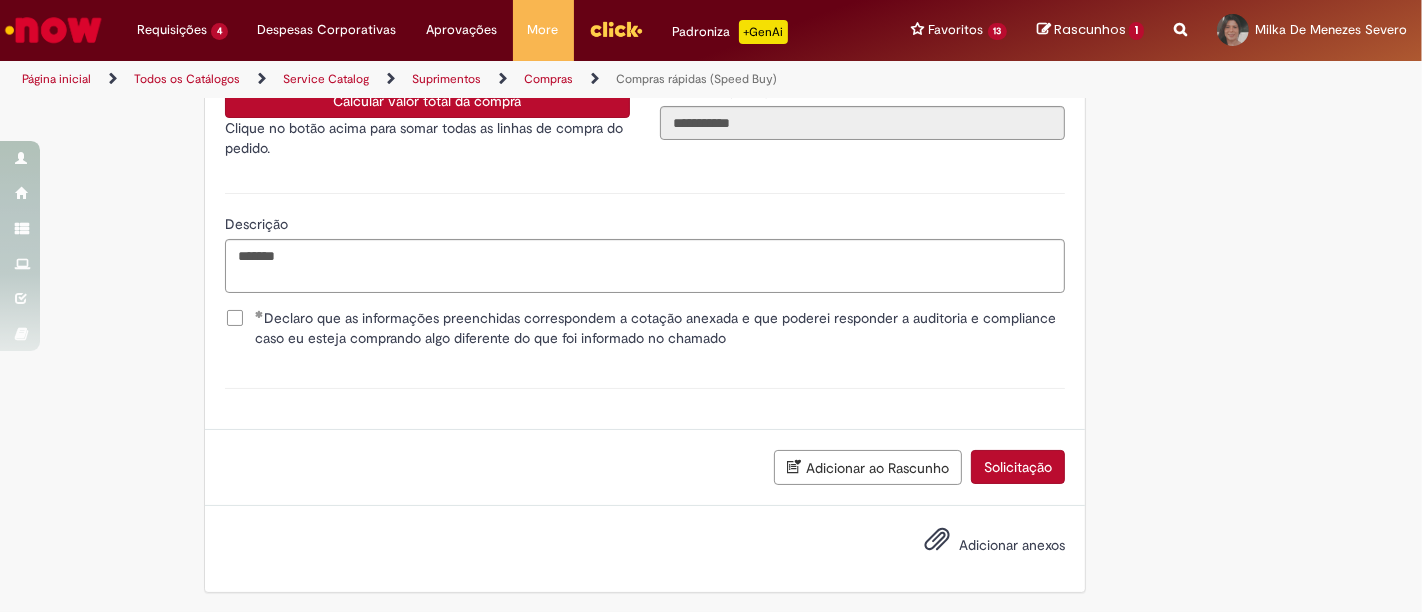 scroll, scrollTop: 3472, scrollLeft: 0, axis: vertical 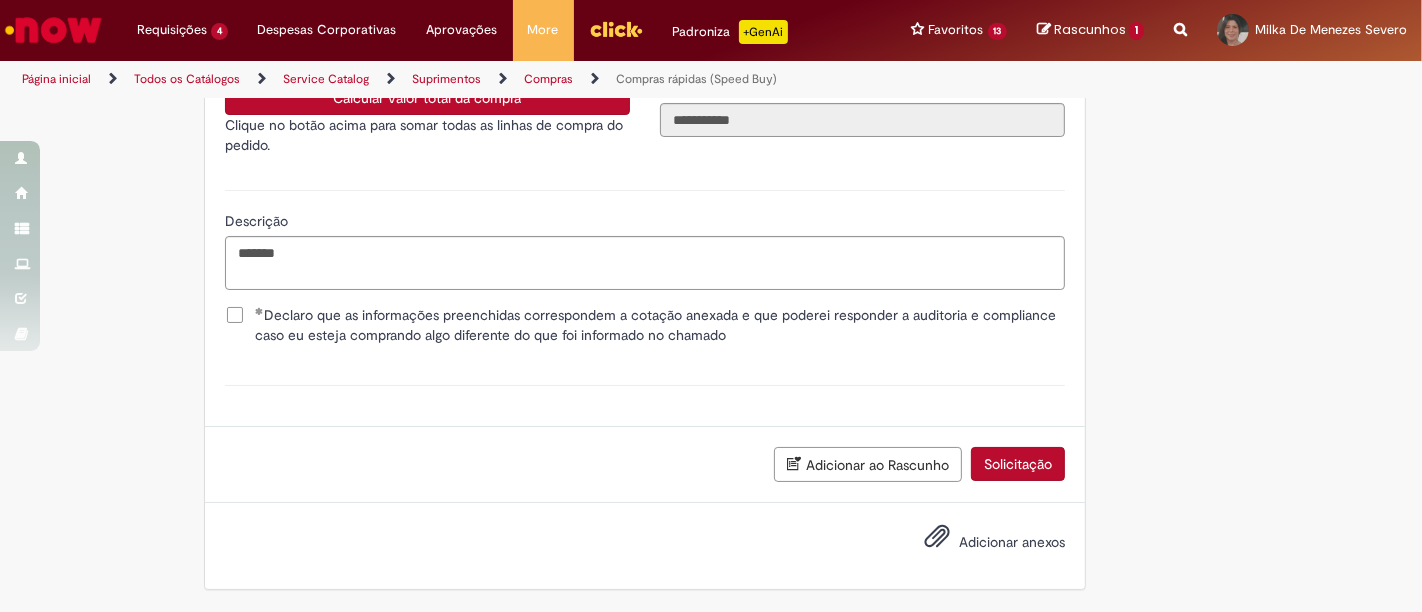click on "Solicitação" at bounding box center (1018, 464) 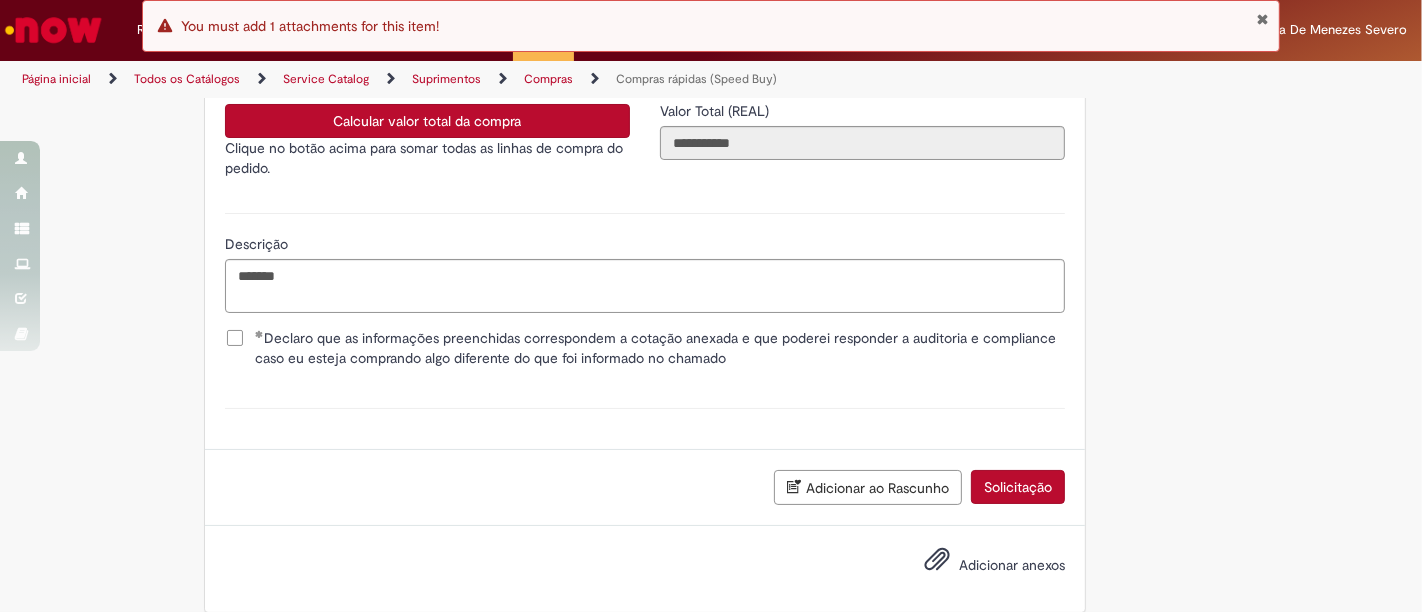 scroll, scrollTop: 3472, scrollLeft: 0, axis: vertical 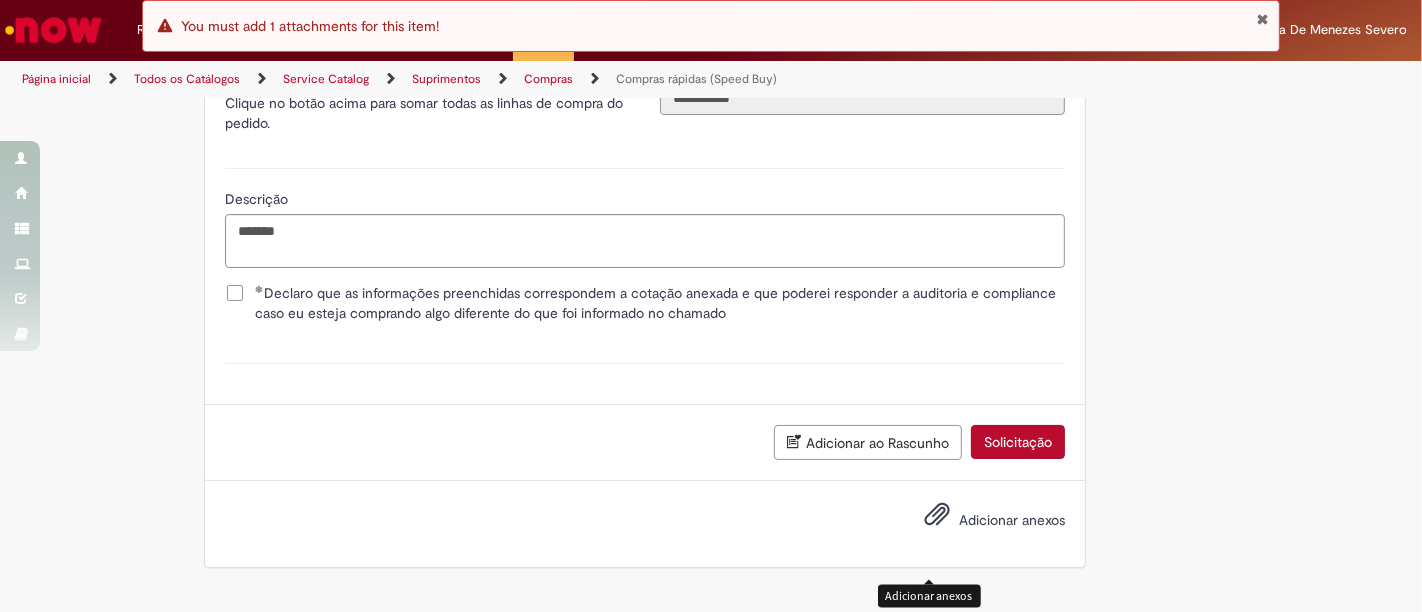 click at bounding box center [937, 515] 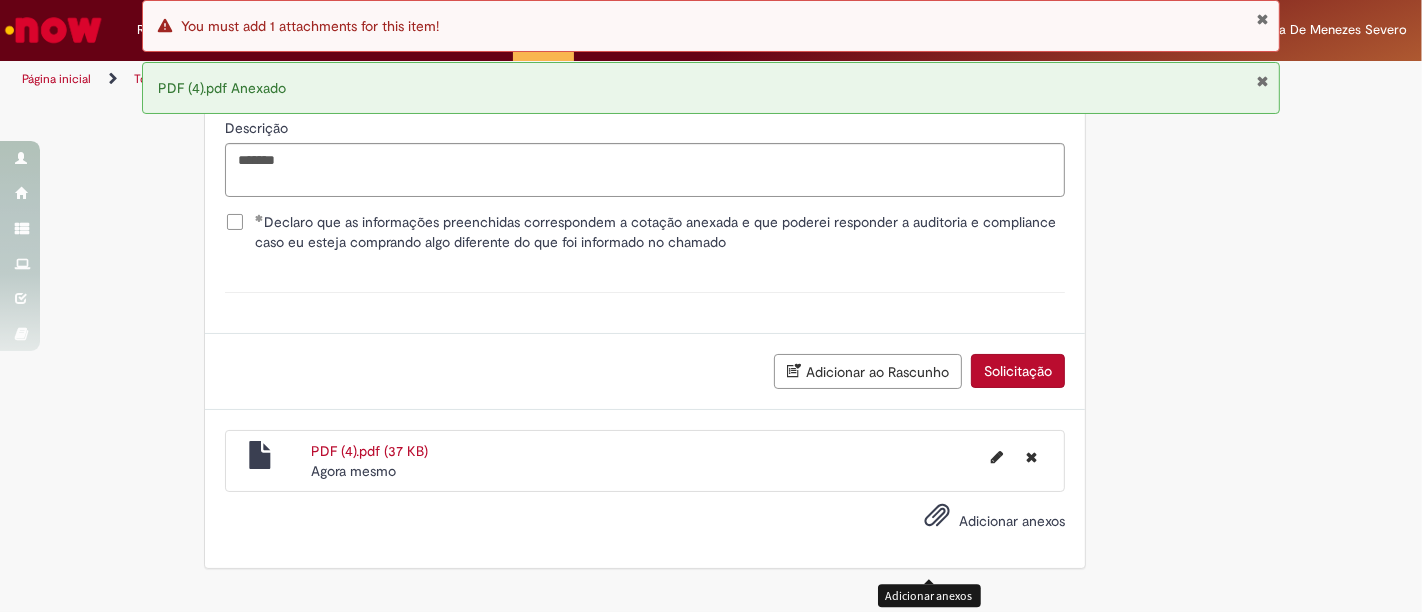 click on "Solicitação" at bounding box center [1018, 371] 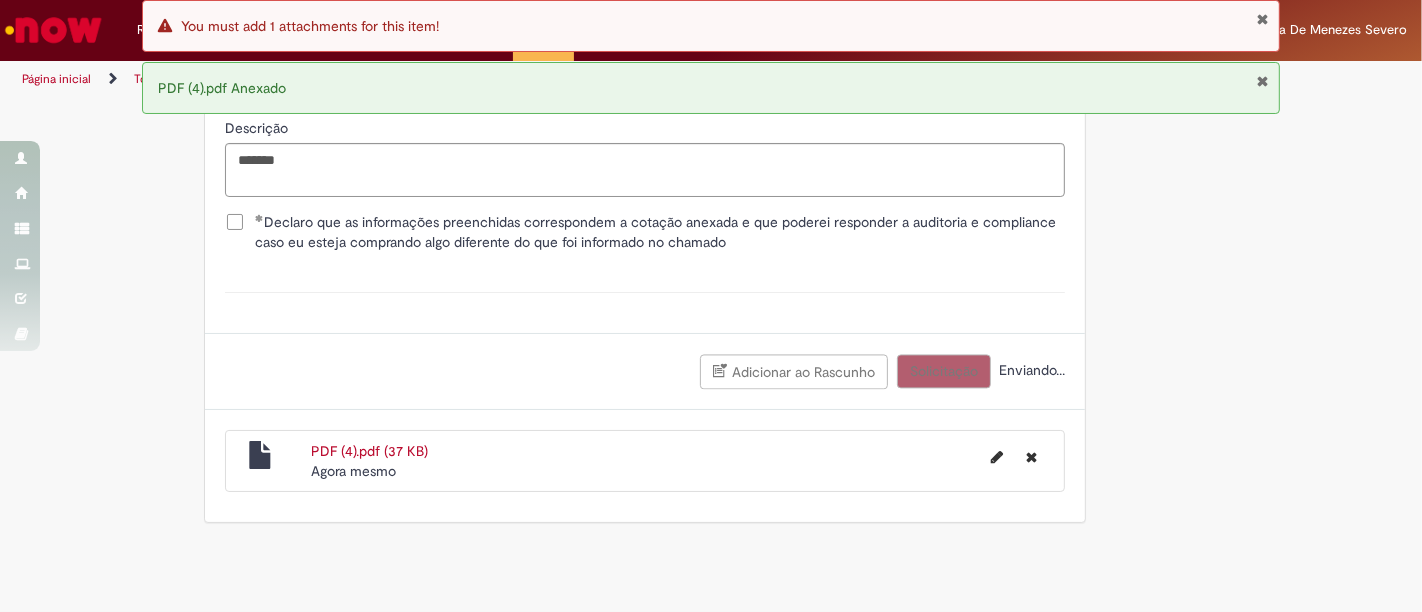 scroll, scrollTop: 2882, scrollLeft: 0, axis: vertical 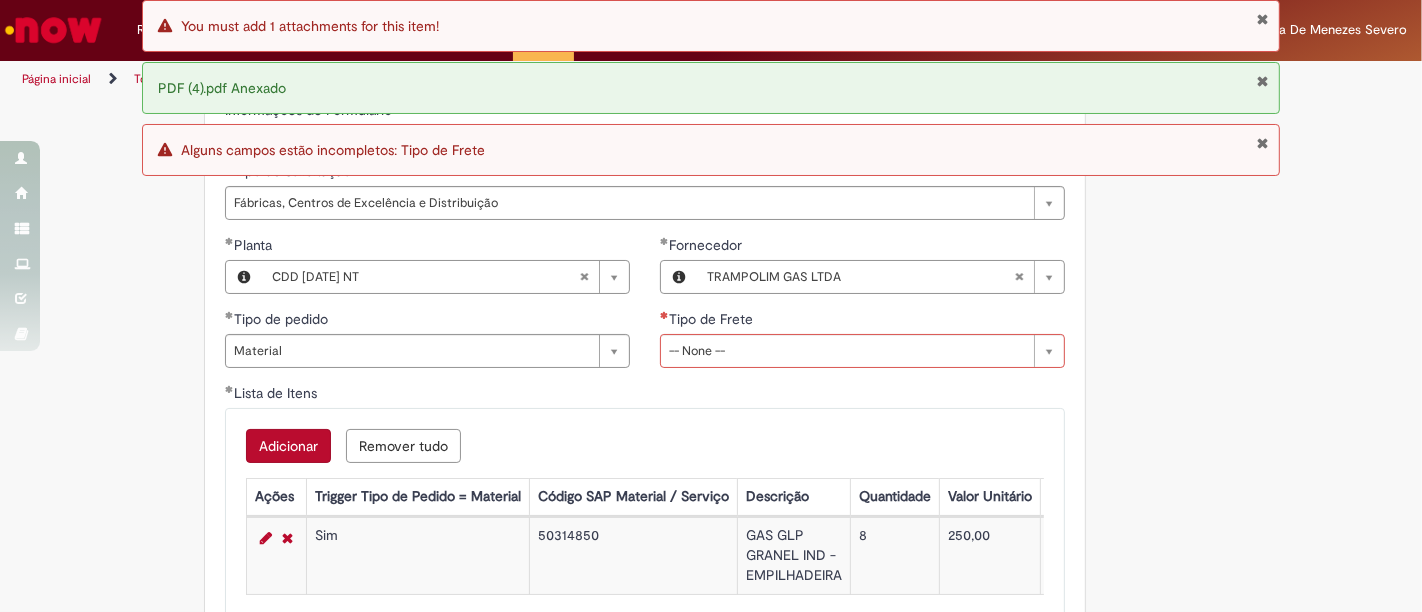 drag, startPoint x: 1102, startPoint y: 382, endPoint x: 964, endPoint y: 368, distance: 138.70833 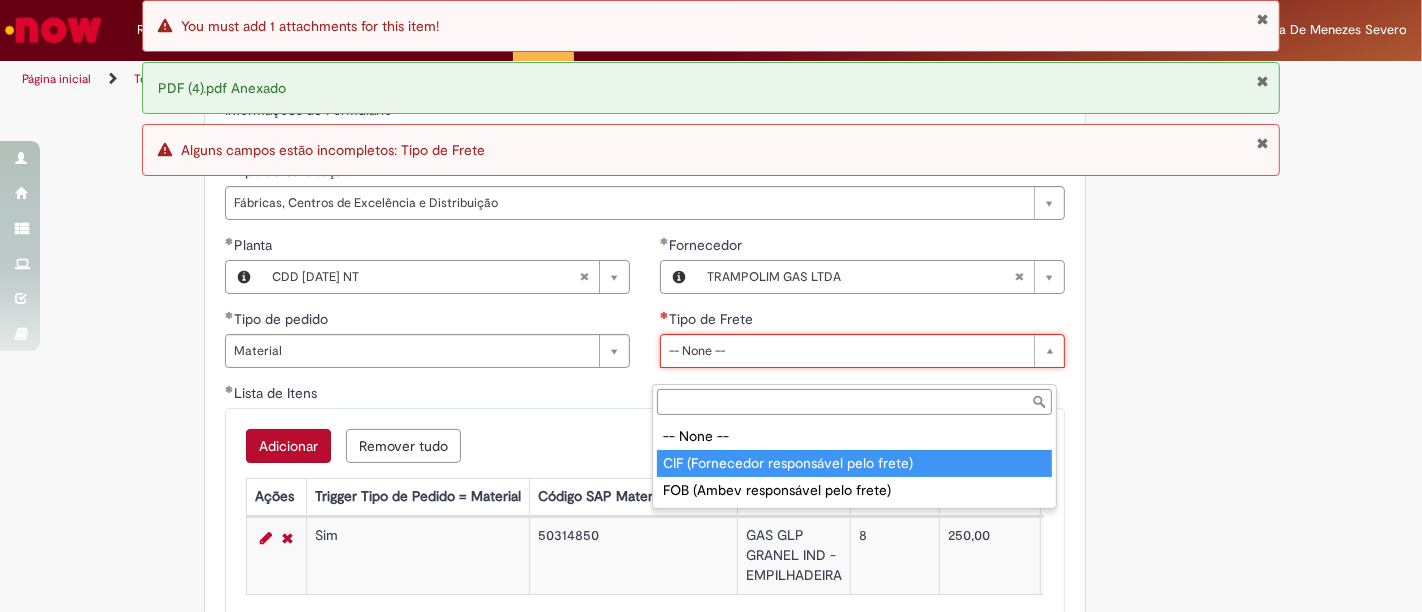 type on "**********" 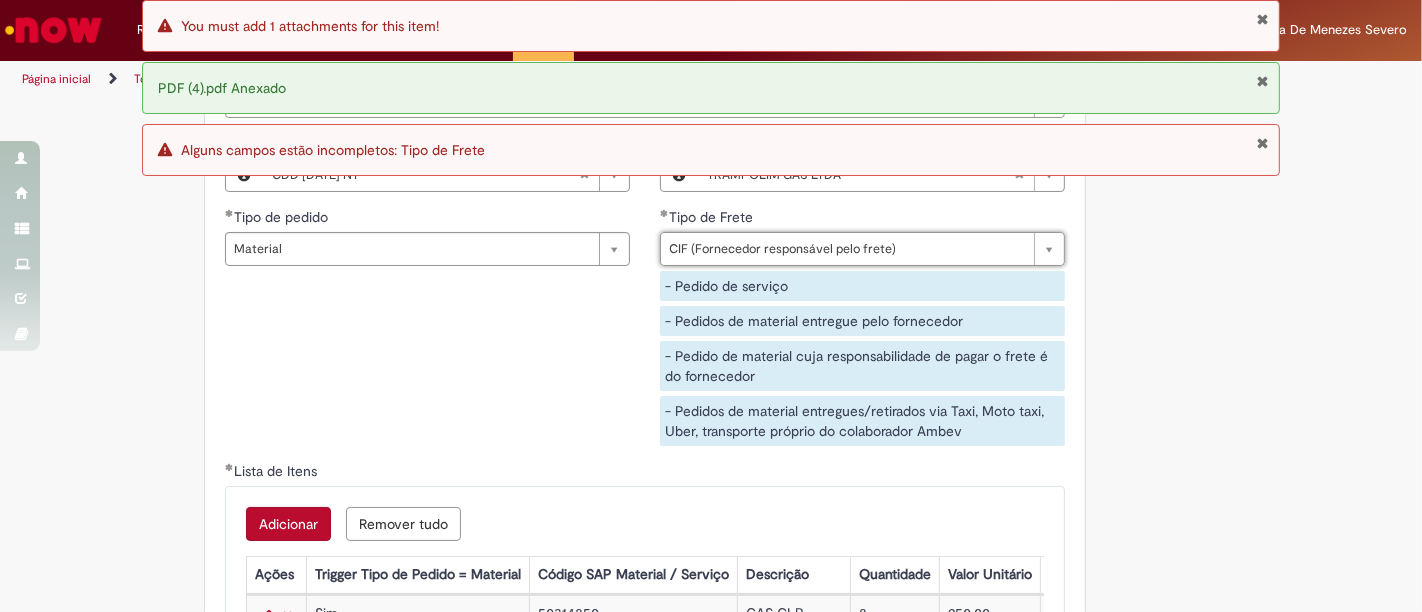 scroll, scrollTop: 3105, scrollLeft: 0, axis: vertical 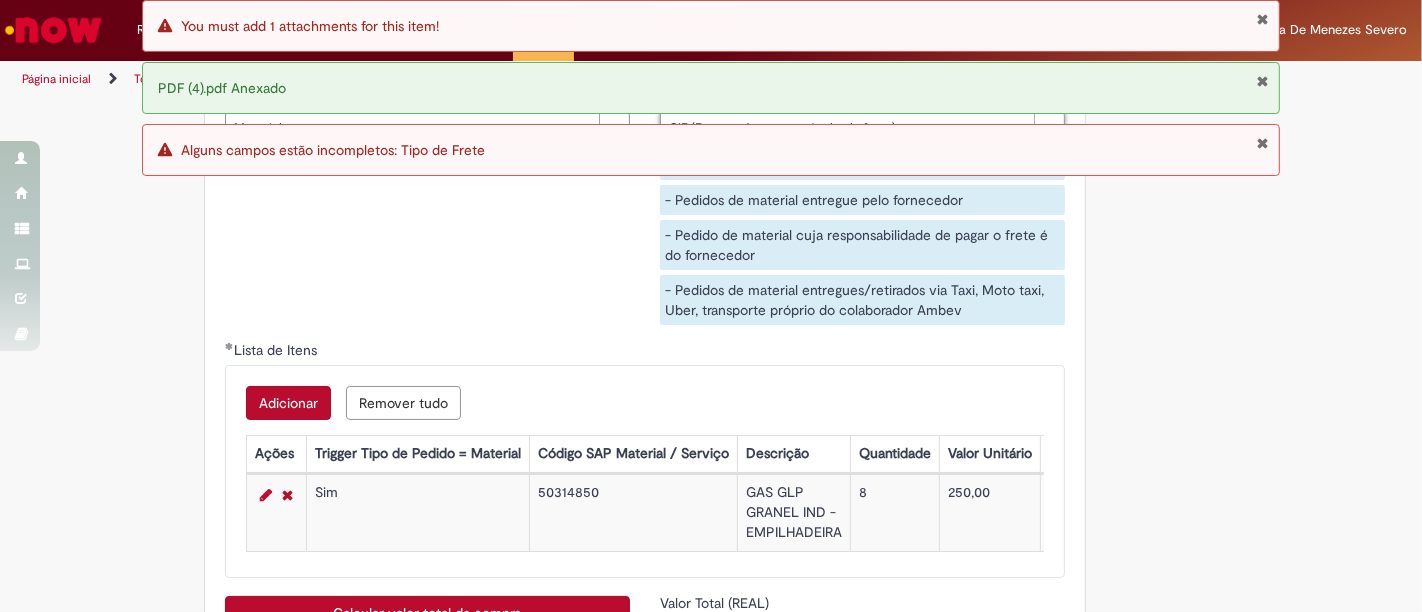 drag, startPoint x: 1265, startPoint y: 84, endPoint x: 1268, endPoint y: 70, distance: 14.3178215 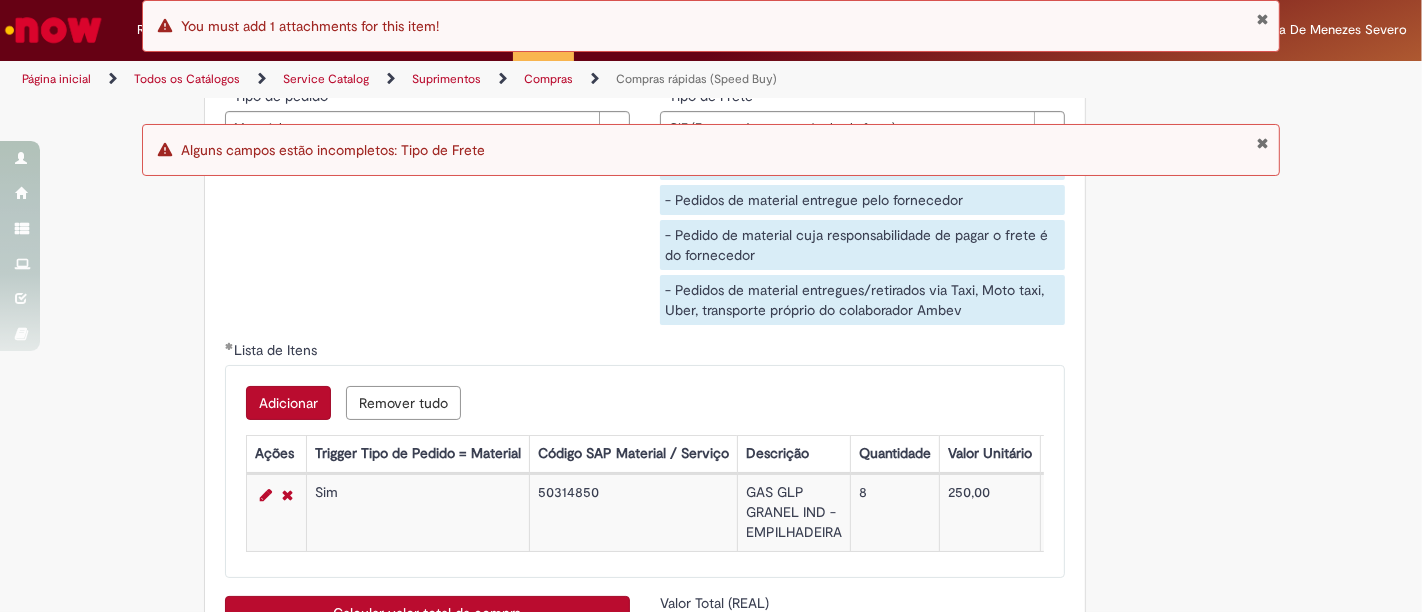 click at bounding box center (1262, 19) 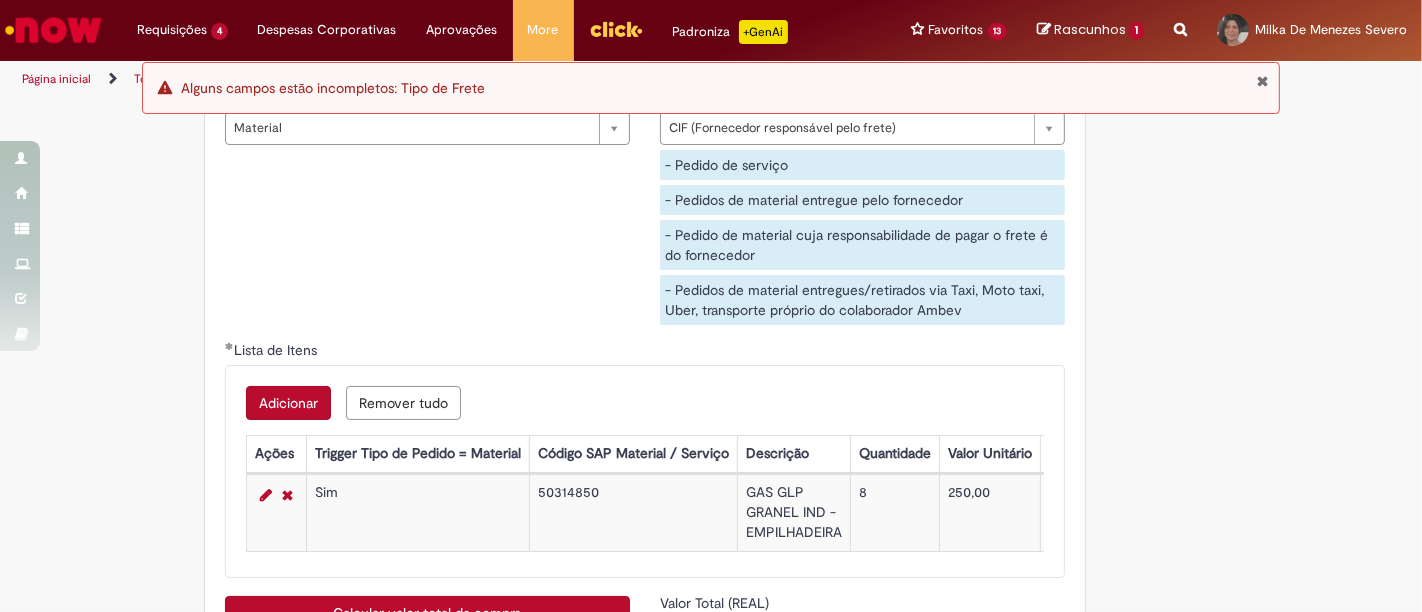 click on "Página inicial
Todos os Catálogos     Service Catalog     Suprimentos     Compras       Compras rápidas (Speed Buy)" at bounding box center [711, 79] 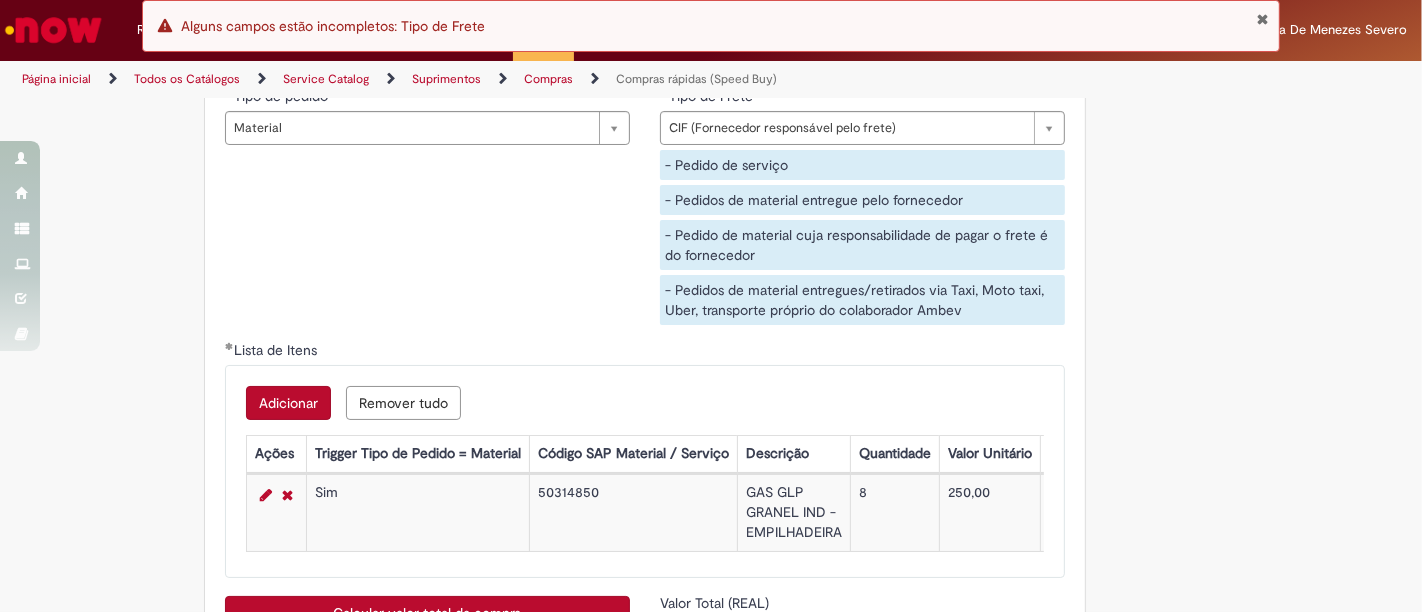 click at bounding box center [1262, 19] 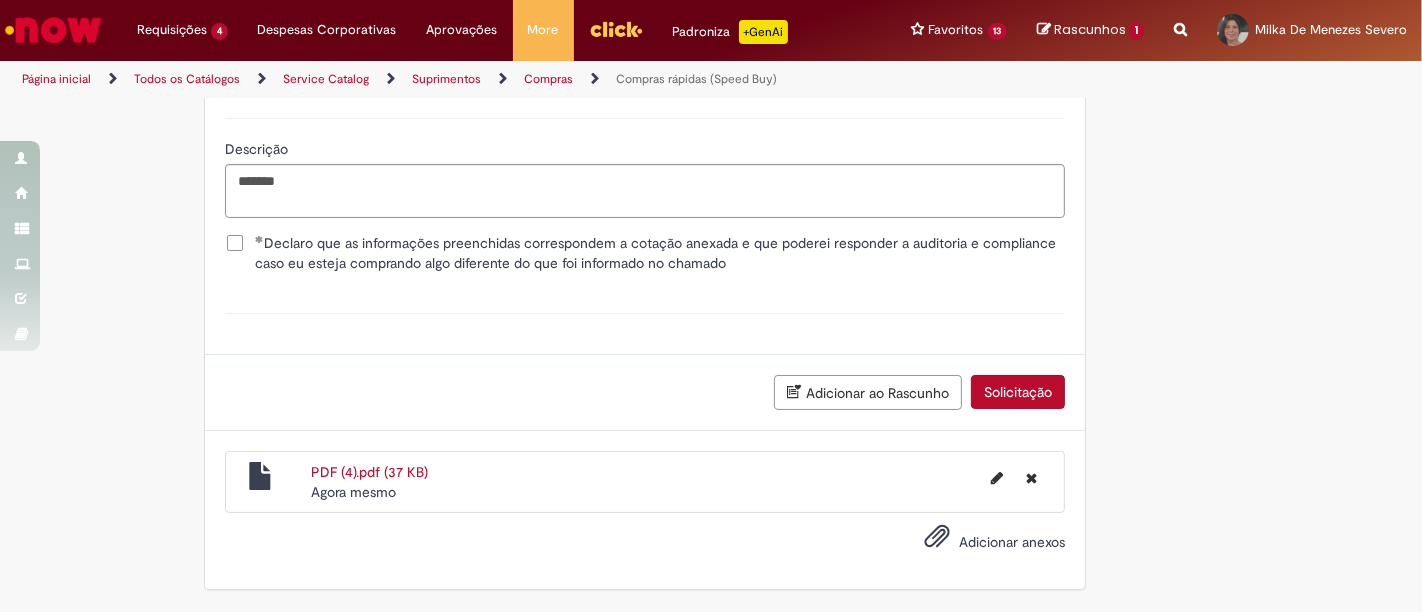 click on "Solicitação" at bounding box center [1018, 392] 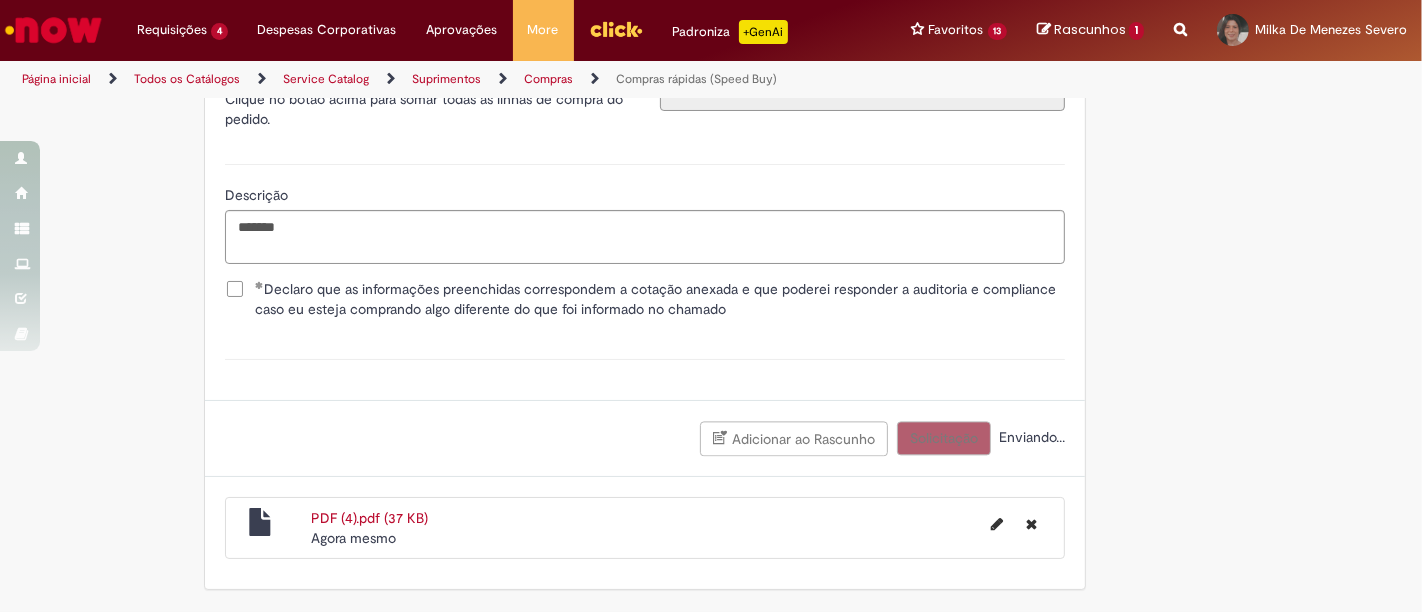 scroll, scrollTop: 3678, scrollLeft: 0, axis: vertical 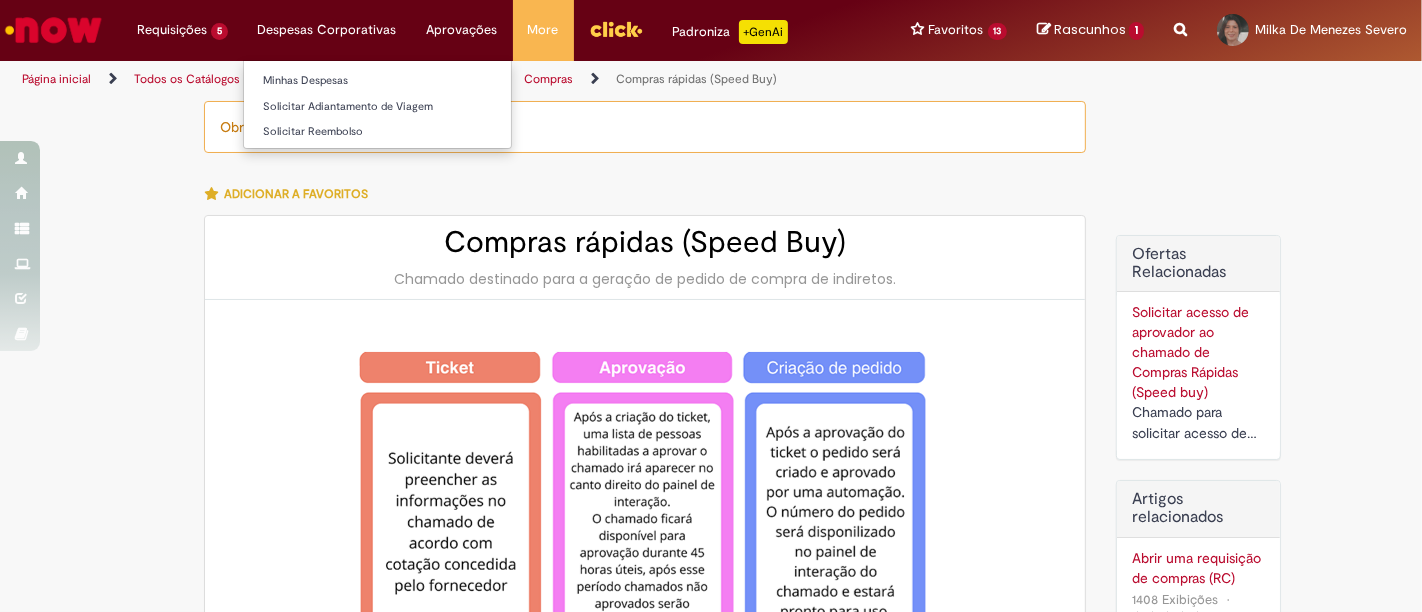 type on "********" 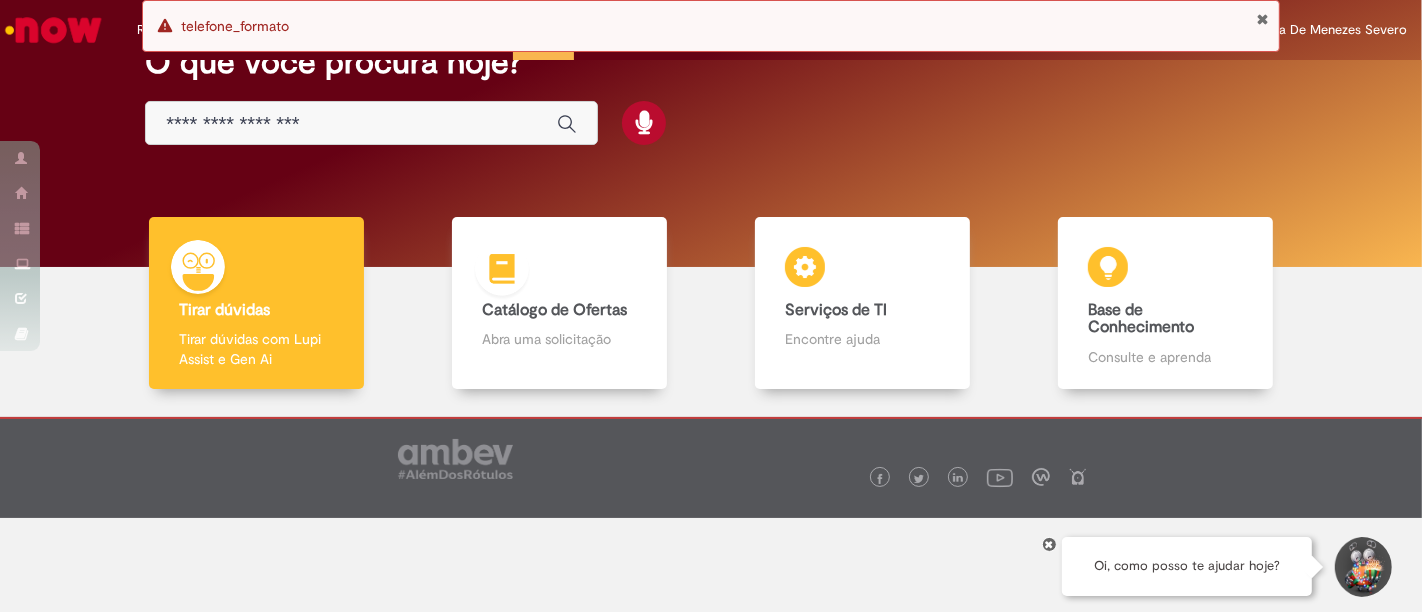 scroll, scrollTop: 0, scrollLeft: 0, axis: both 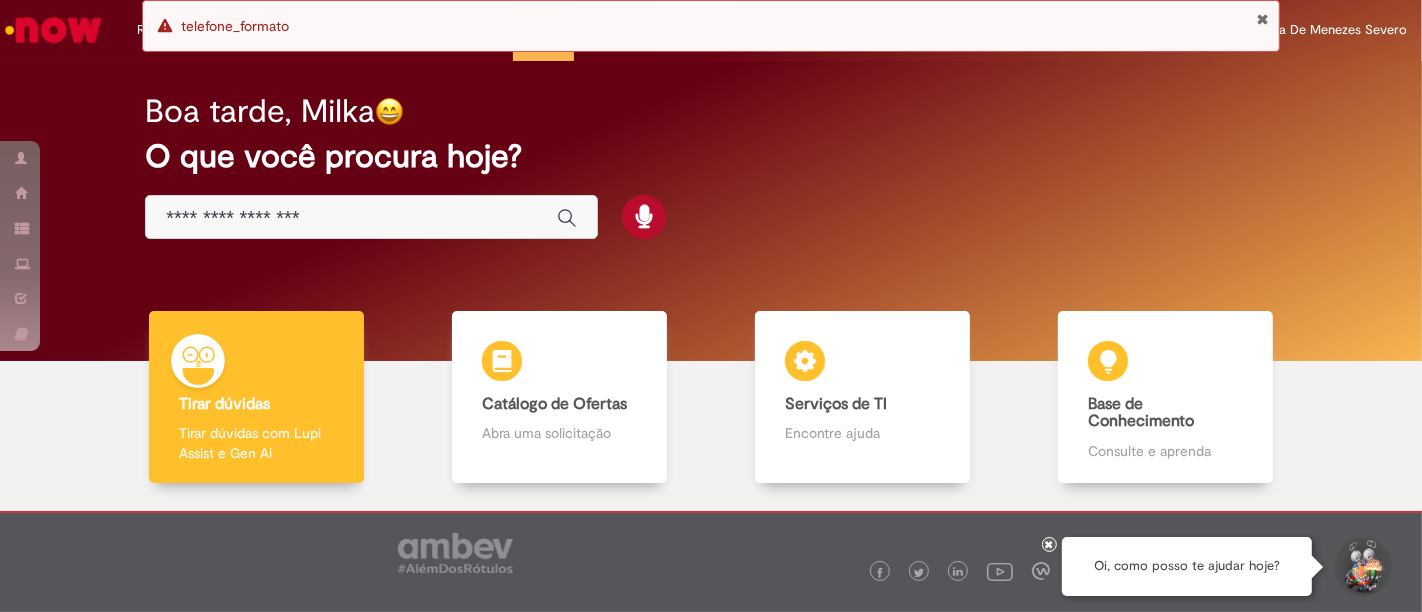 click on "Erro 			 telefone_formato" at bounding box center [711, 26] 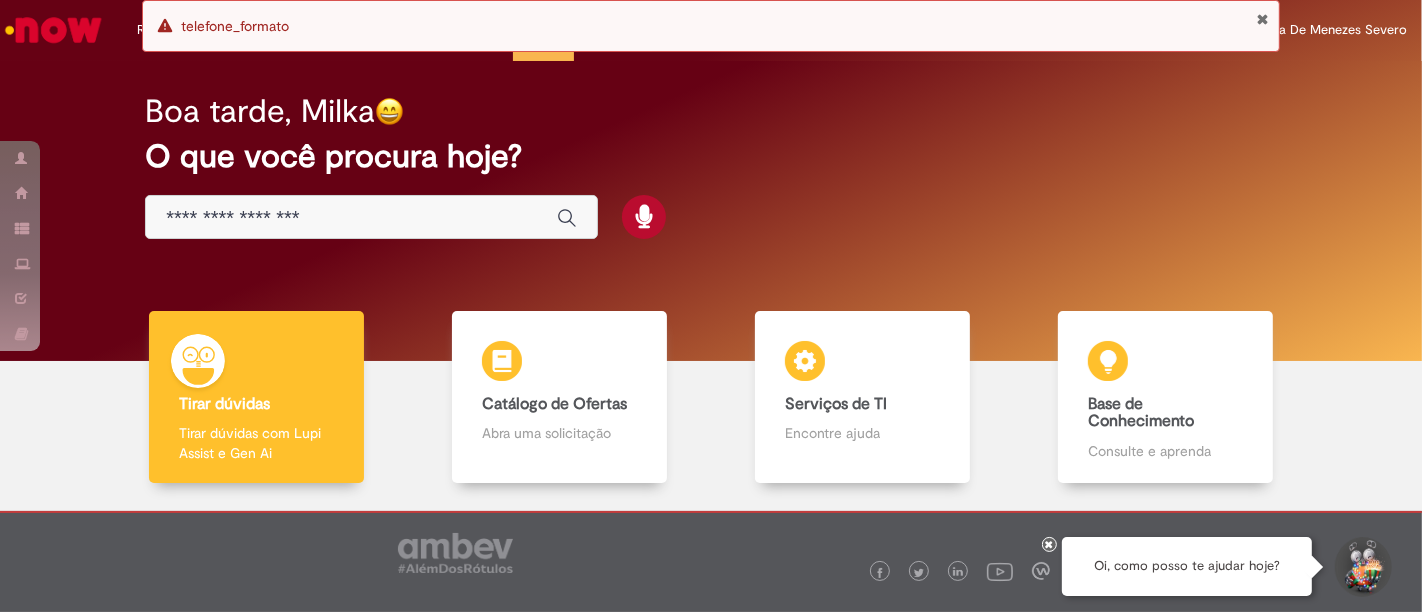 click at bounding box center [1262, 19] 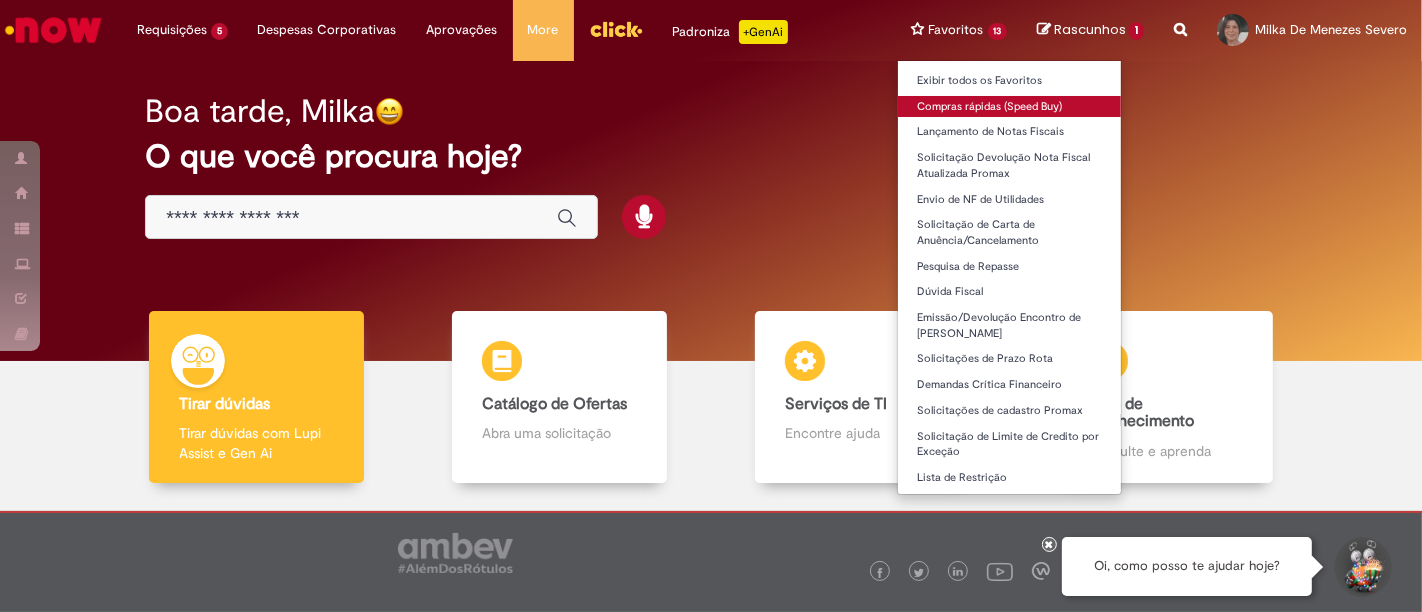 click on "Compras rápidas (Speed Buy)" at bounding box center (1010, 107) 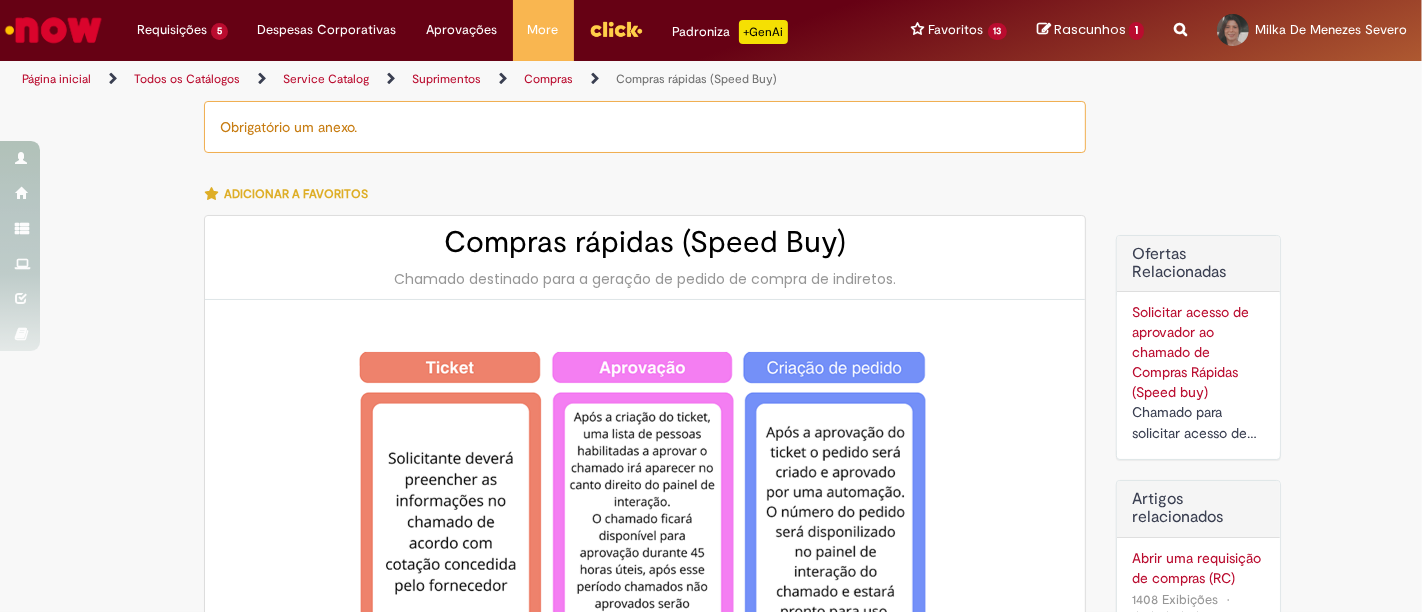 type on "********" 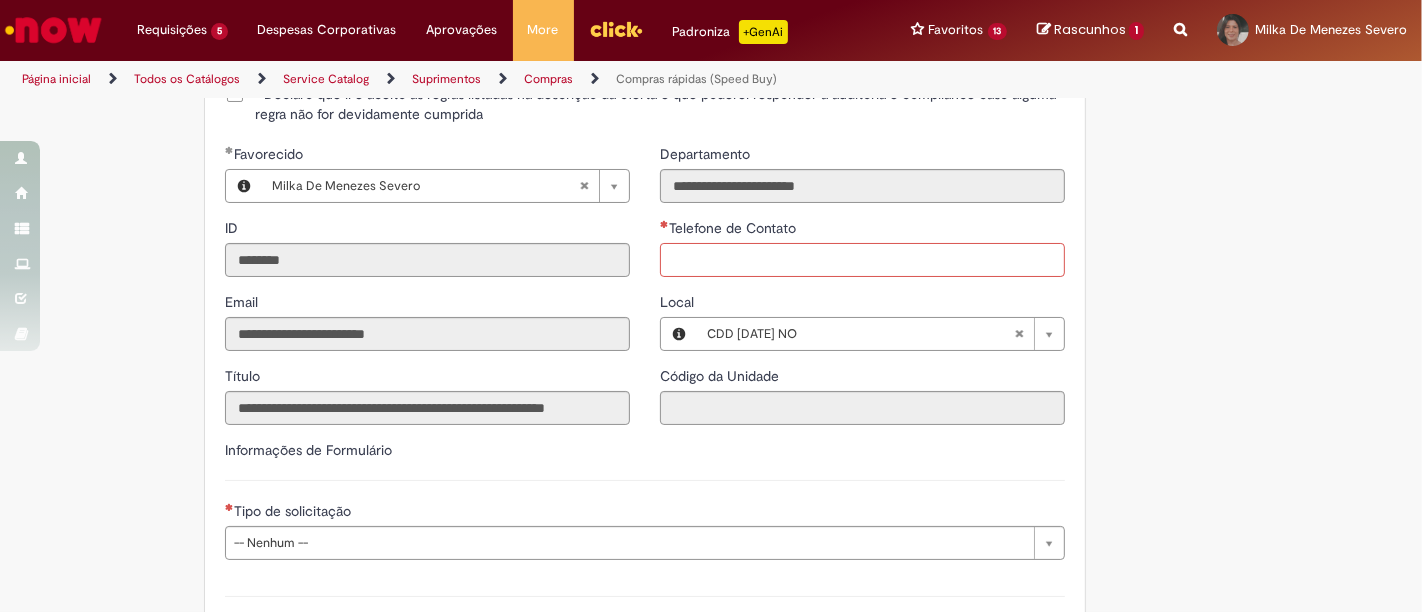 type on "**********" 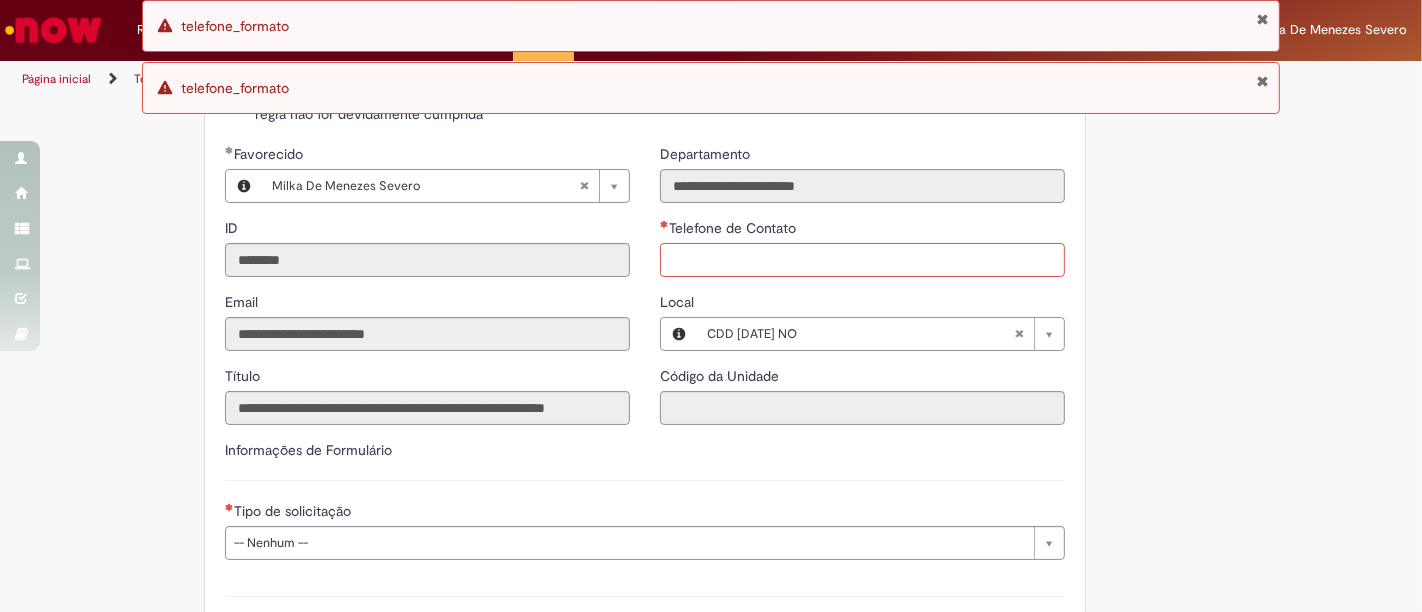 click on "Telefone de Contato" at bounding box center (862, 260) 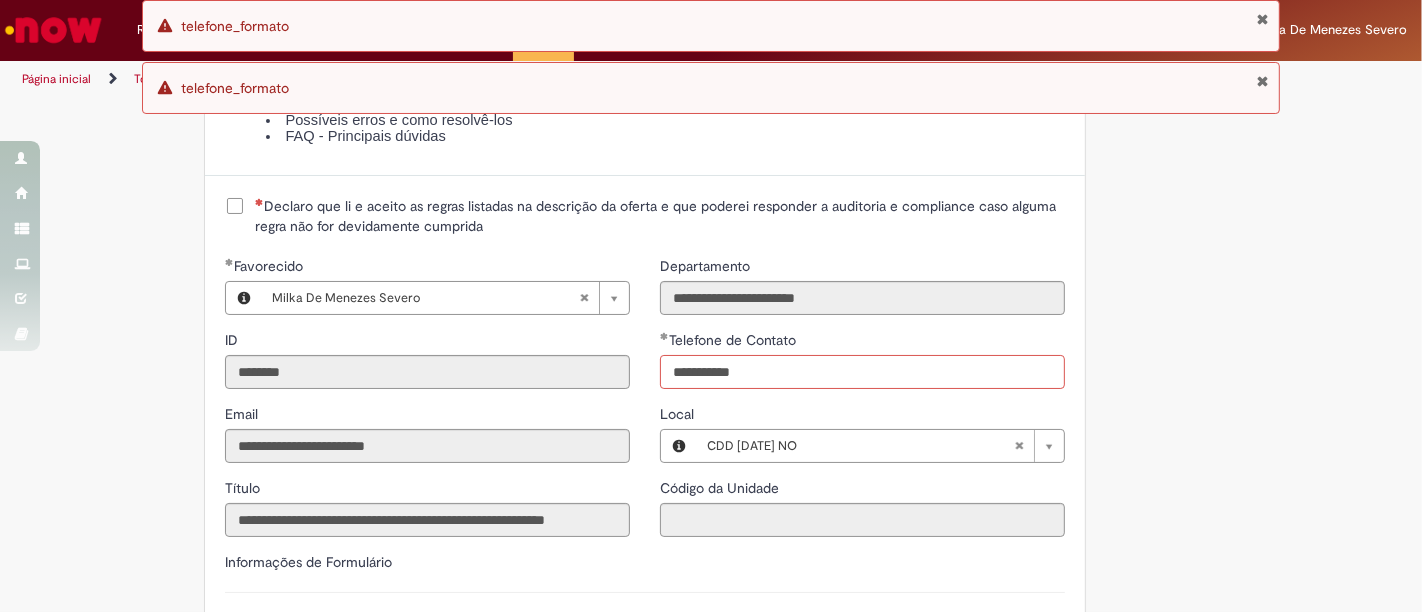 scroll, scrollTop: 2431, scrollLeft: 0, axis: vertical 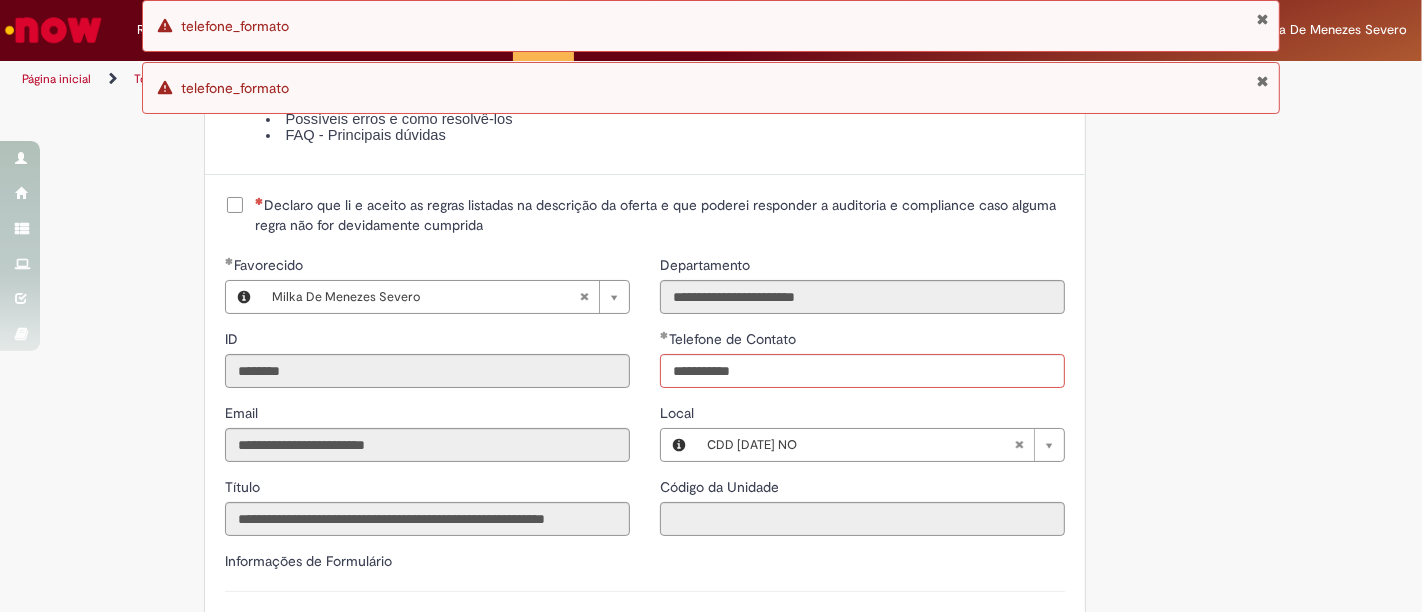click on "Declaro que li e aceito as regras listadas na descrição da oferta e que poderei responder a auditoria e compliance caso alguma regra não for devidamente cumprida" at bounding box center [660, 215] 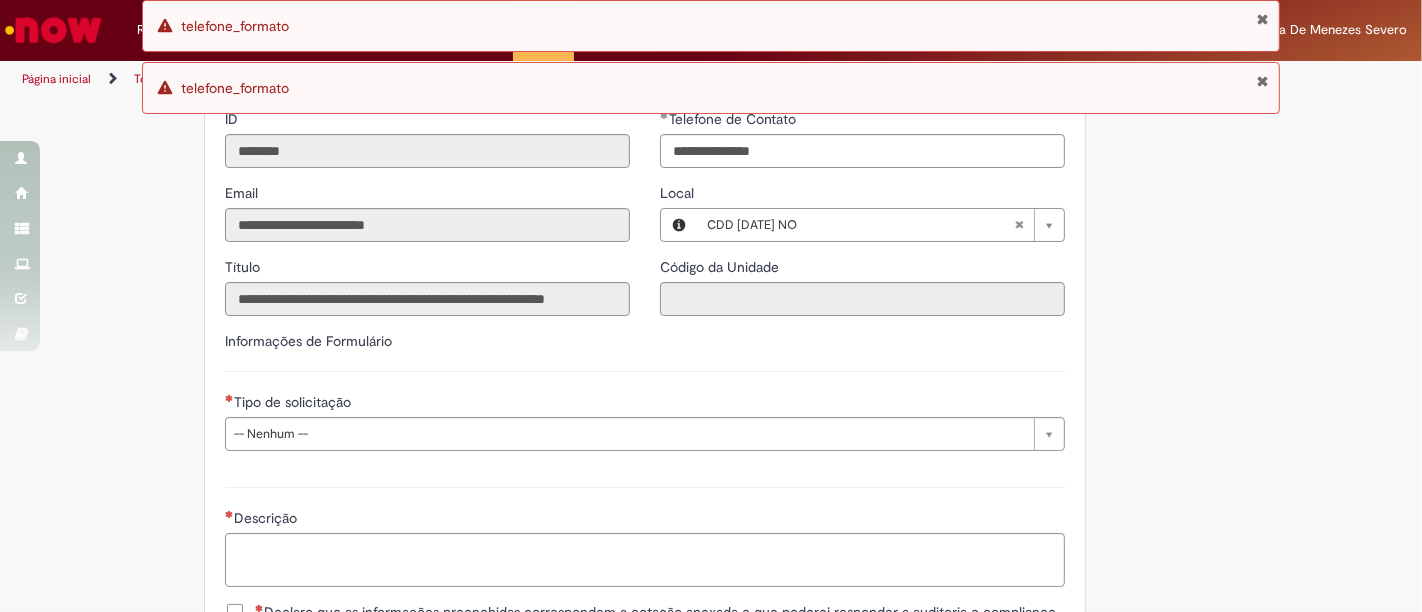 scroll, scrollTop: 2654, scrollLeft: 0, axis: vertical 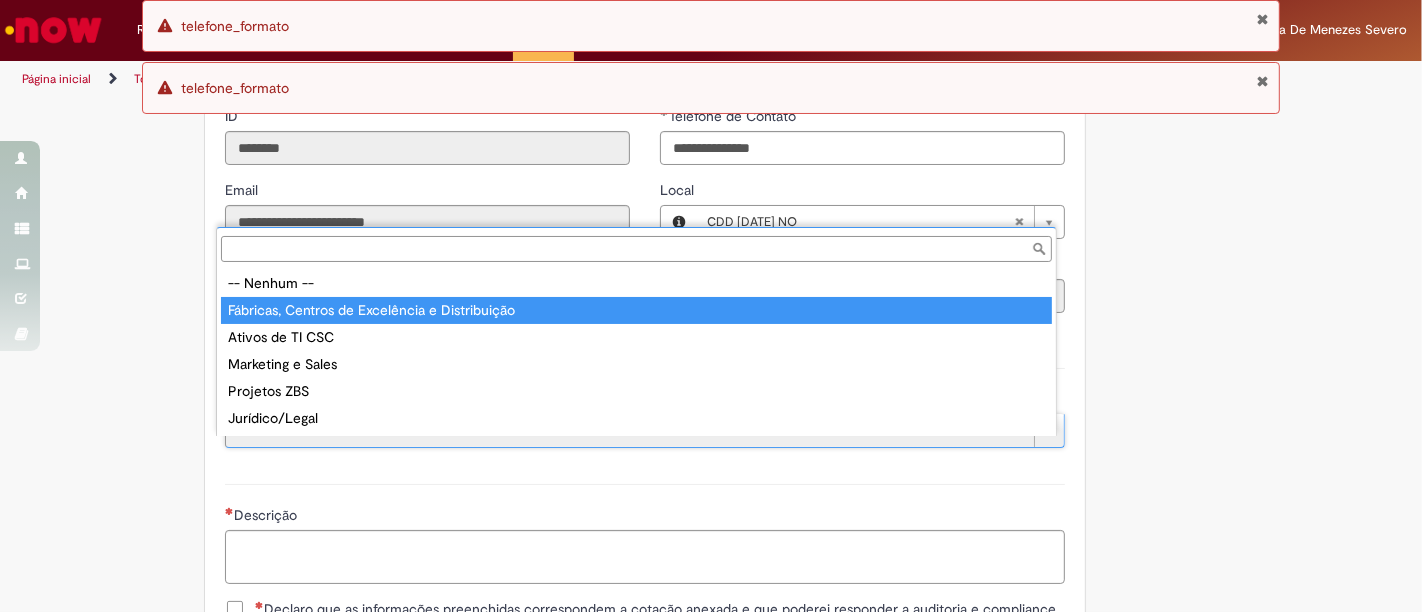 type on "**********" 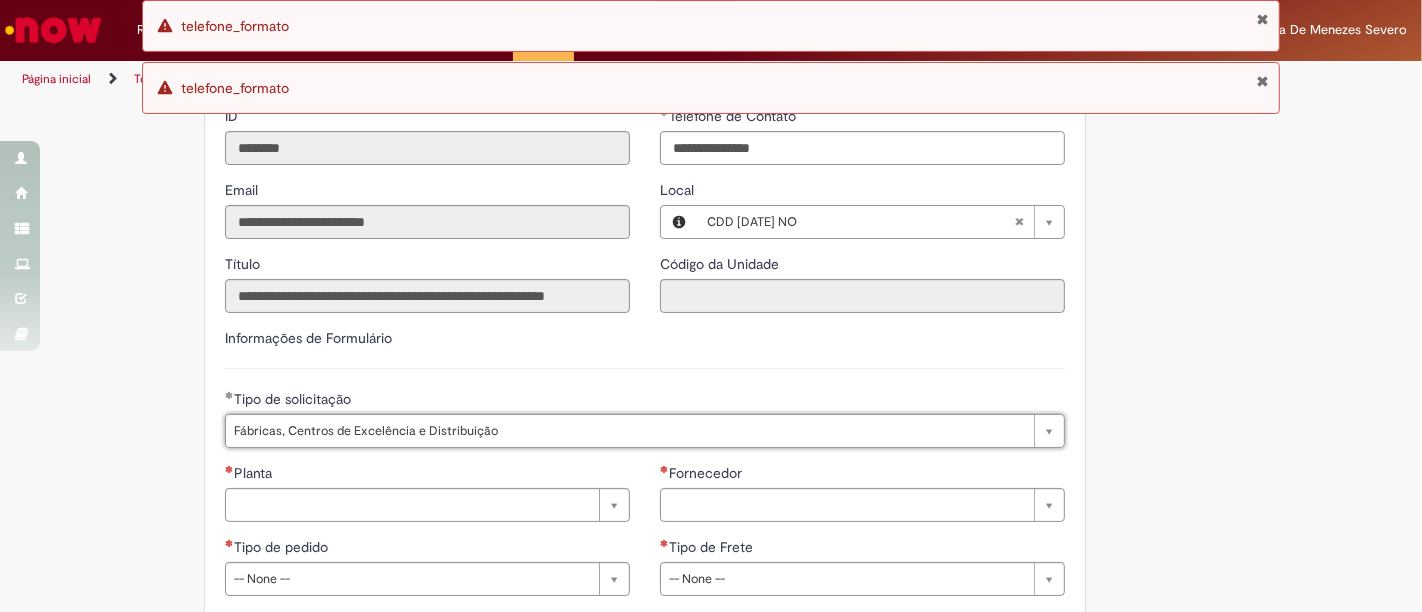 scroll, scrollTop: 2765, scrollLeft: 0, axis: vertical 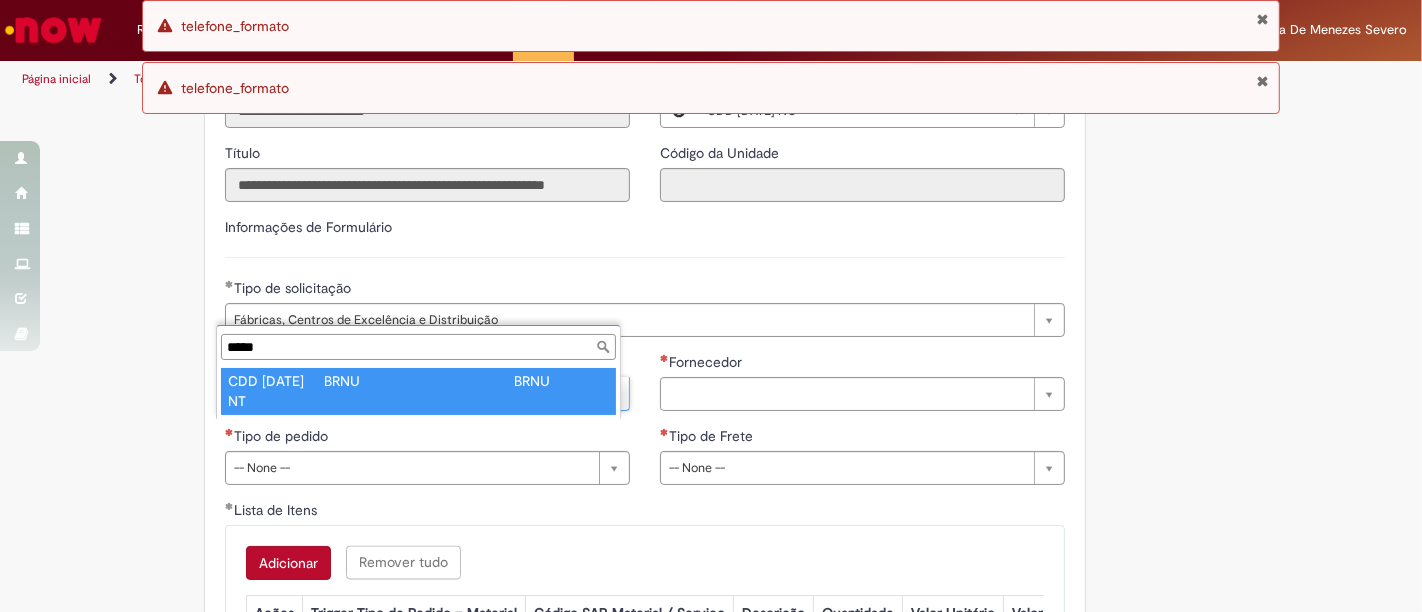 type on "*****" 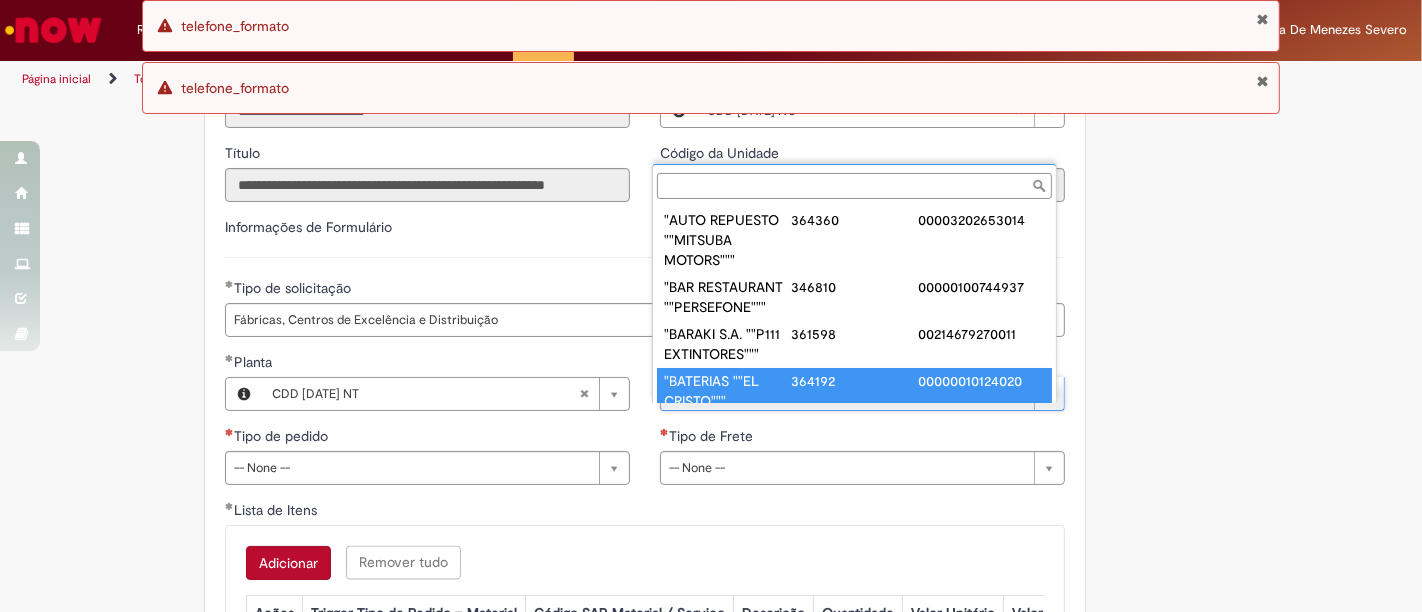 scroll, scrollTop: 8, scrollLeft: 0, axis: vertical 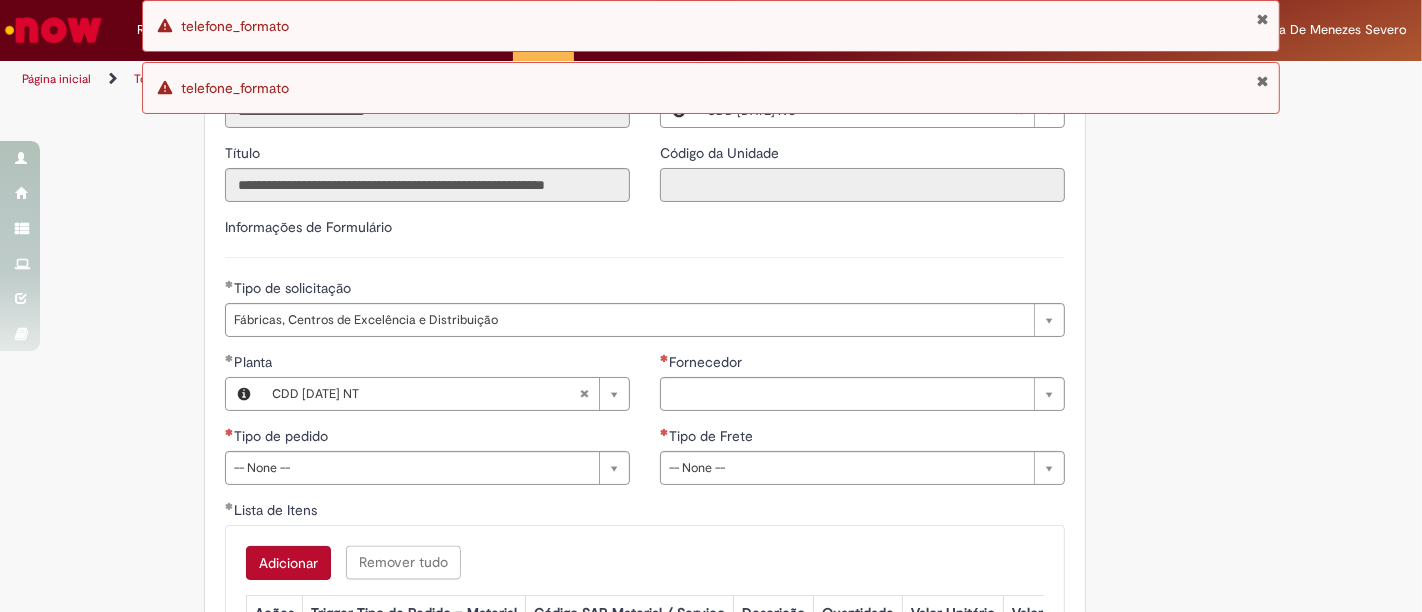 click on "Código da Unidade" at bounding box center (862, 185) 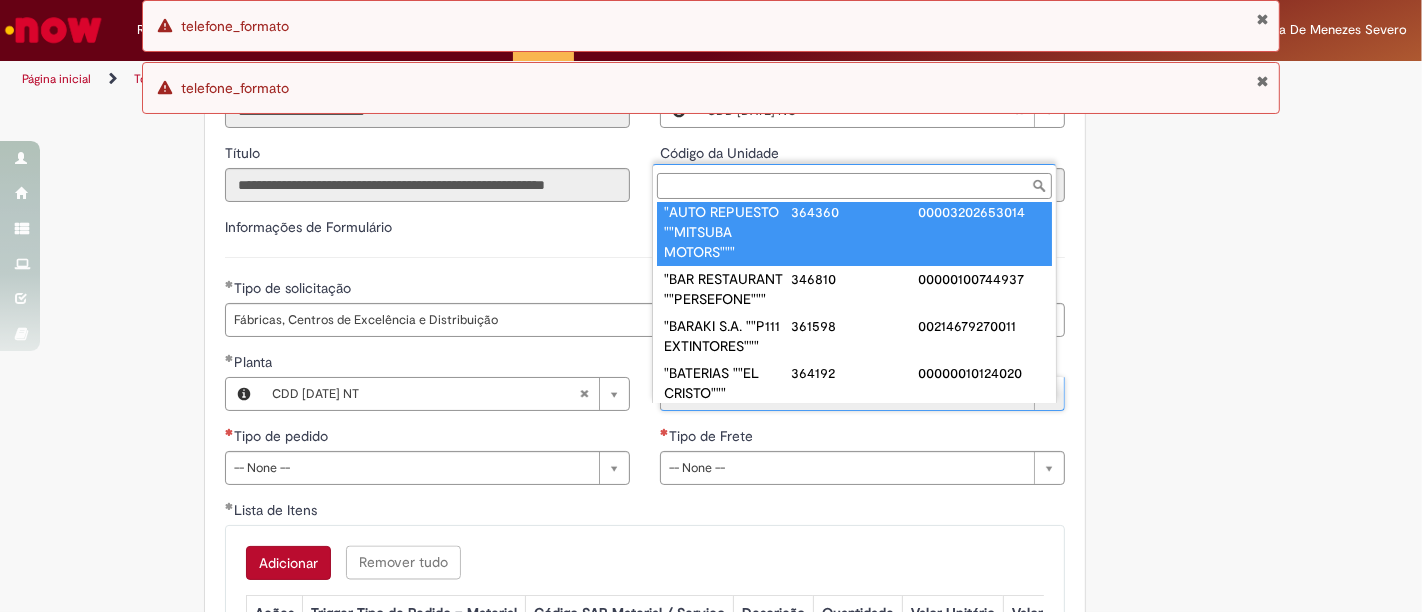 paste on "******" 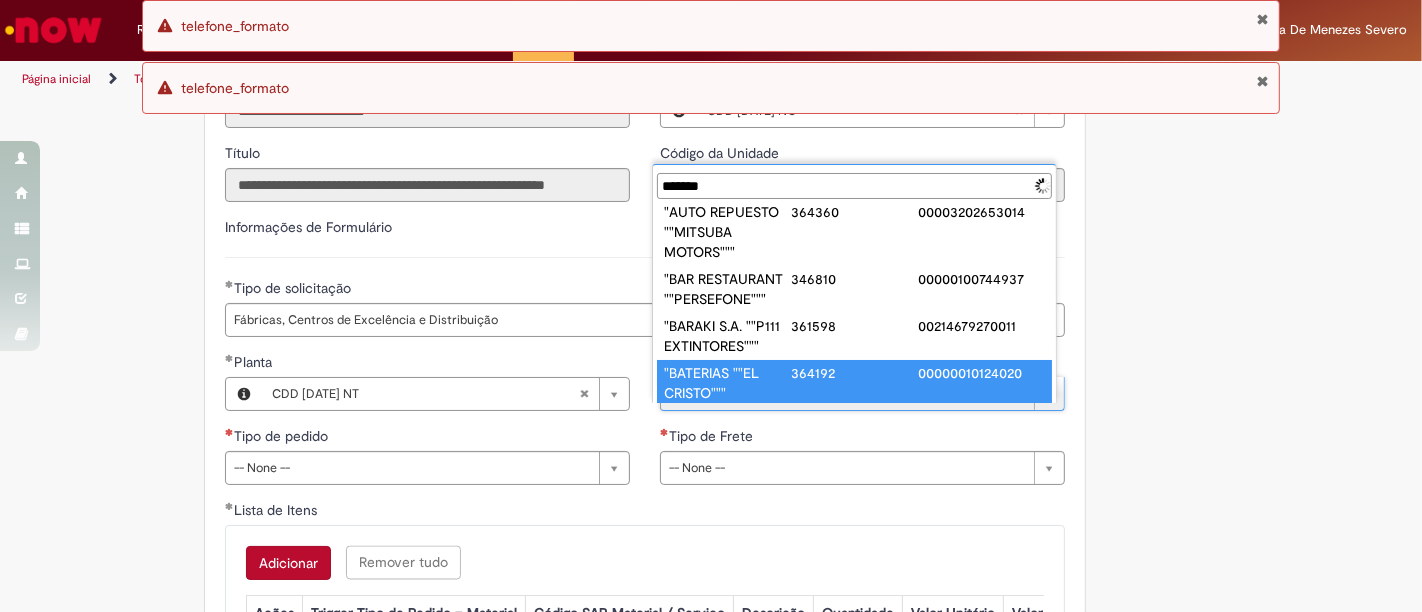 scroll, scrollTop: 0, scrollLeft: 0, axis: both 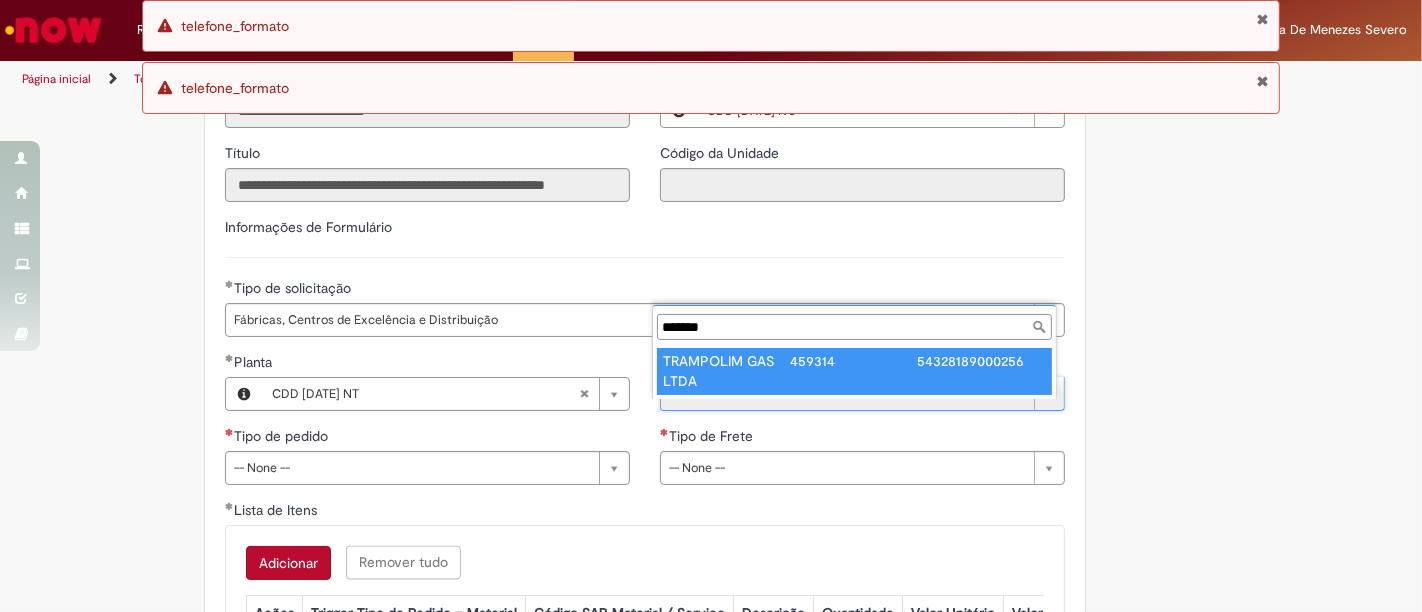 type on "******" 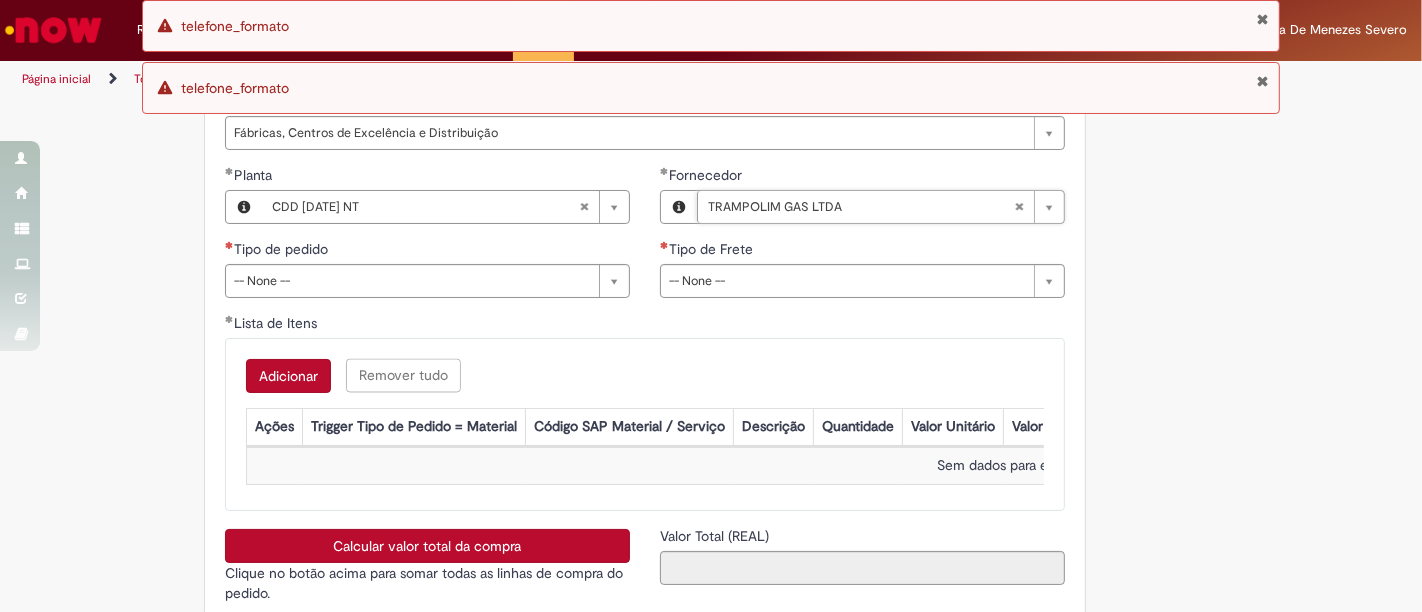 scroll, scrollTop: 2987, scrollLeft: 0, axis: vertical 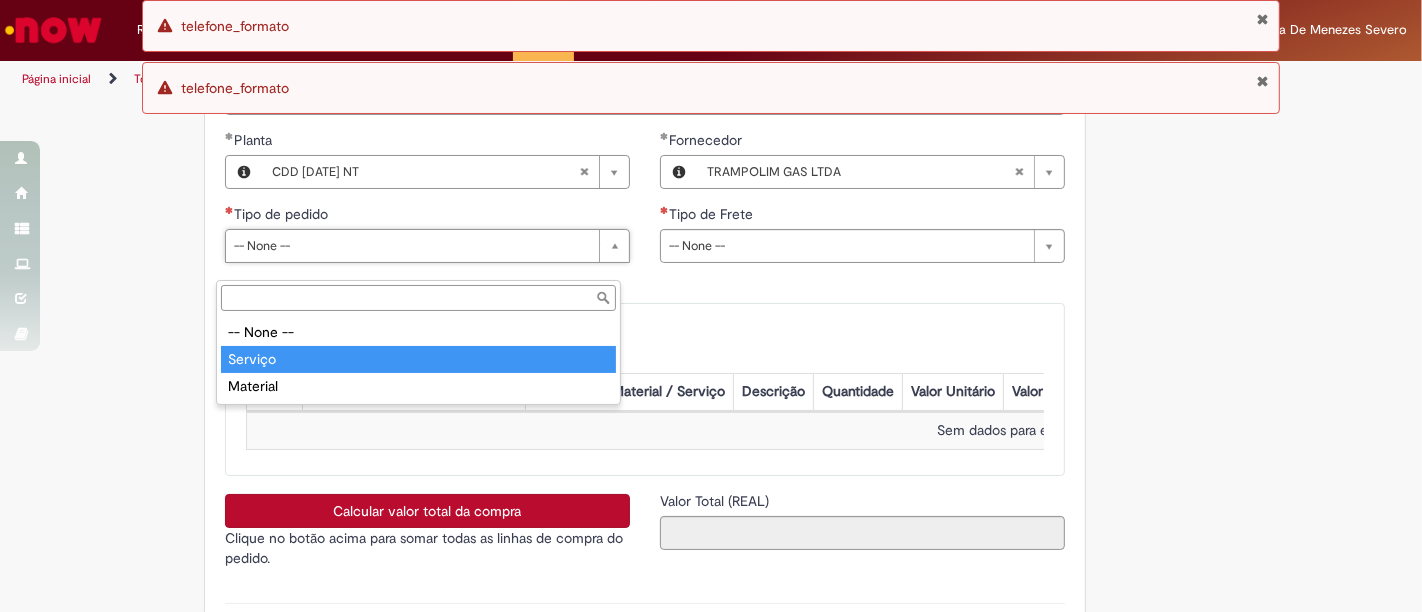 type on "*******" 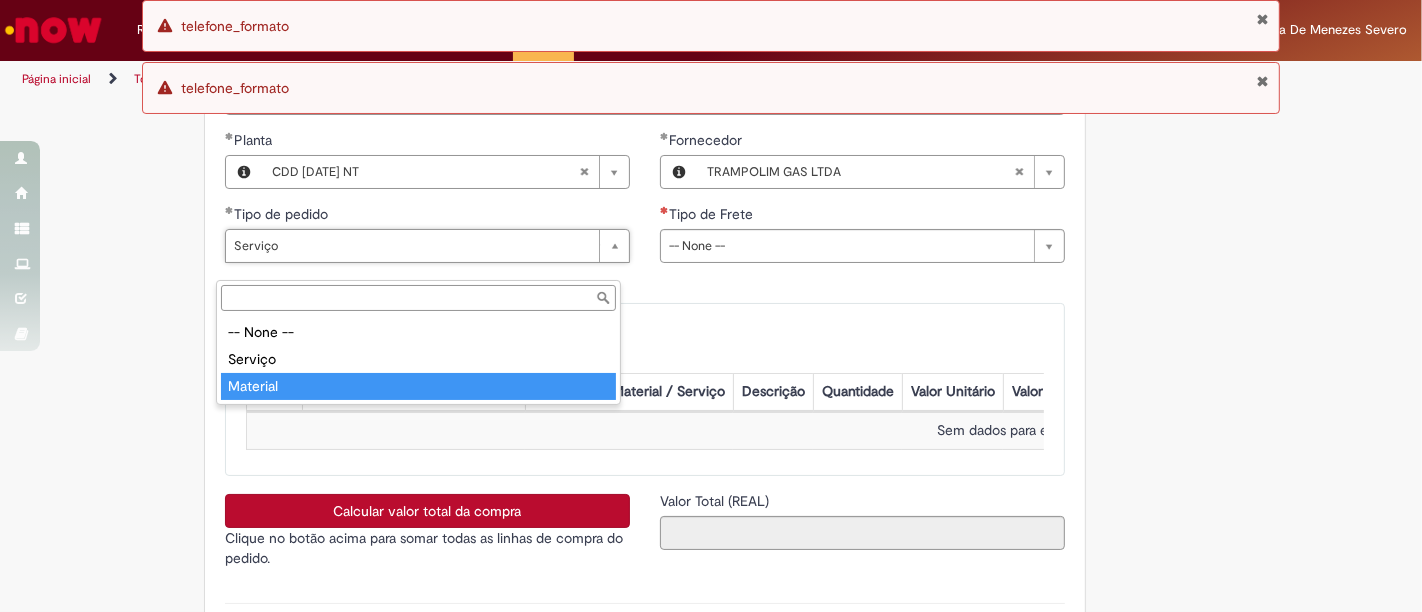 type on "********" 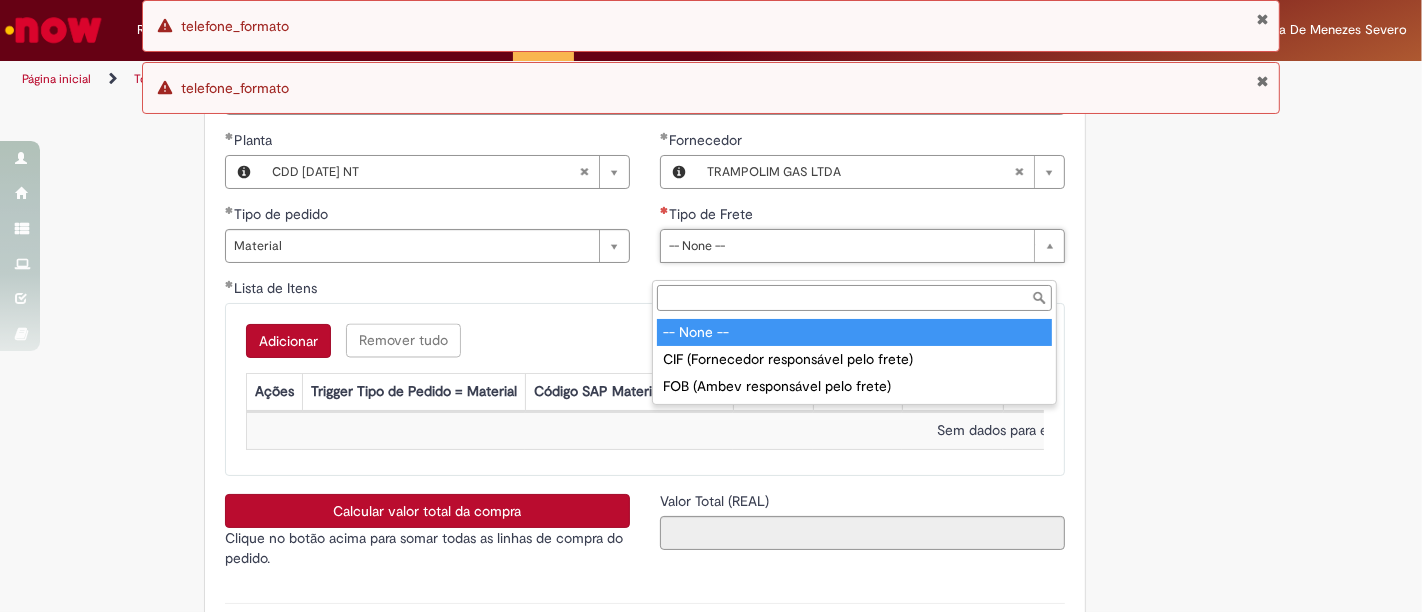 scroll, scrollTop: 0, scrollLeft: 0, axis: both 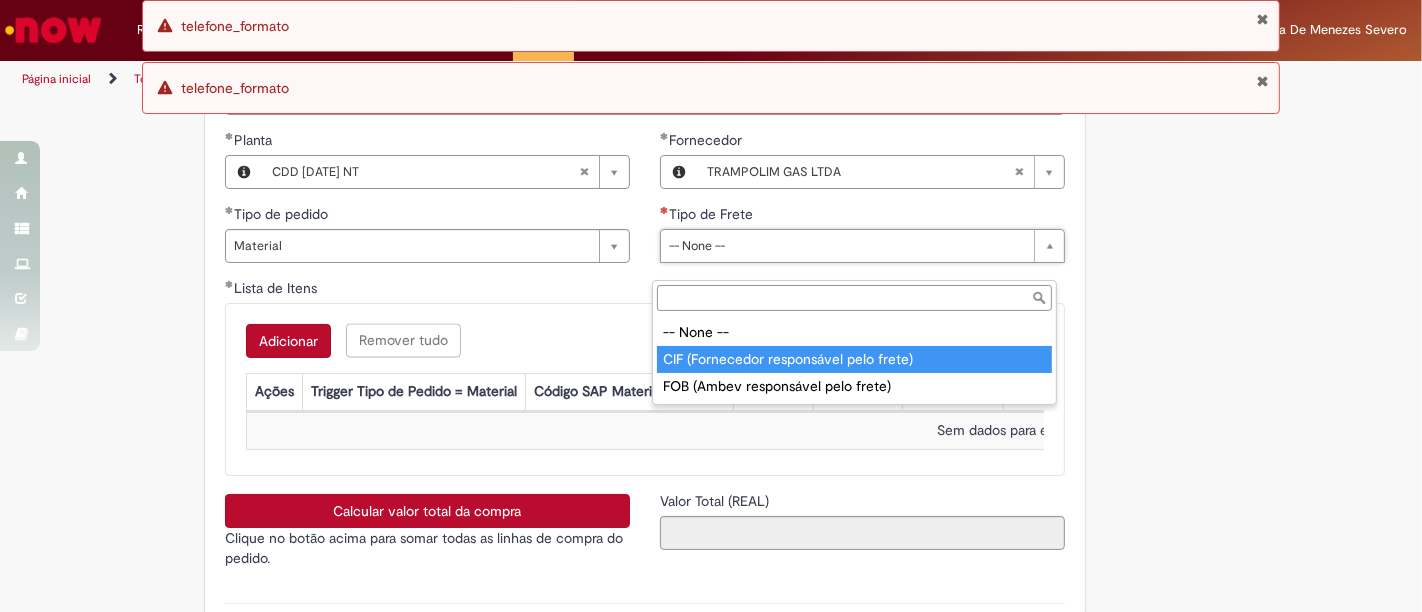 type on "**********" 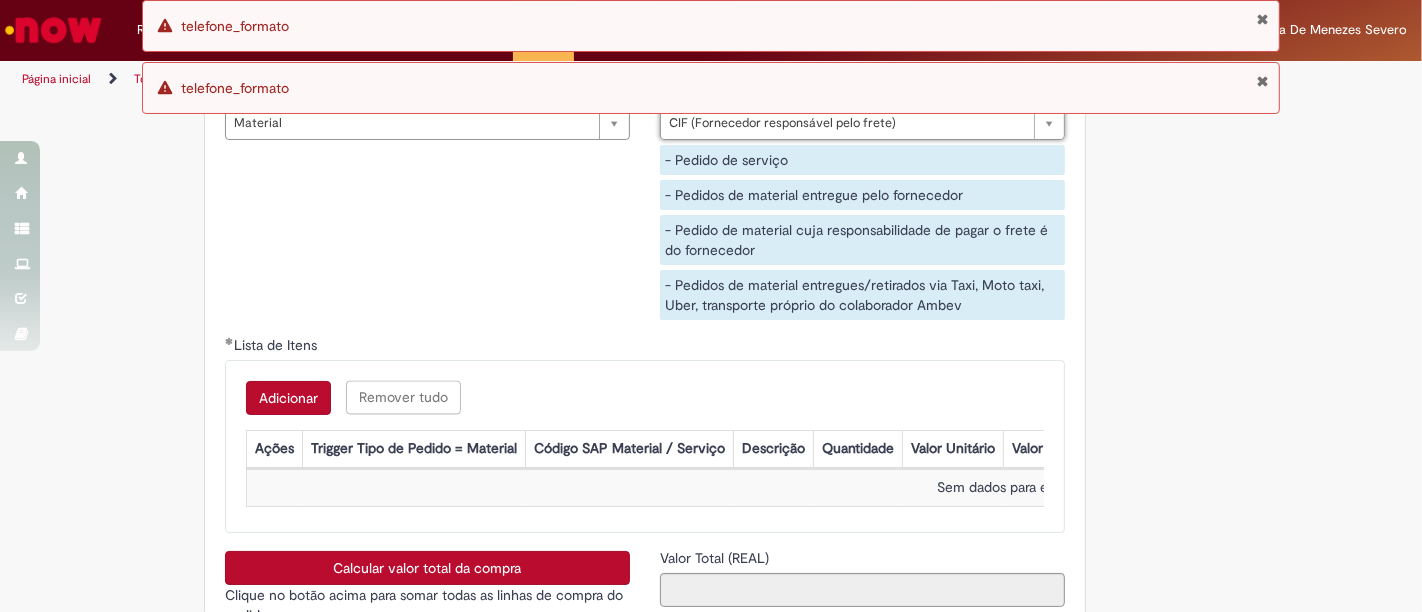 scroll, scrollTop: 3320, scrollLeft: 0, axis: vertical 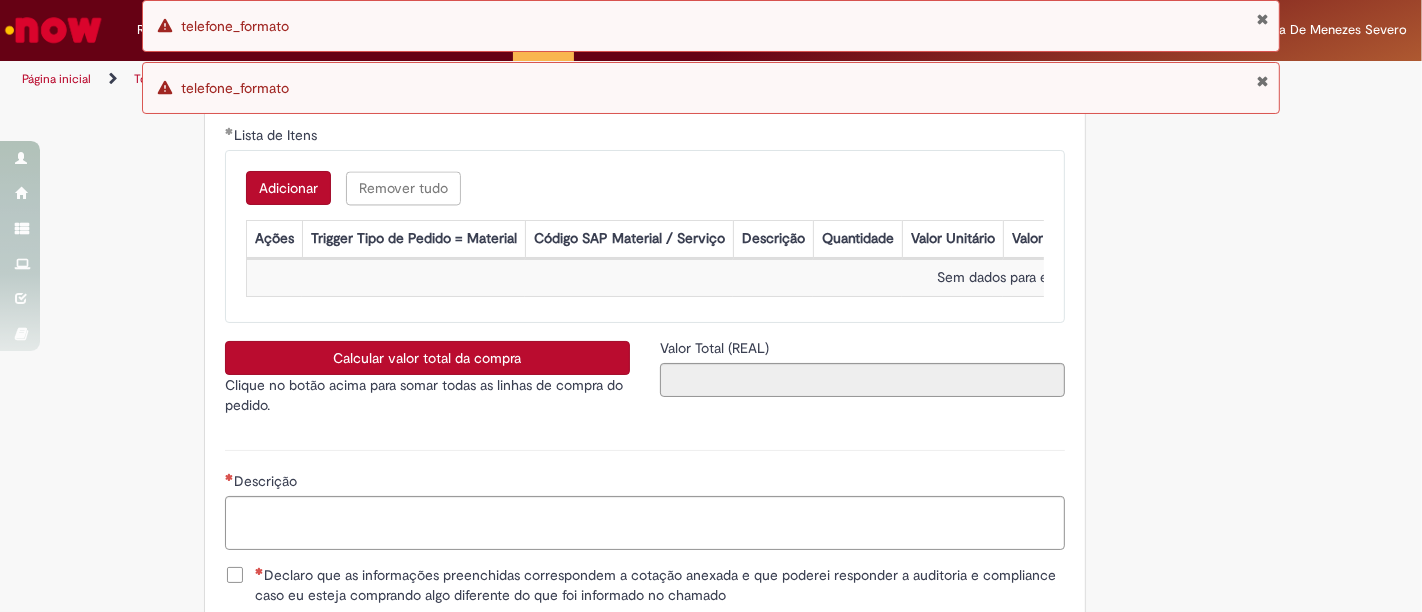 click on "Adicionar" at bounding box center [288, 188] 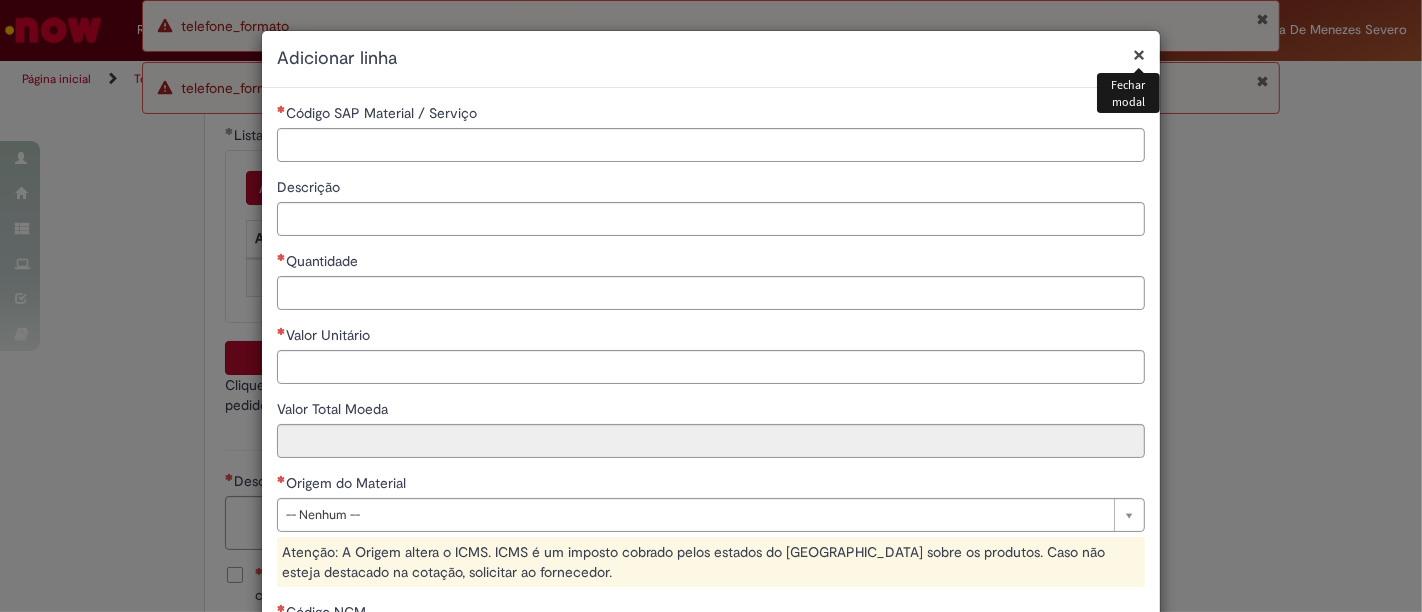 click on "**********" at bounding box center (711, 491) 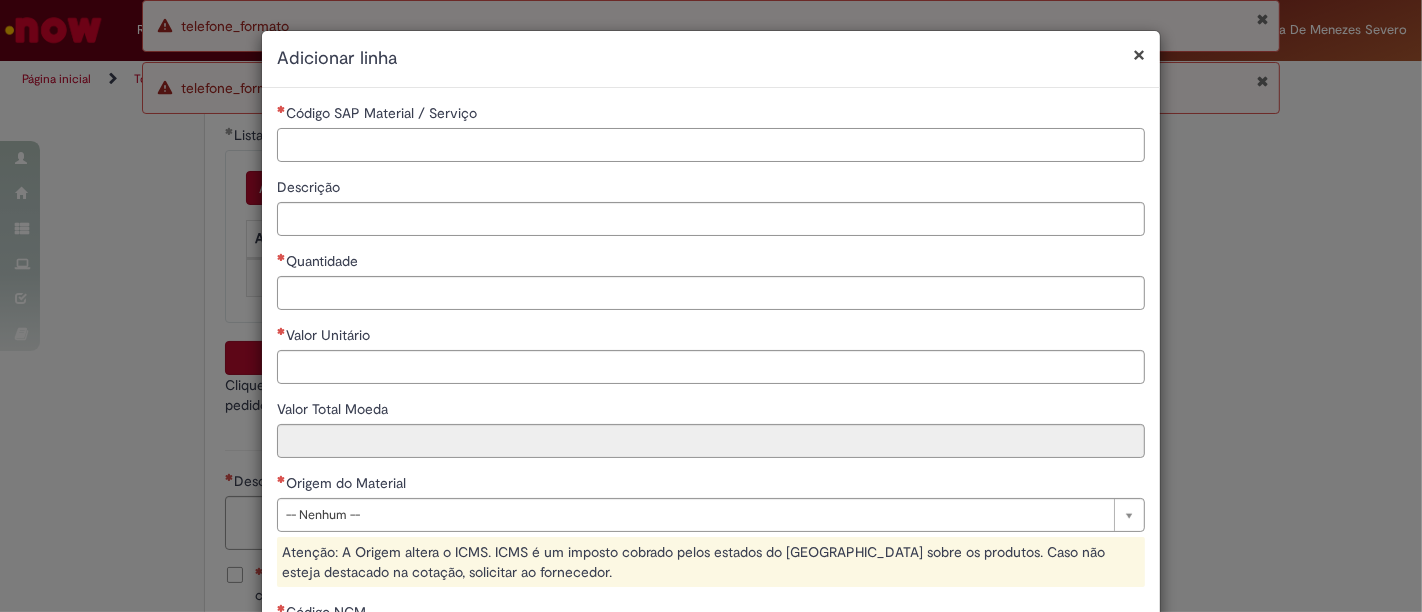 click on "Código SAP Material / Serviço" at bounding box center [711, 145] 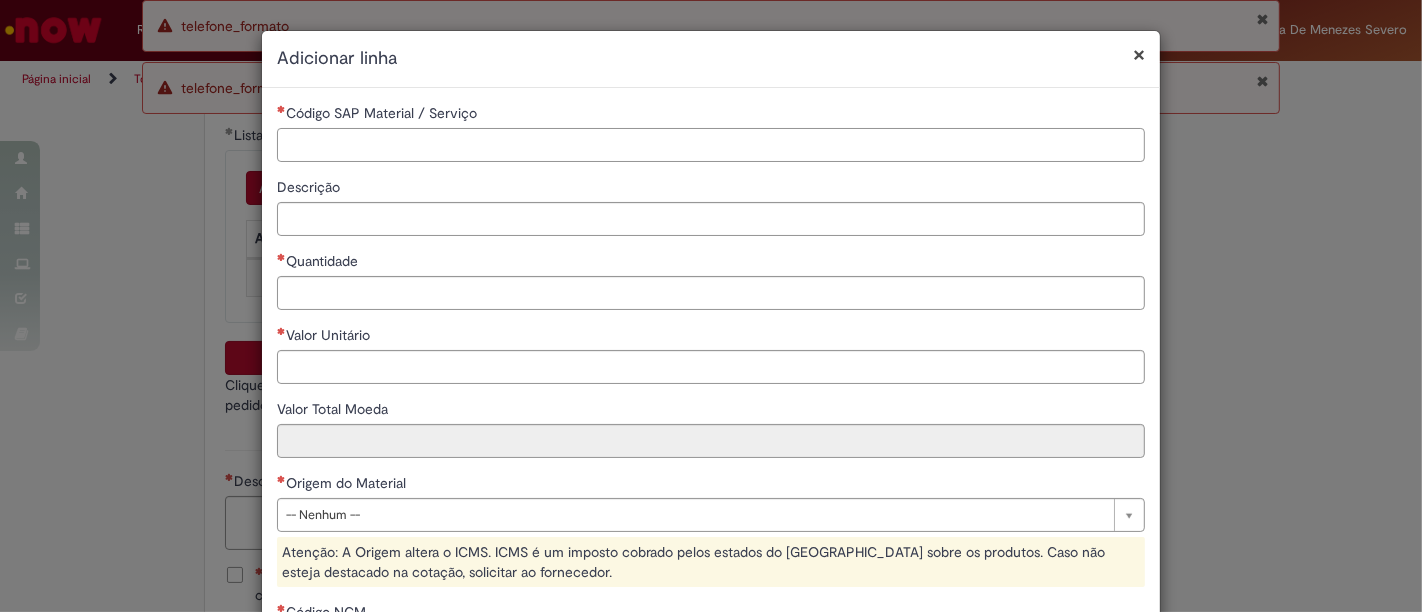 paste on "********" 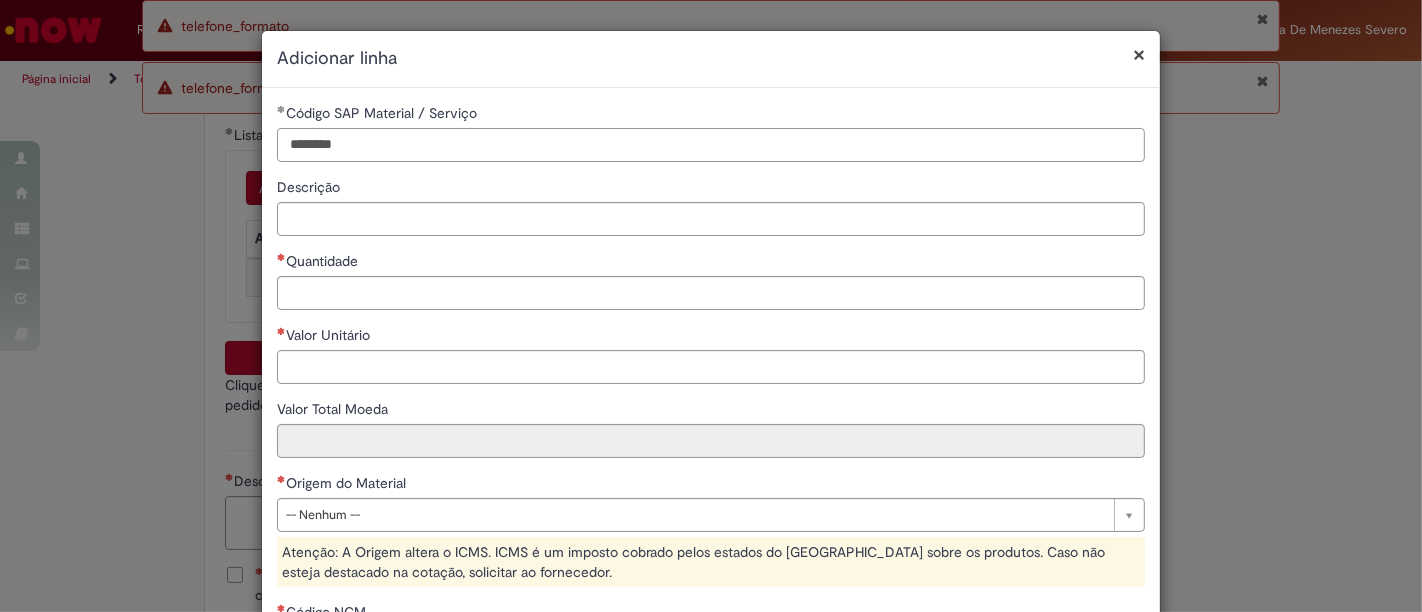 type on "********" 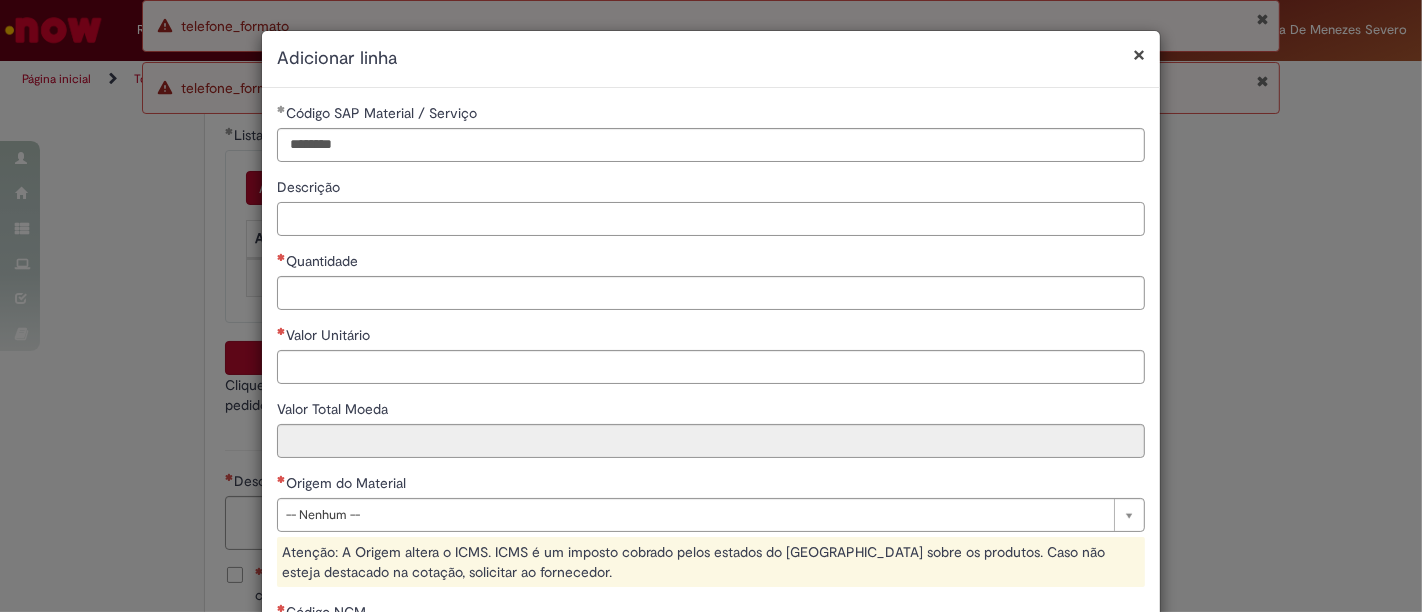 click on "Descrição" at bounding box center [711, 219] 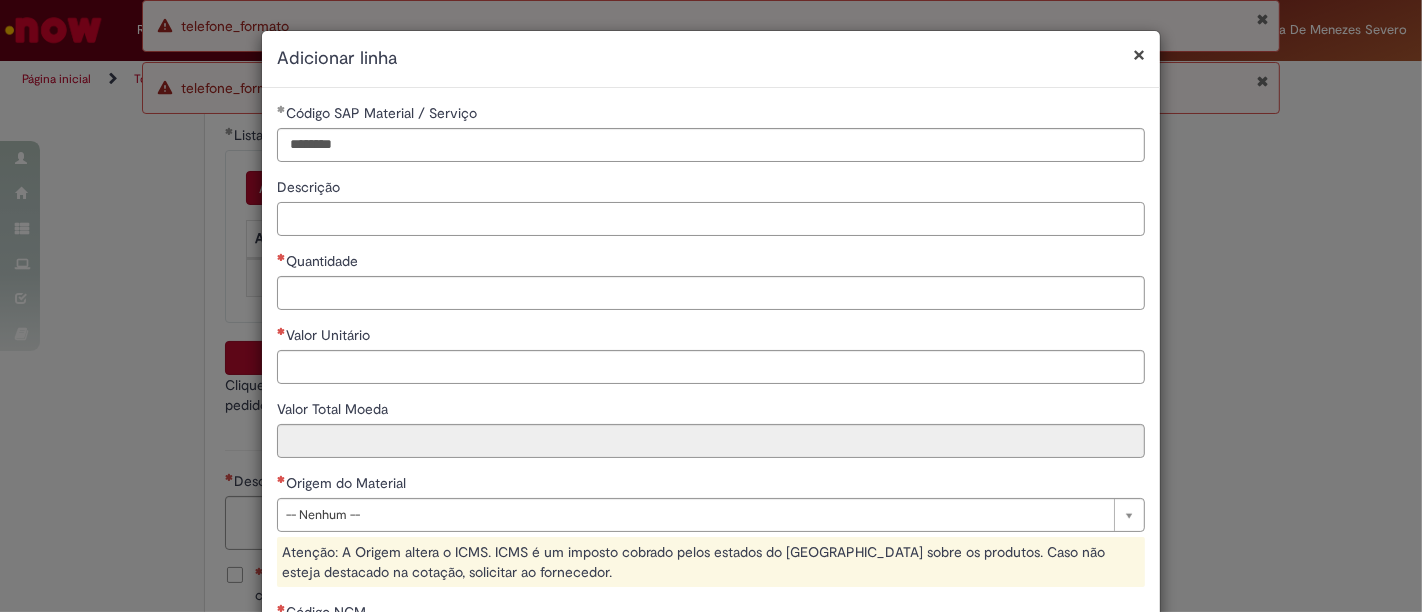 paste on "**********" 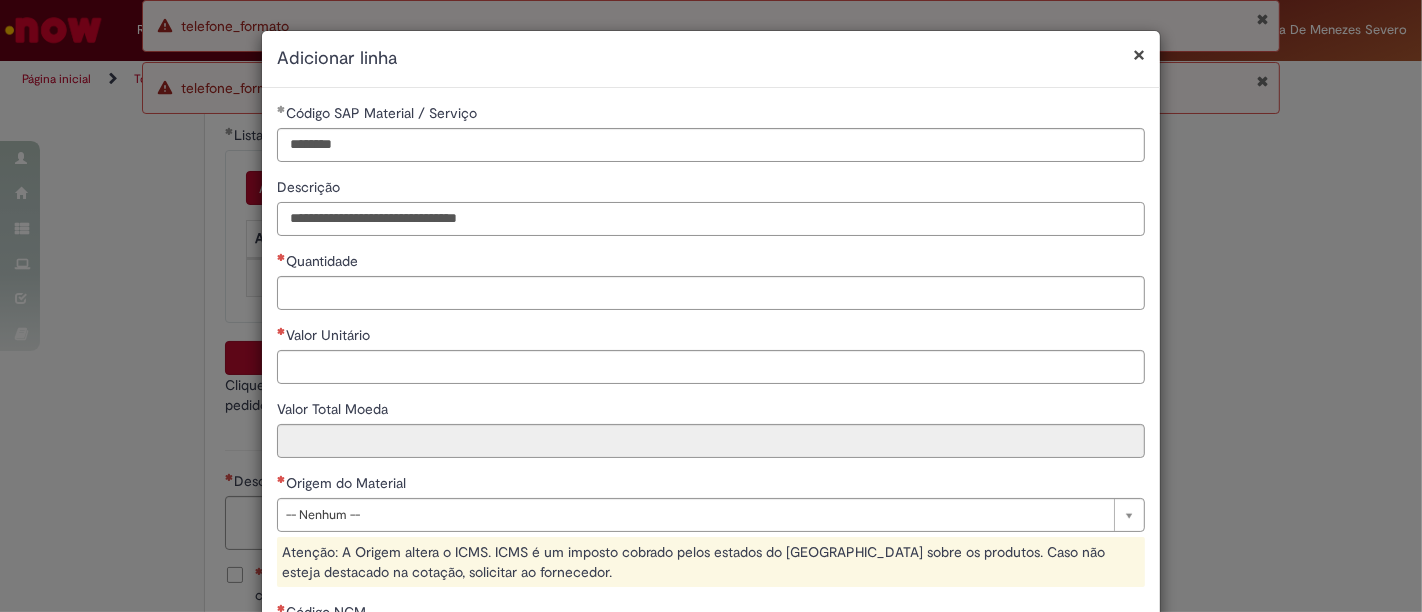 type on "**********" 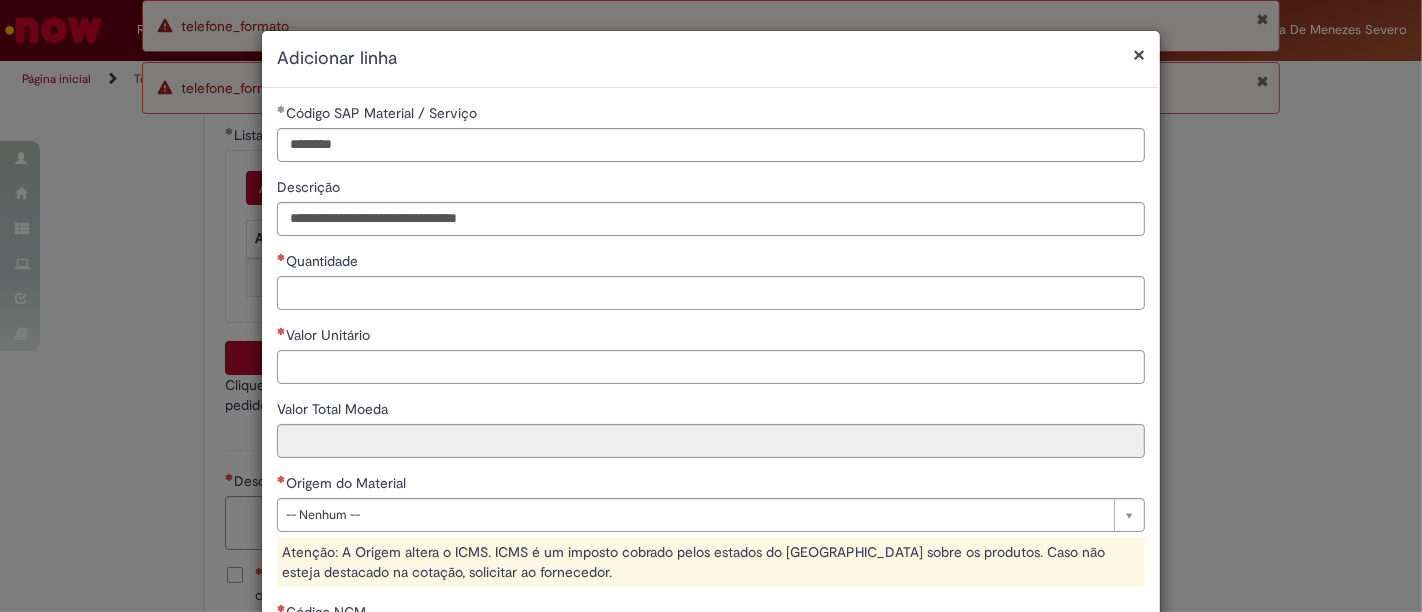 click on "**********" at bounding box center (711, 491) 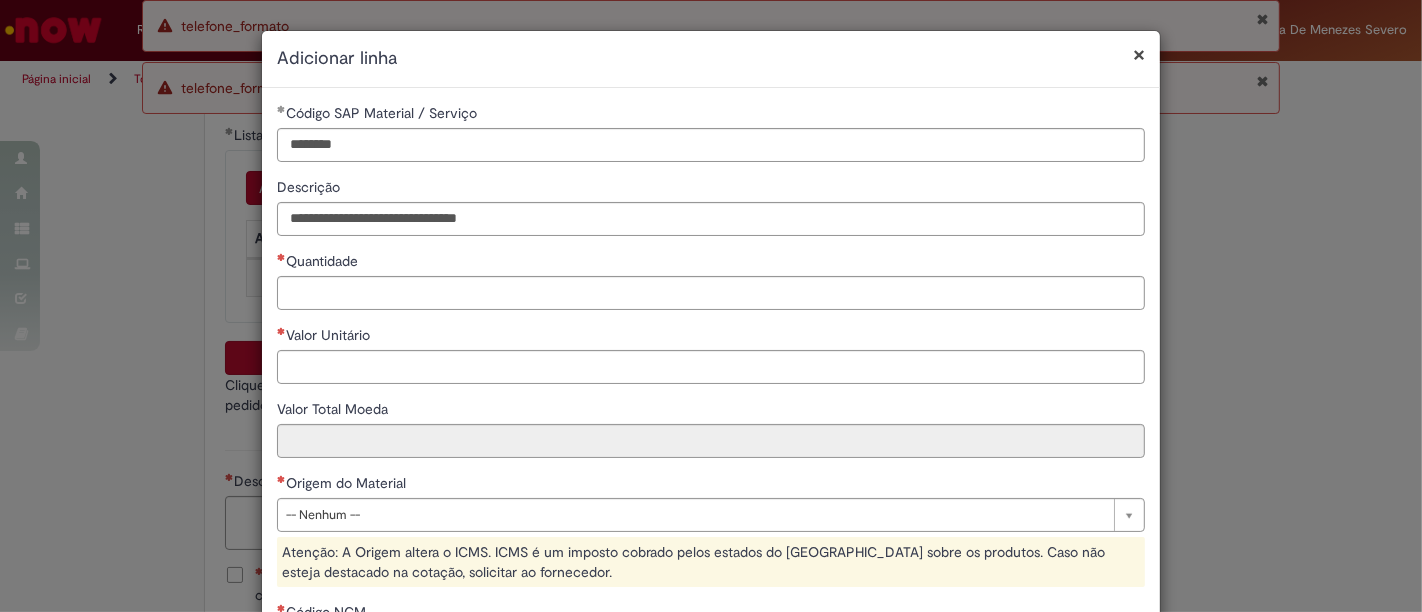 drag, startPoint x: 385, startPoint y: 272, endPoint x: 399, endPoint y: 204, distance: 69.426216 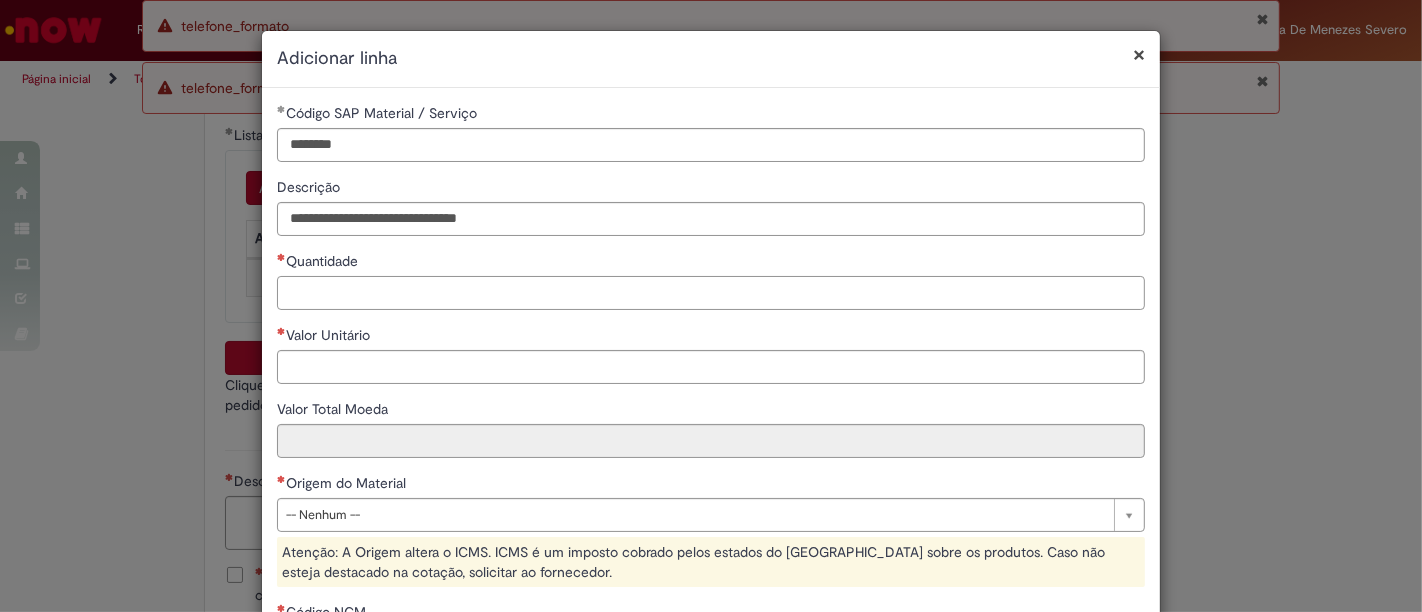 click on "Quantidade" at bounding box center [711, 293] 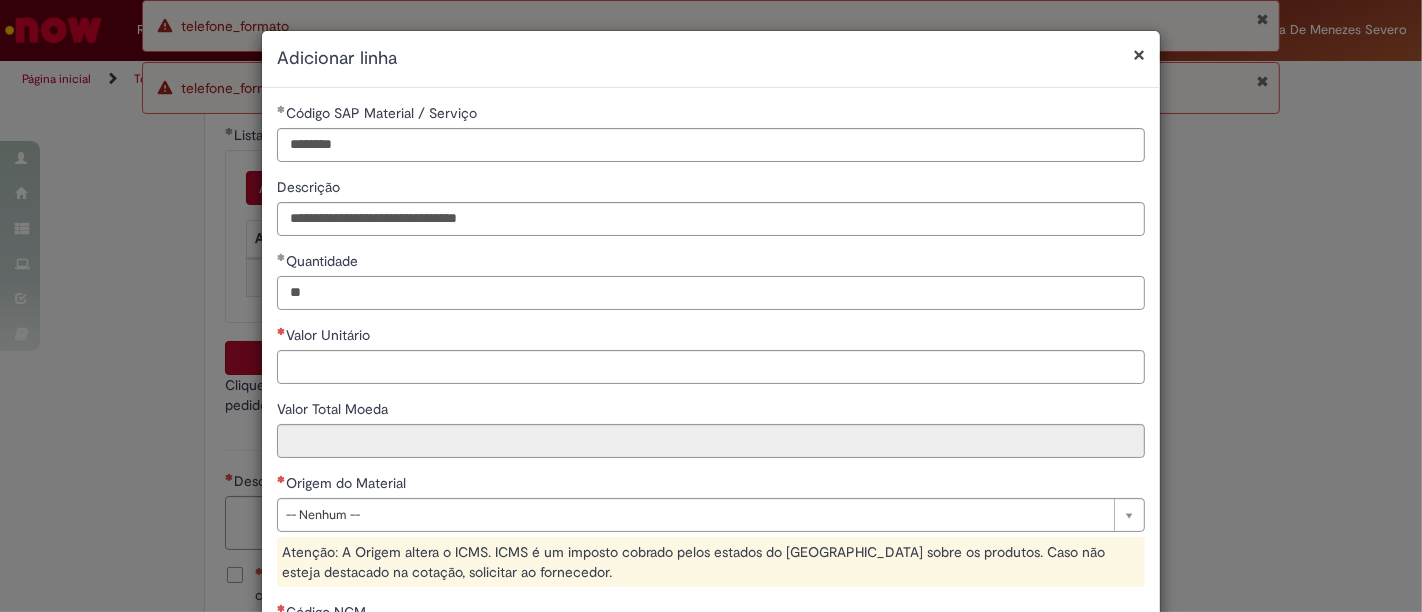 type on "**" 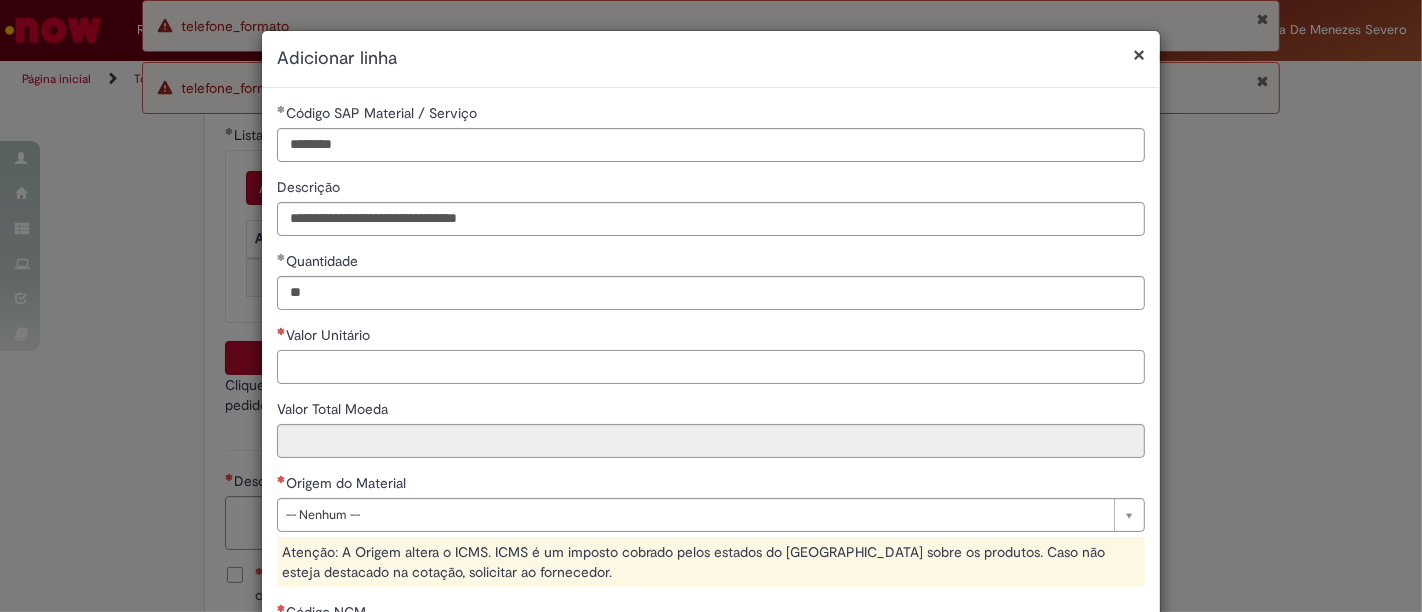 click on "Valor Unitário" at bounding box center [711, 367] 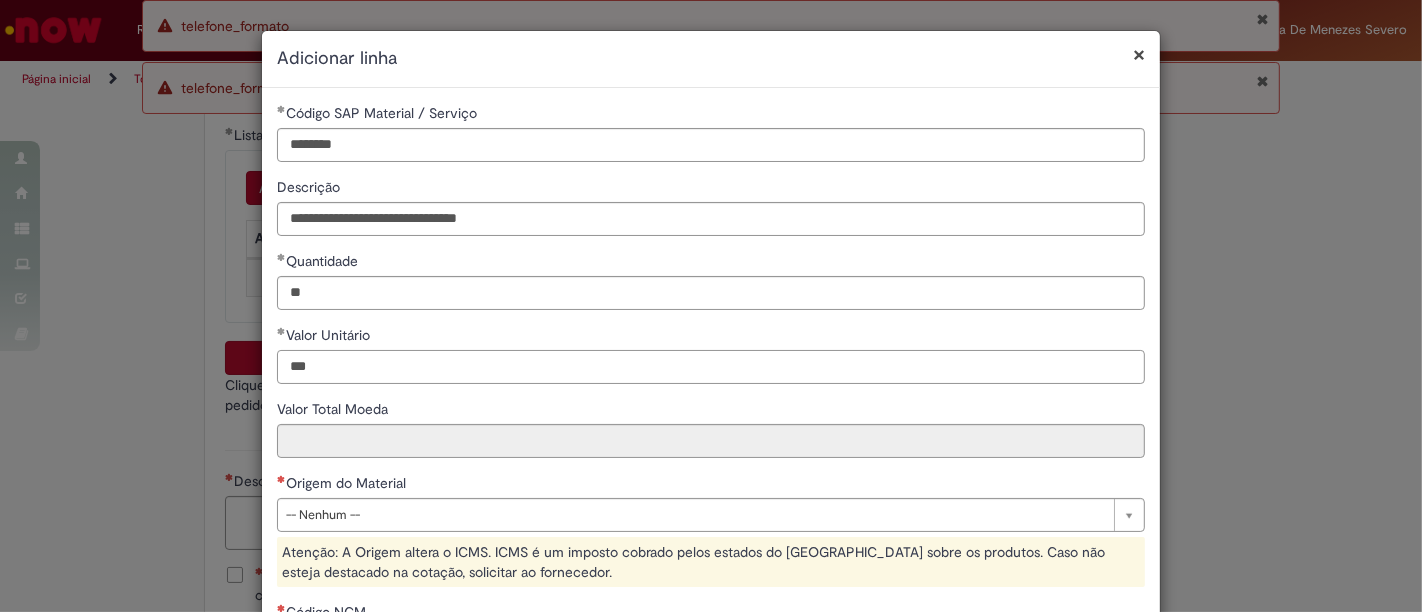 scroll, scrollTop: 111, scrollLeft: 0, axis: vertical 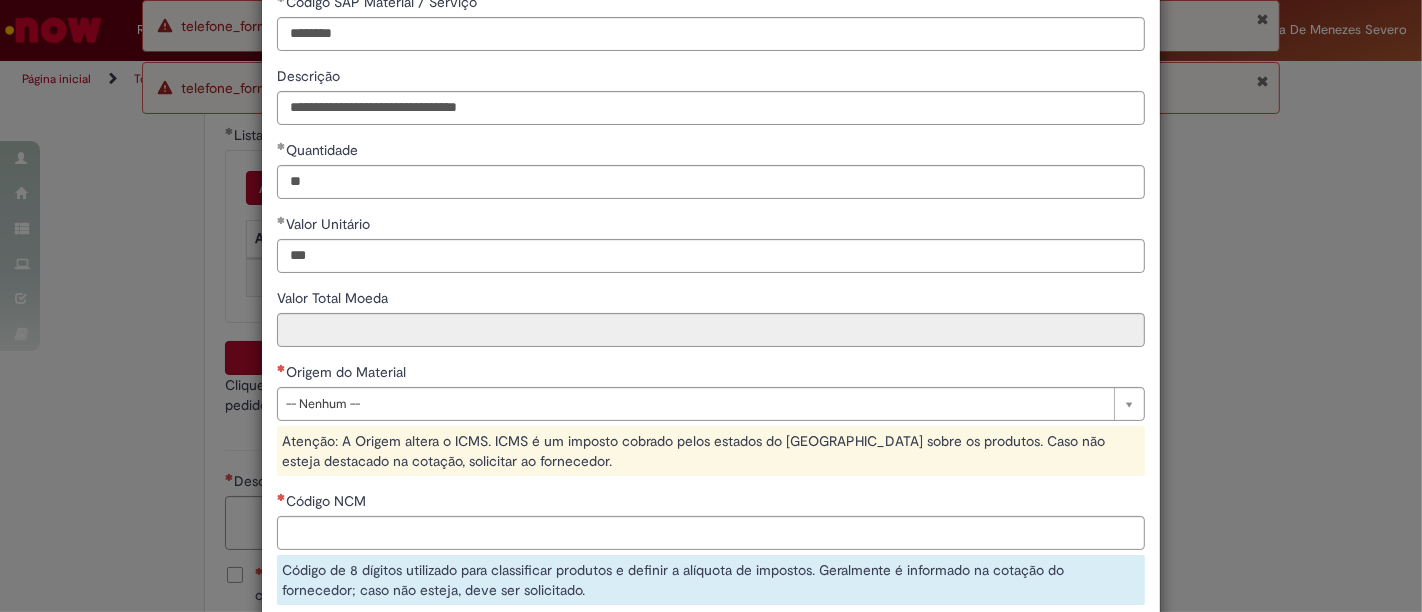 type on "******" 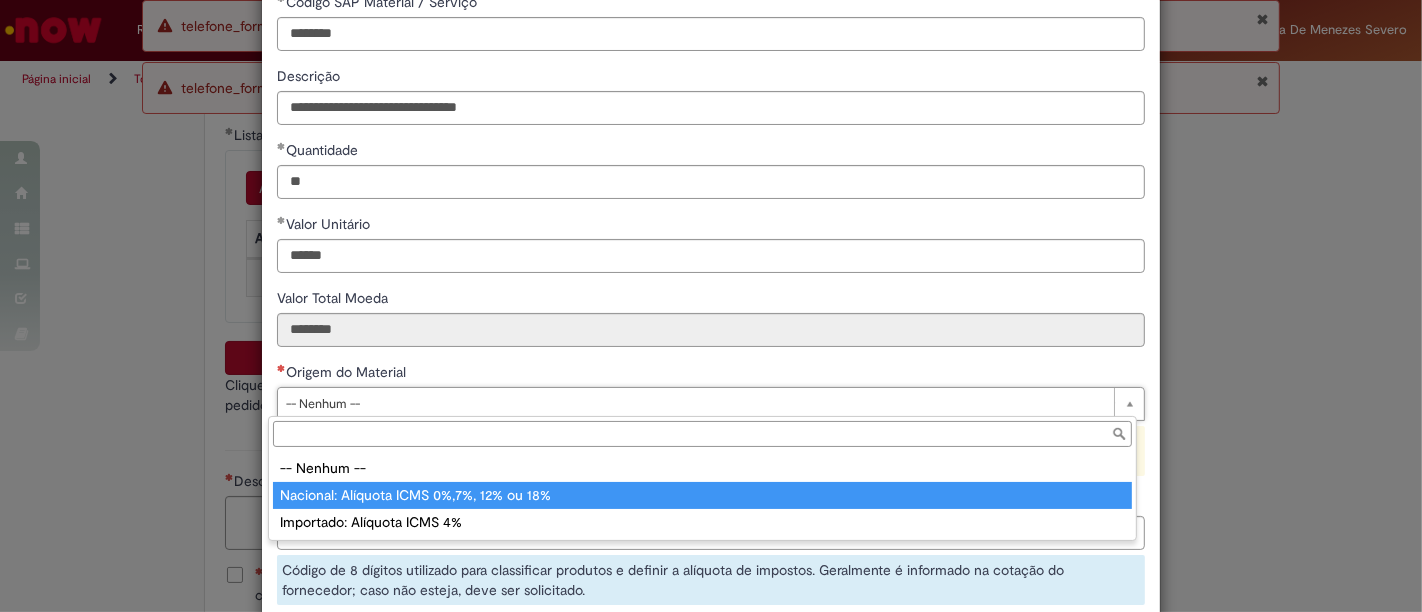 type on "**********" 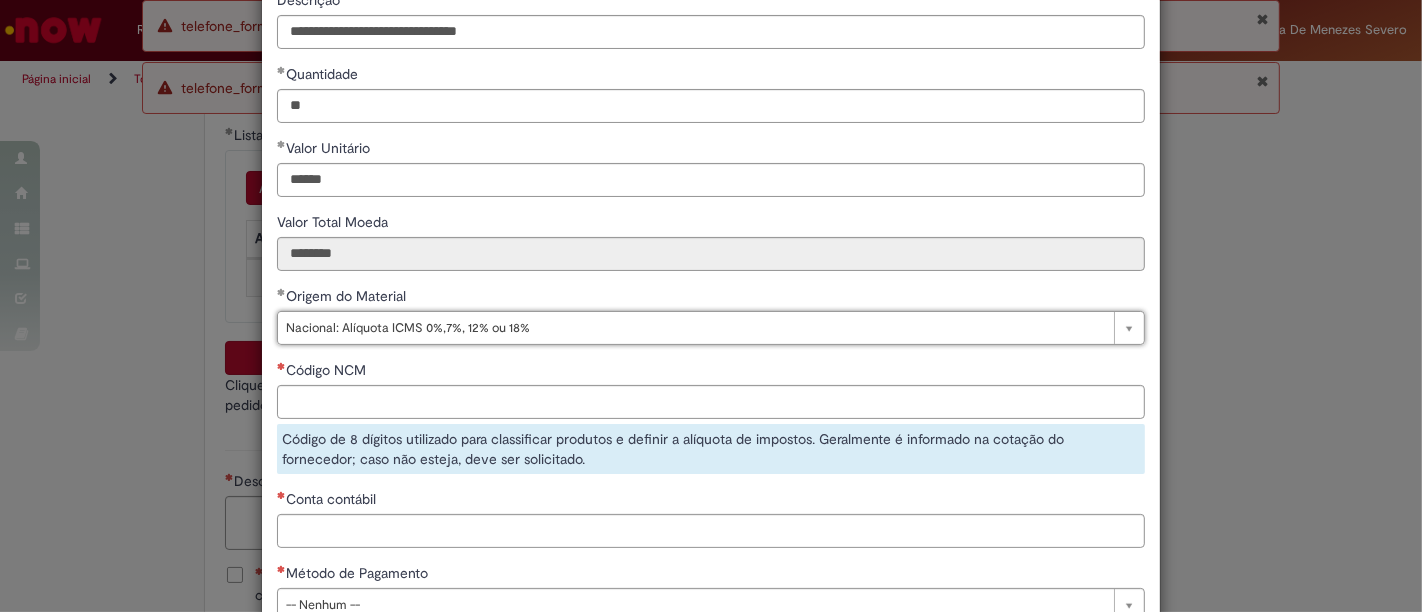 scroll, scrollTop: 222, scrollLeft: 0, axis: vertical 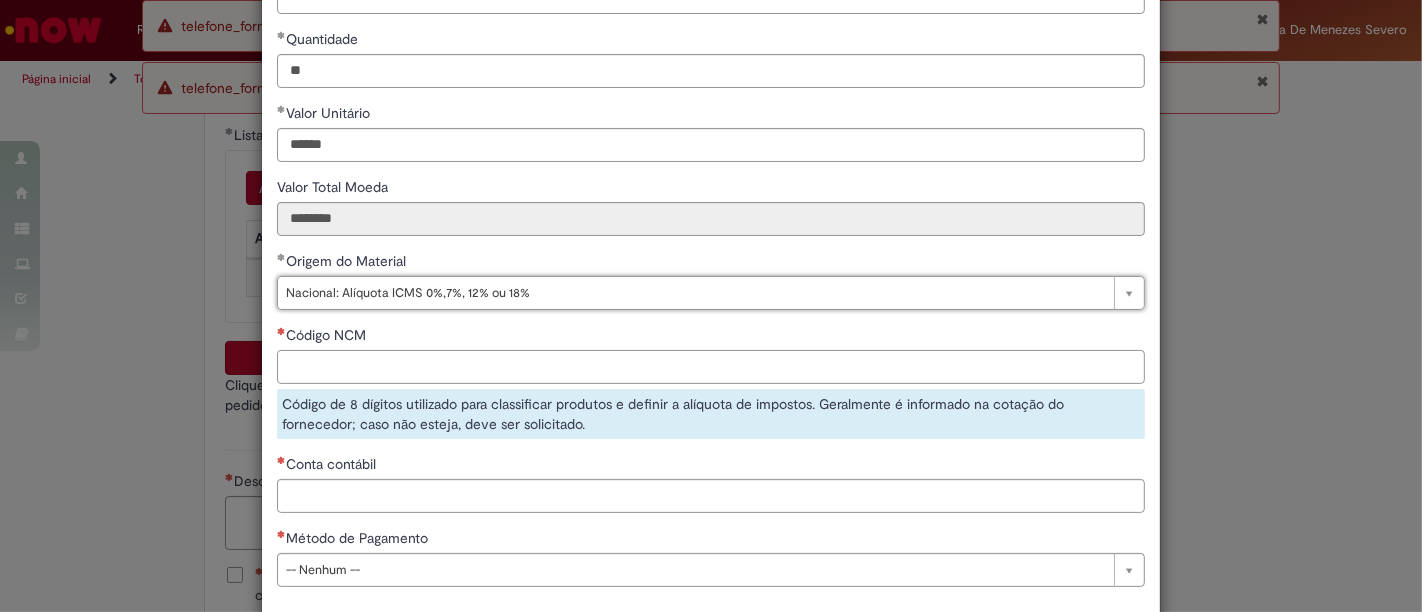 click on "Código NCM" at bounding box center [711, 367] 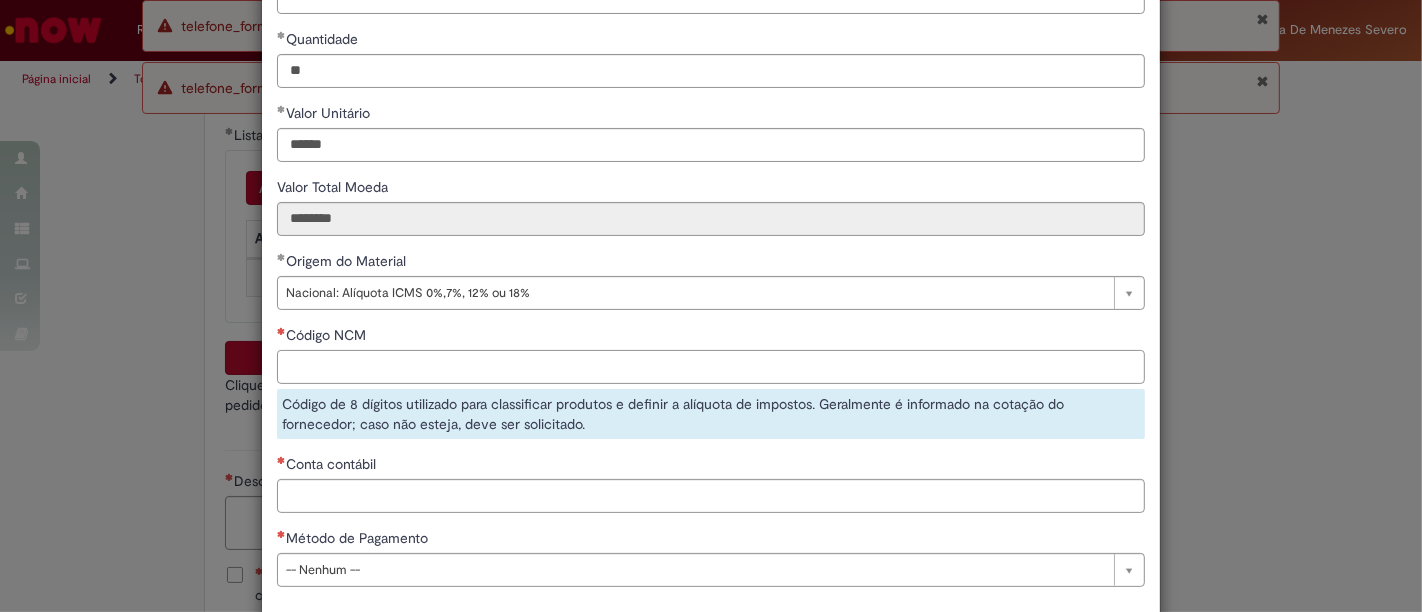 paste on "********" 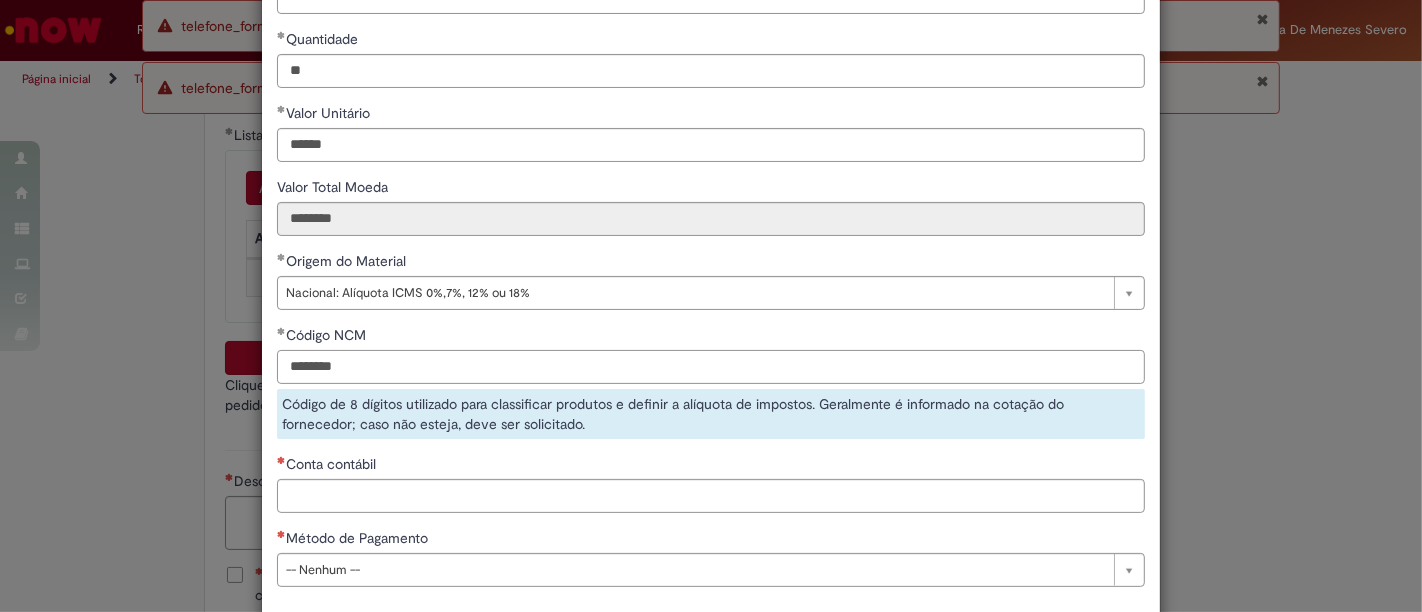 type on "********" 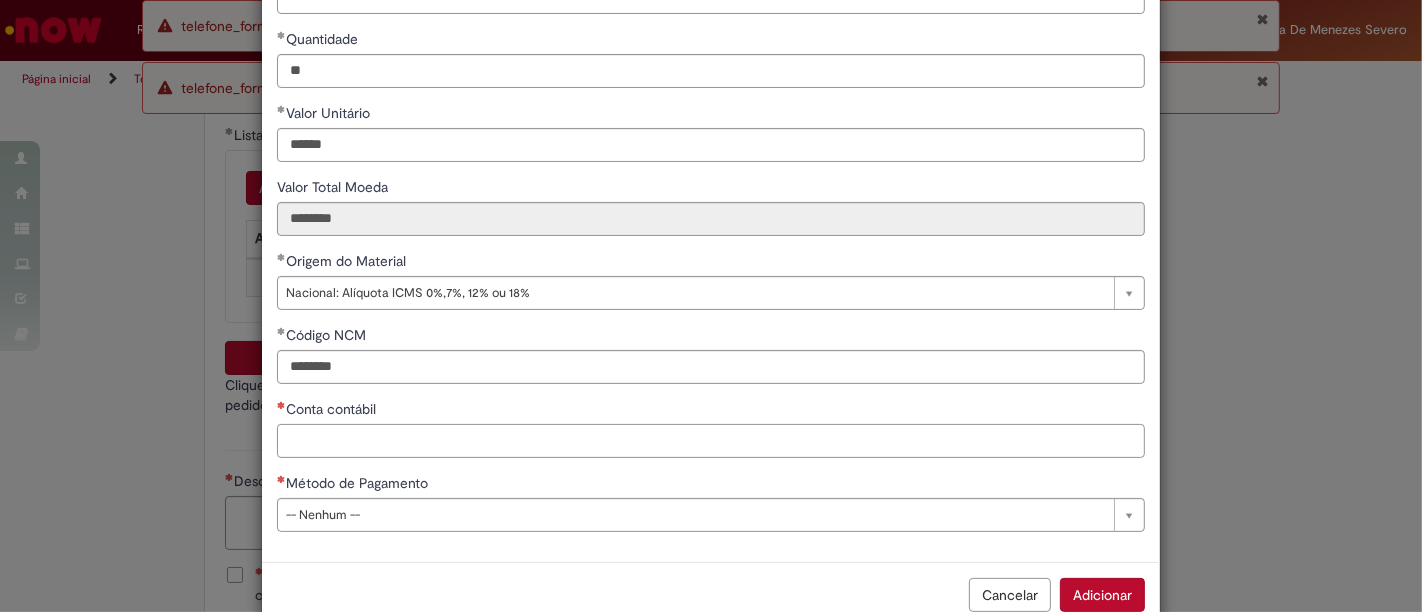 click on "Conta contábil" at bounding box center (711, 441) 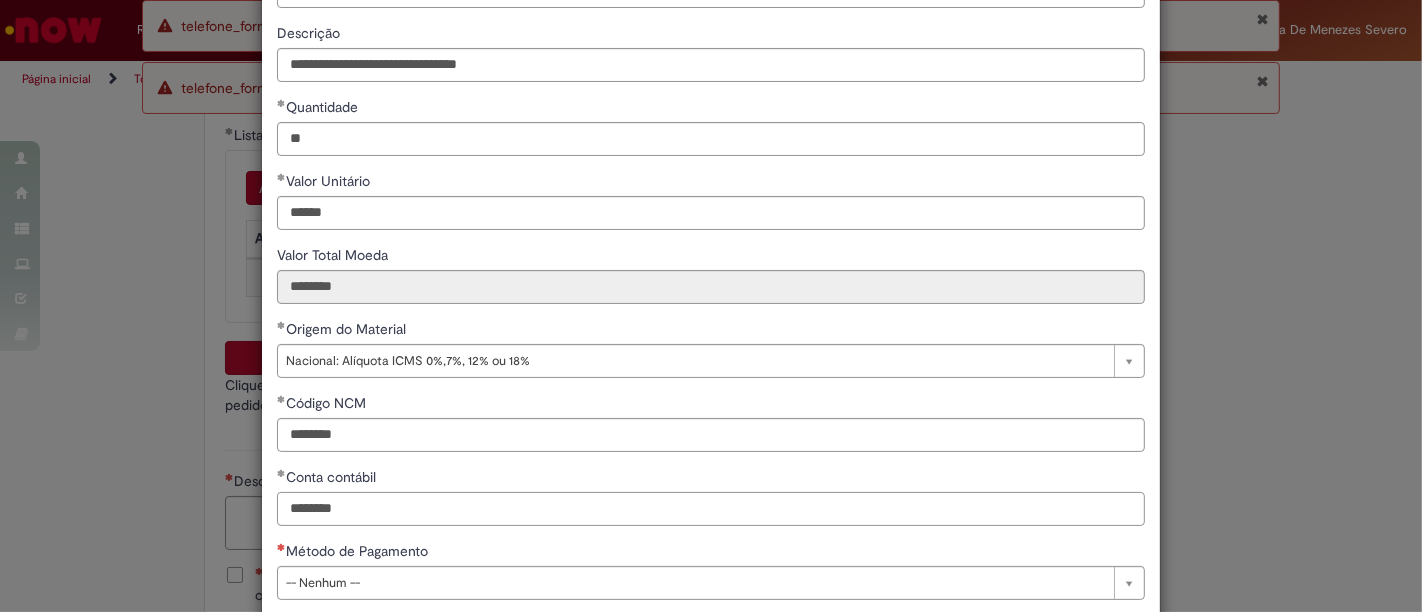 scroll, scrollTop: 265, scrollLeft: 0, axis: vertical 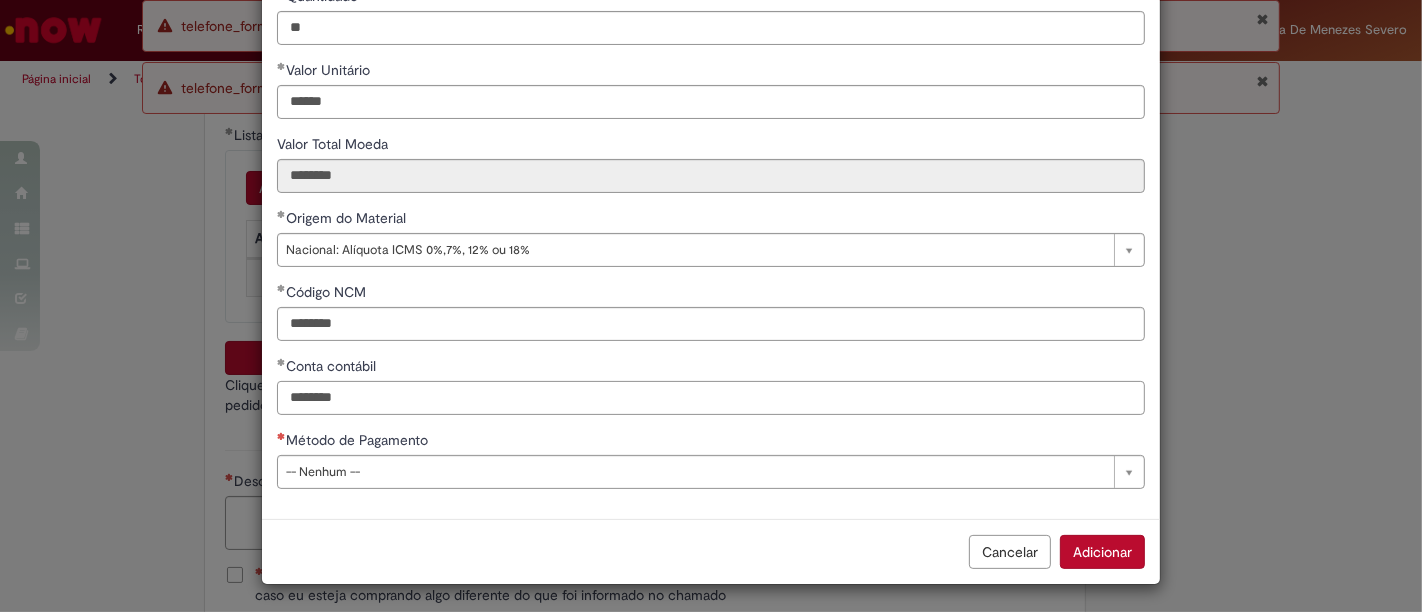type on "********" 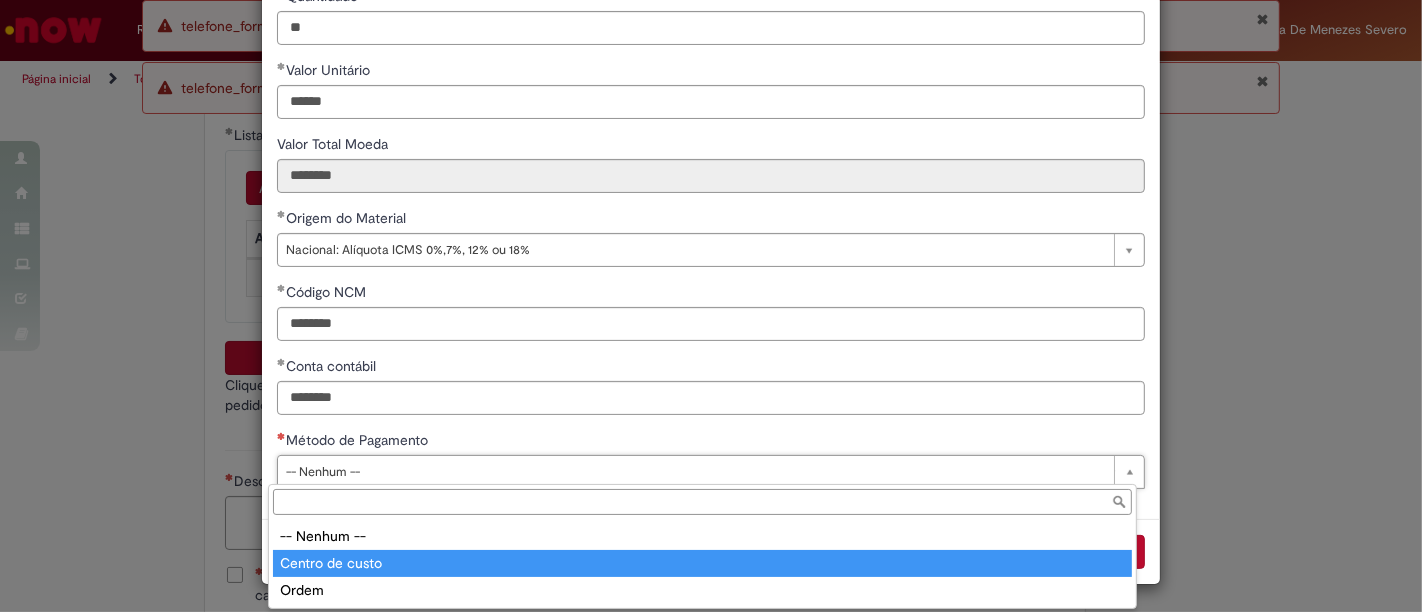 type on "**********" 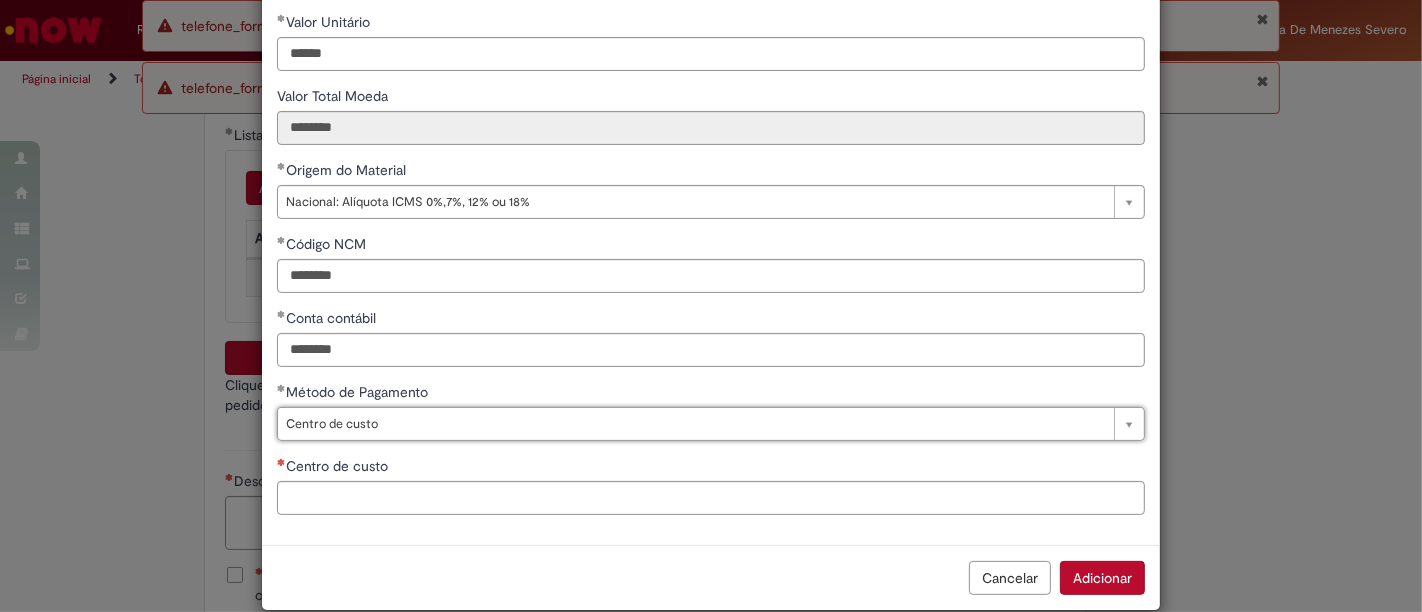 scroll, scrollTop: 339, scrollLeft: 0, axis: vertical 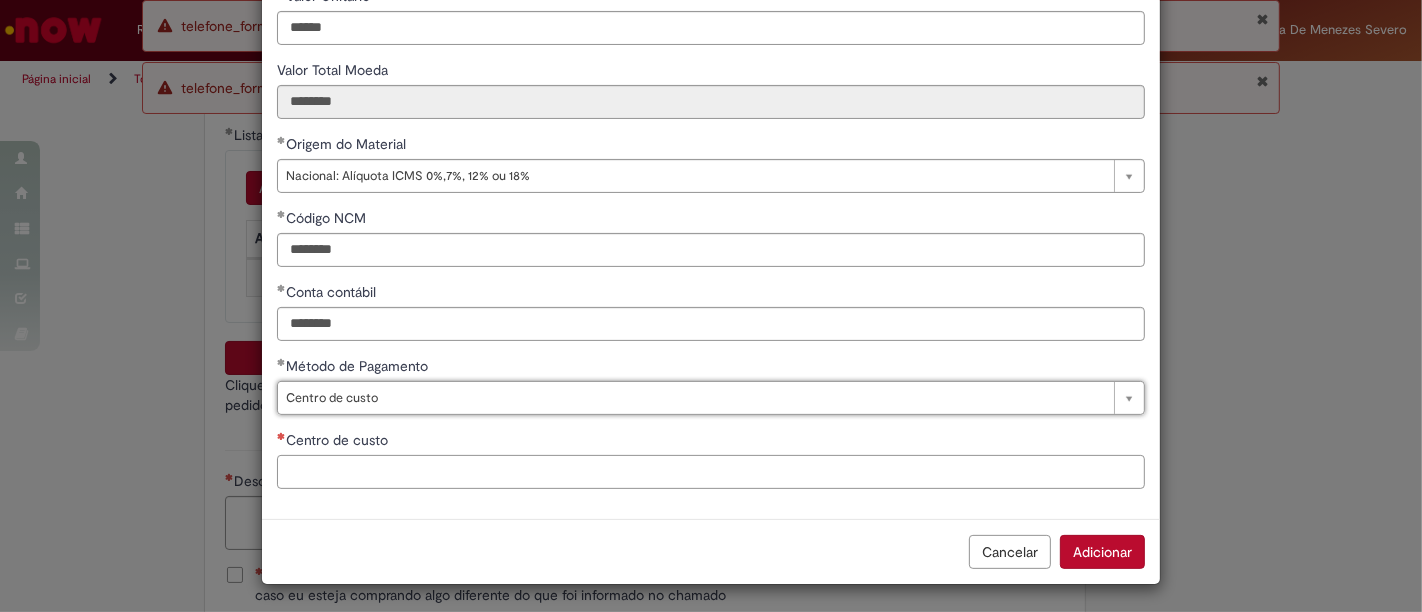 click on "Centro de custo" at bounding box center [711, 472] 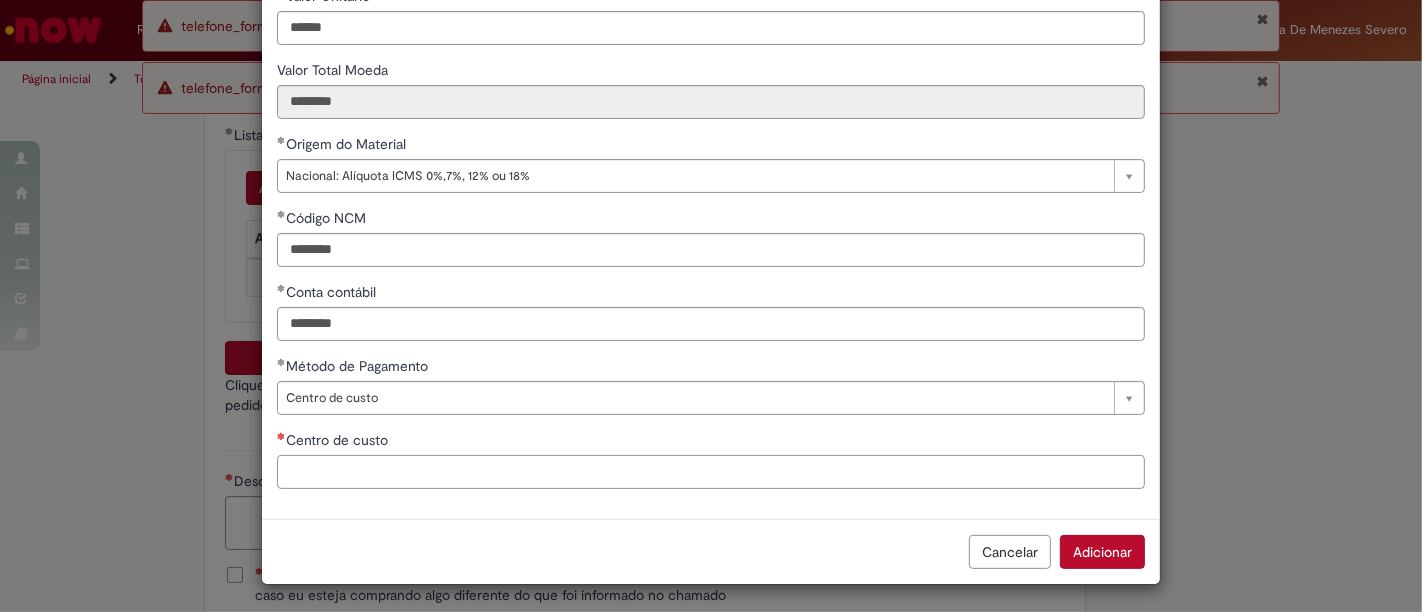 paste on "**********" 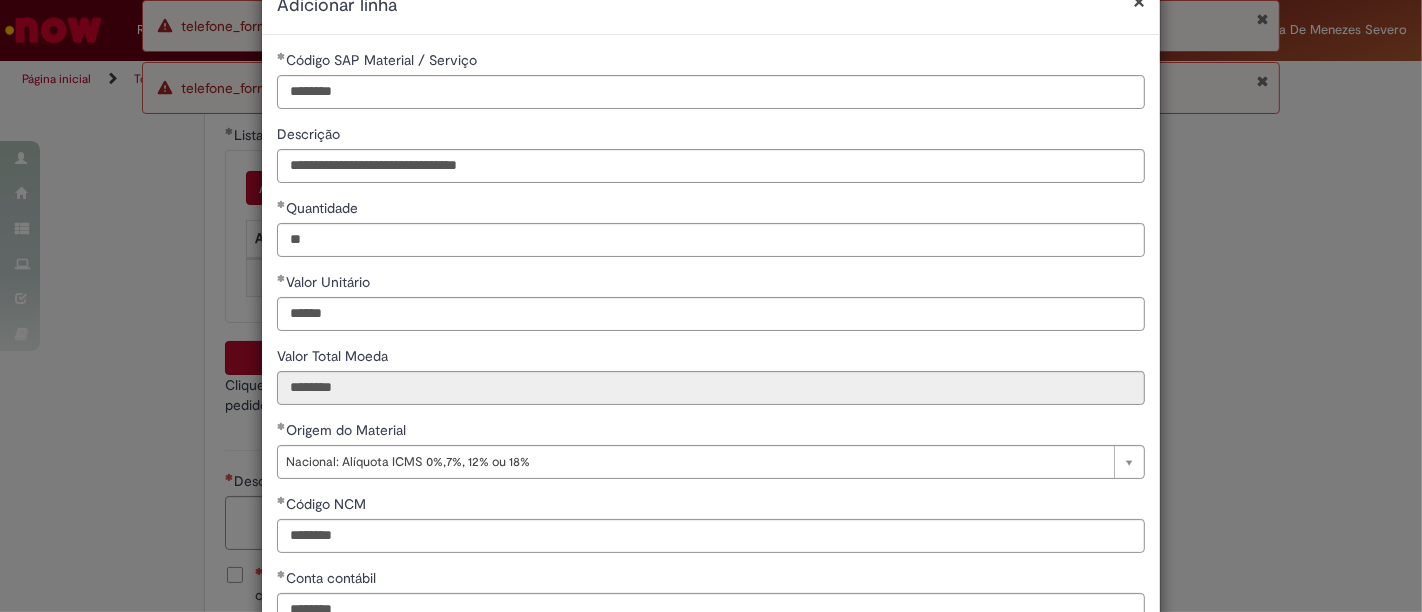 scroll, scrollTop: 0, scrollLeft: 0, axis: both 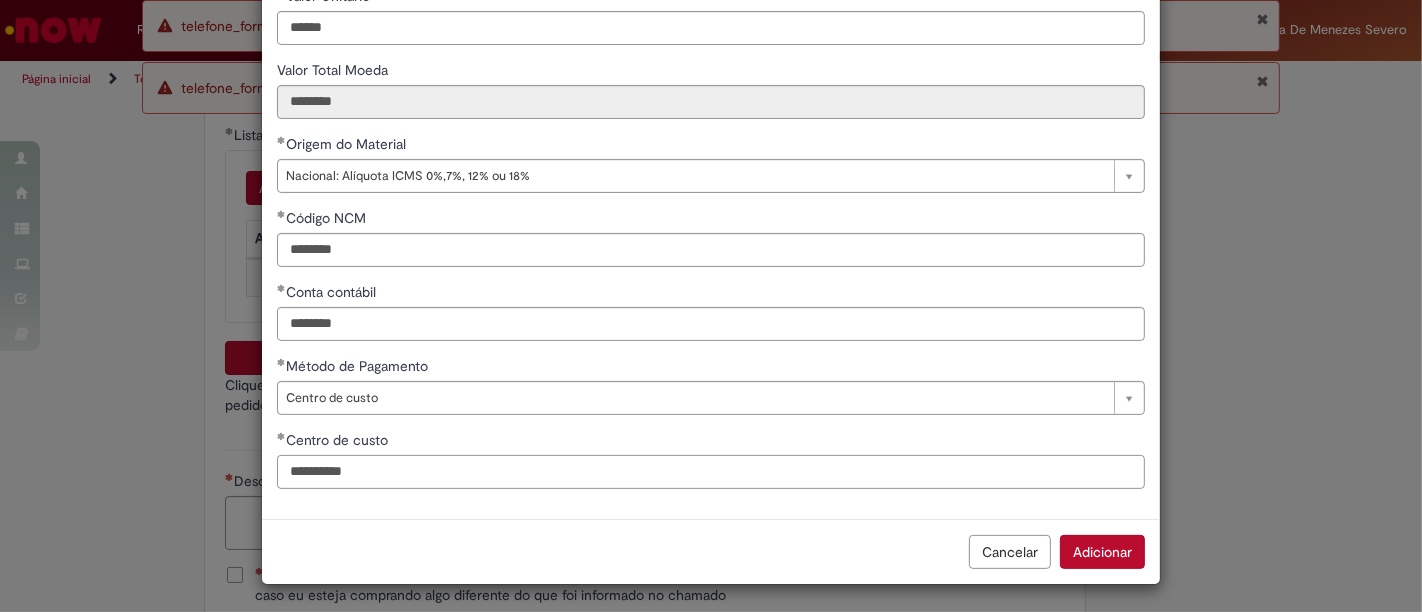 type on "**********" 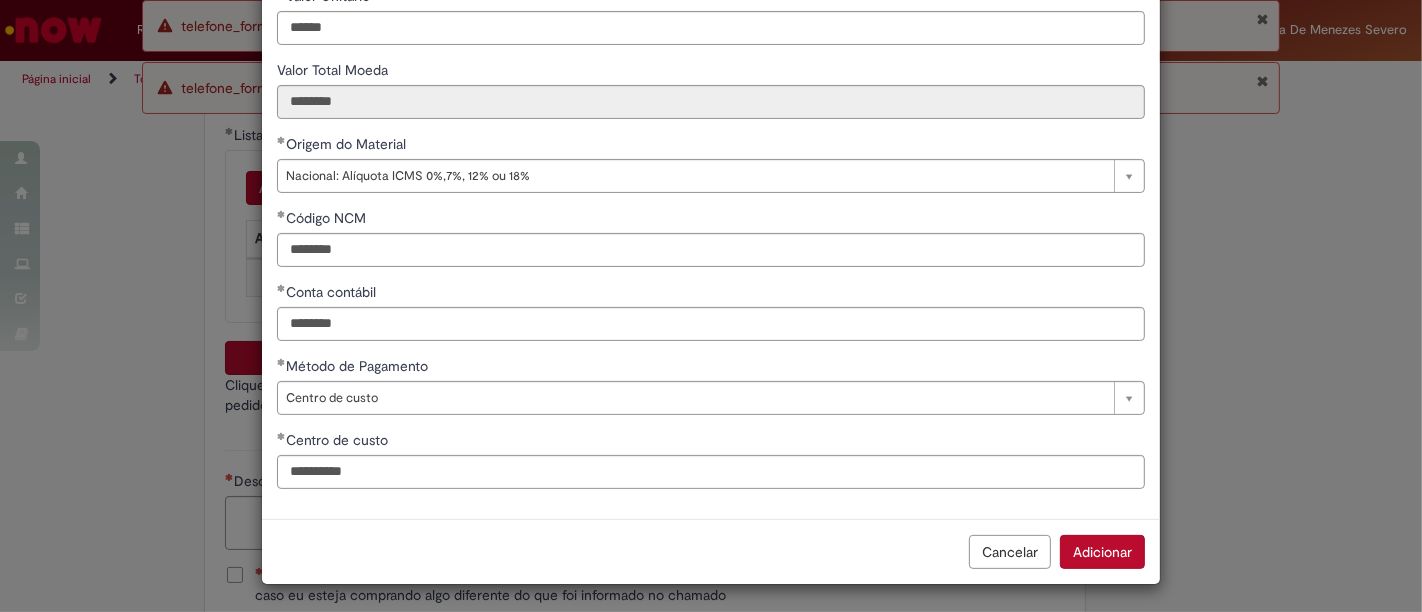 click on "Cancelar   Adicionar" at bounding box center [711, 551] 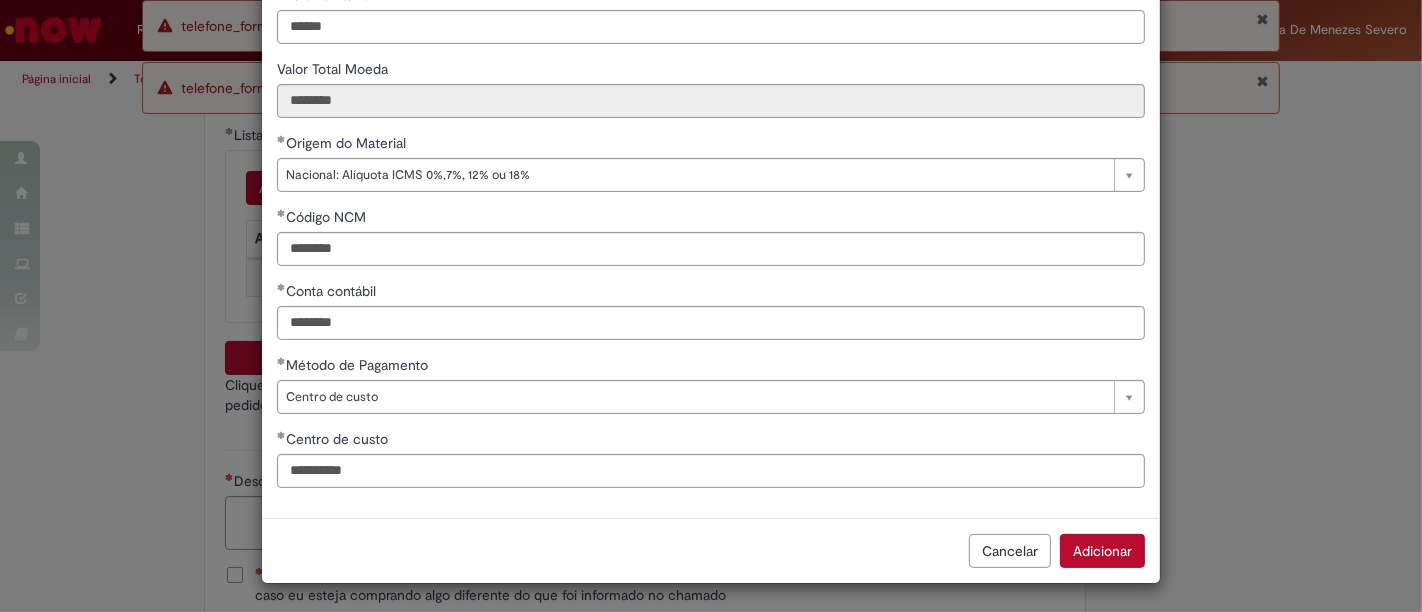 click on "Adicionar" at bounding box center [1102, 551] 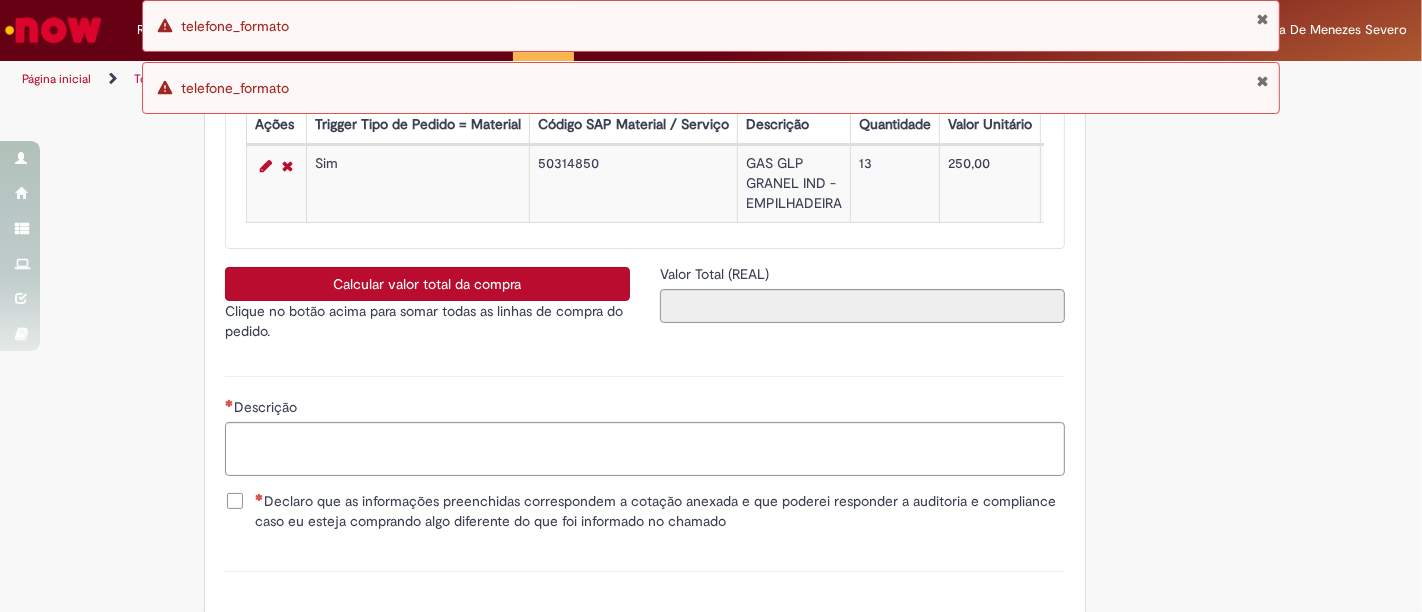 scroll, scrollTop: 3542, scrollLeft: 0, axis: vertical 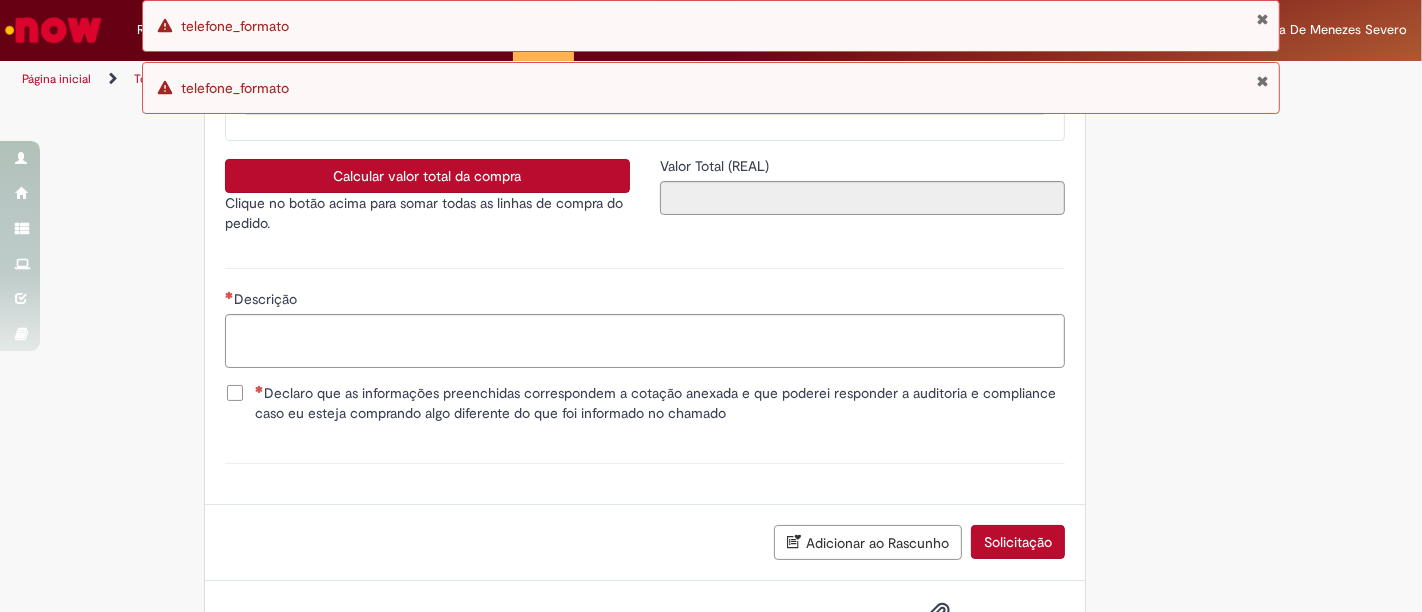 click on "Declaro que as informações preenchidas correspondem a cotação anexada e que poderei responder a auditoria e compliance caso eu esteja comprando algo diferente do que foi informado no chamado" at bounding box center (660, 403) 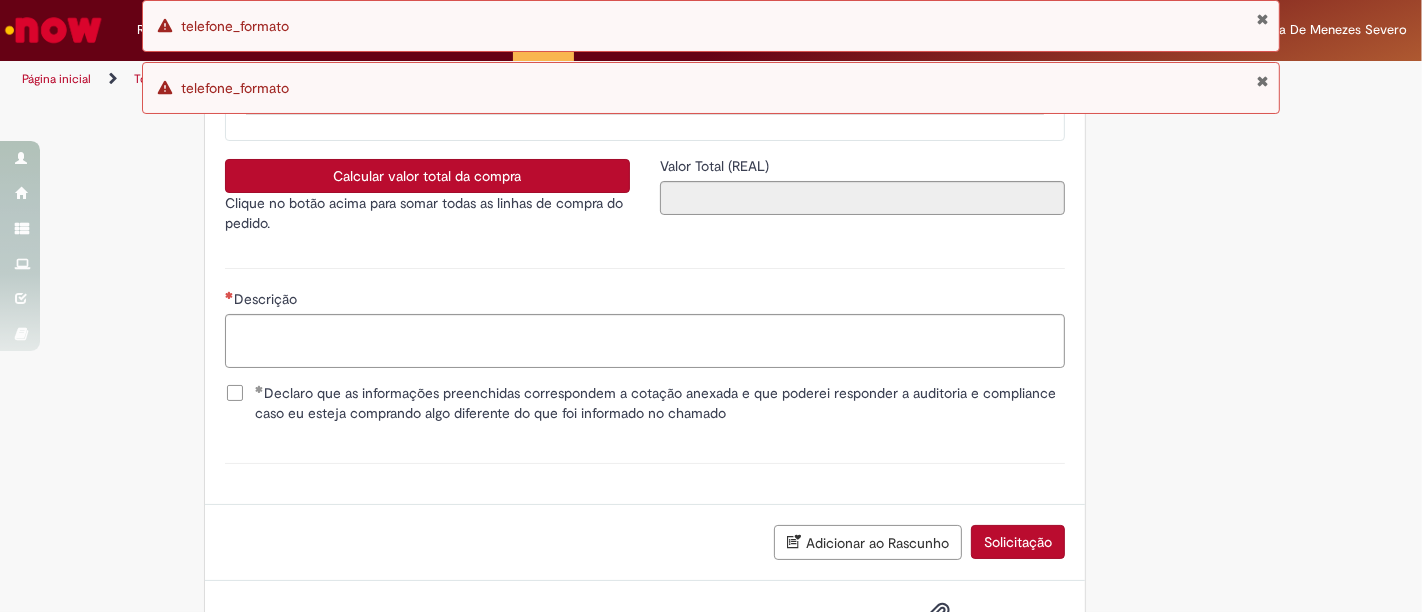 click on "Calcular valor total da compra" at bounding box center (427, 176) 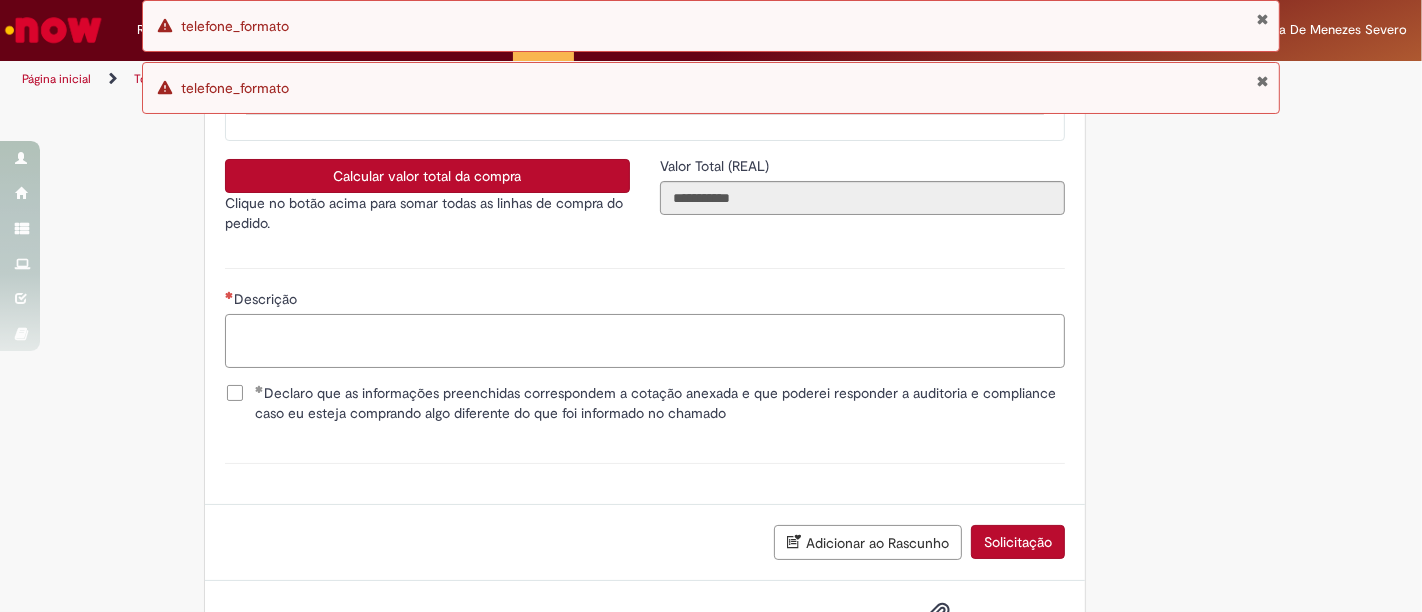 click on "Descrição" at bounding box center (645, 340) 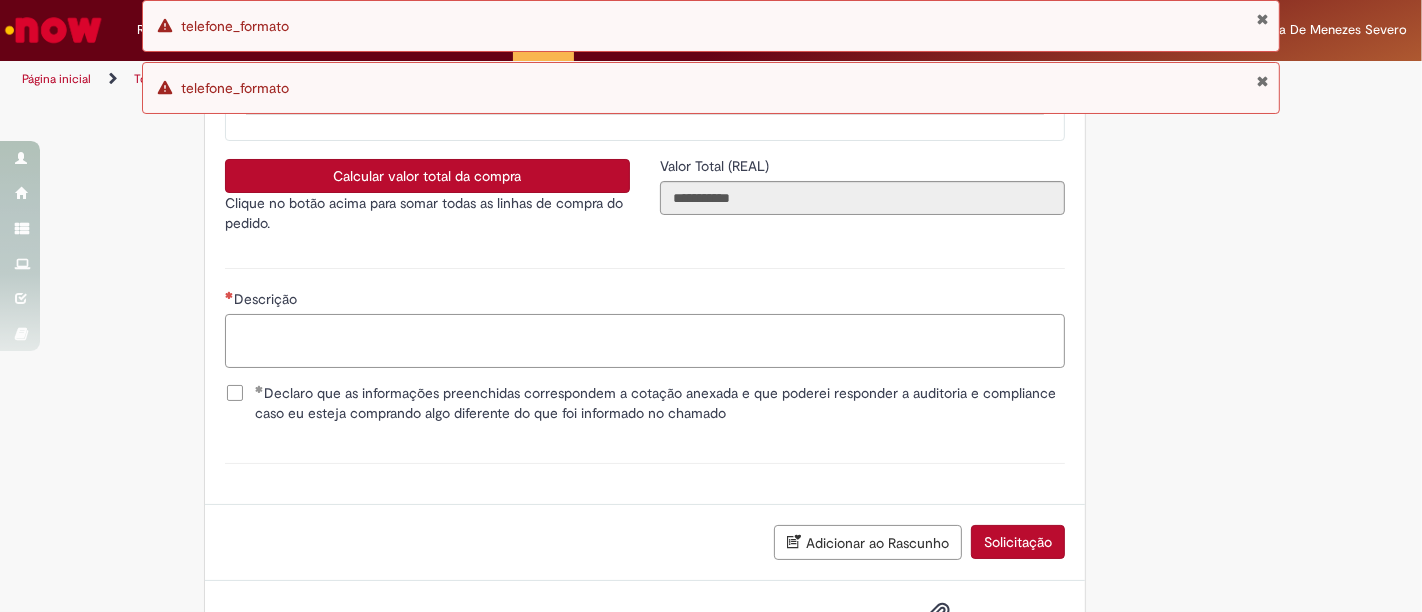 paste on "*******" 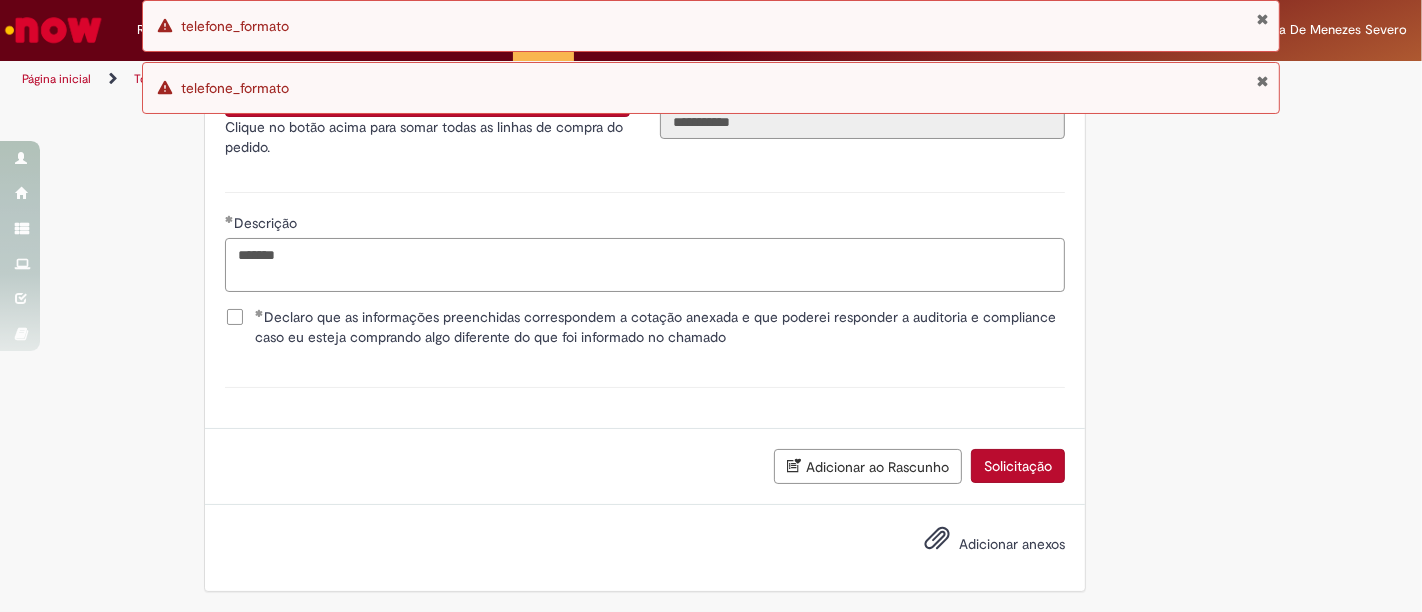 scroll, scrollTop: 3652, scrollLeft: 0, axis: vertical 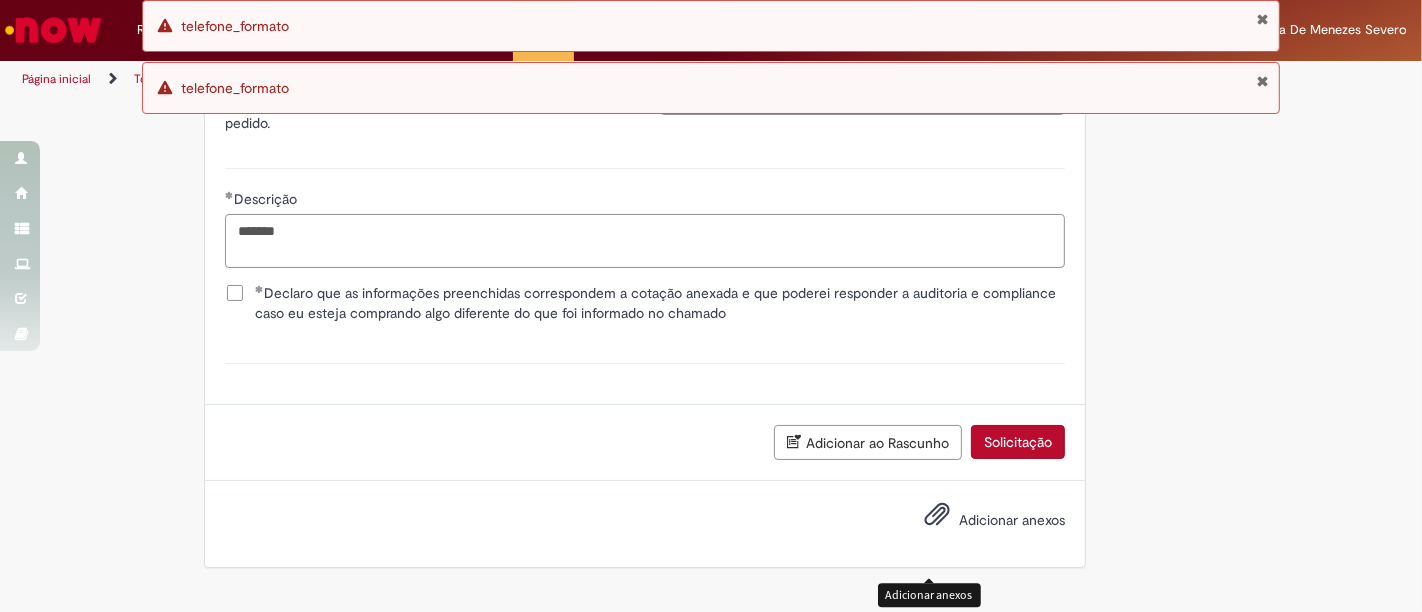 type on "*******" 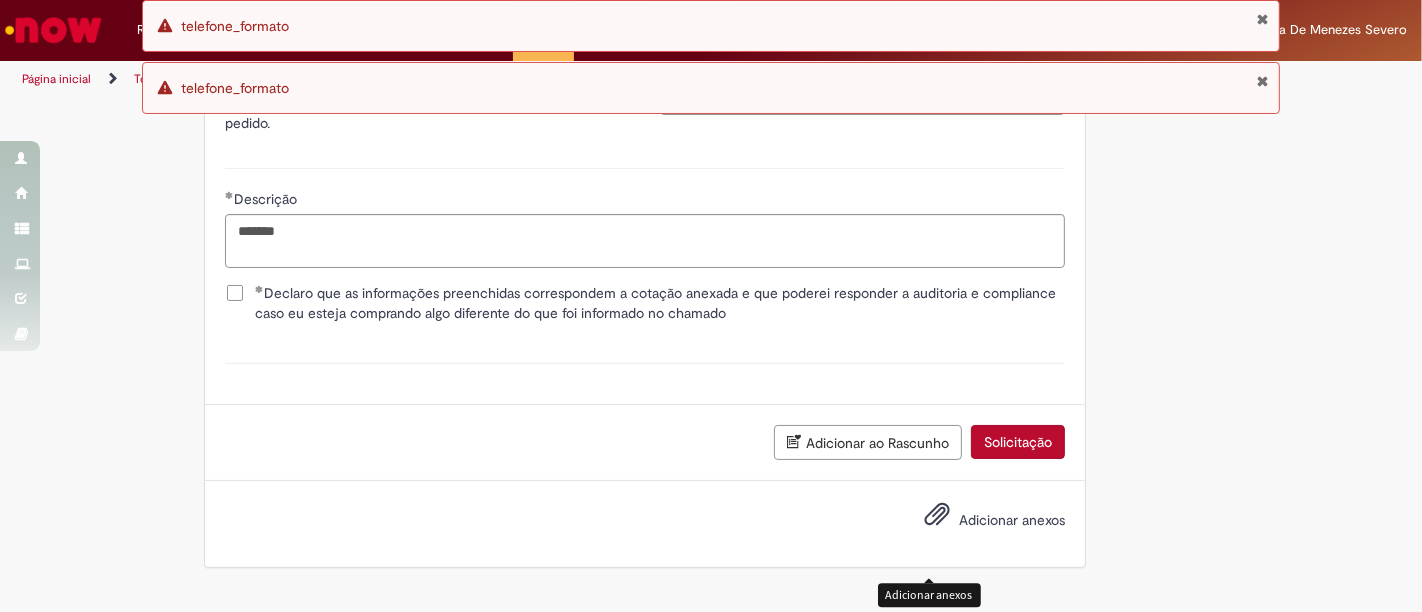 click at bounding box center (937, 515) 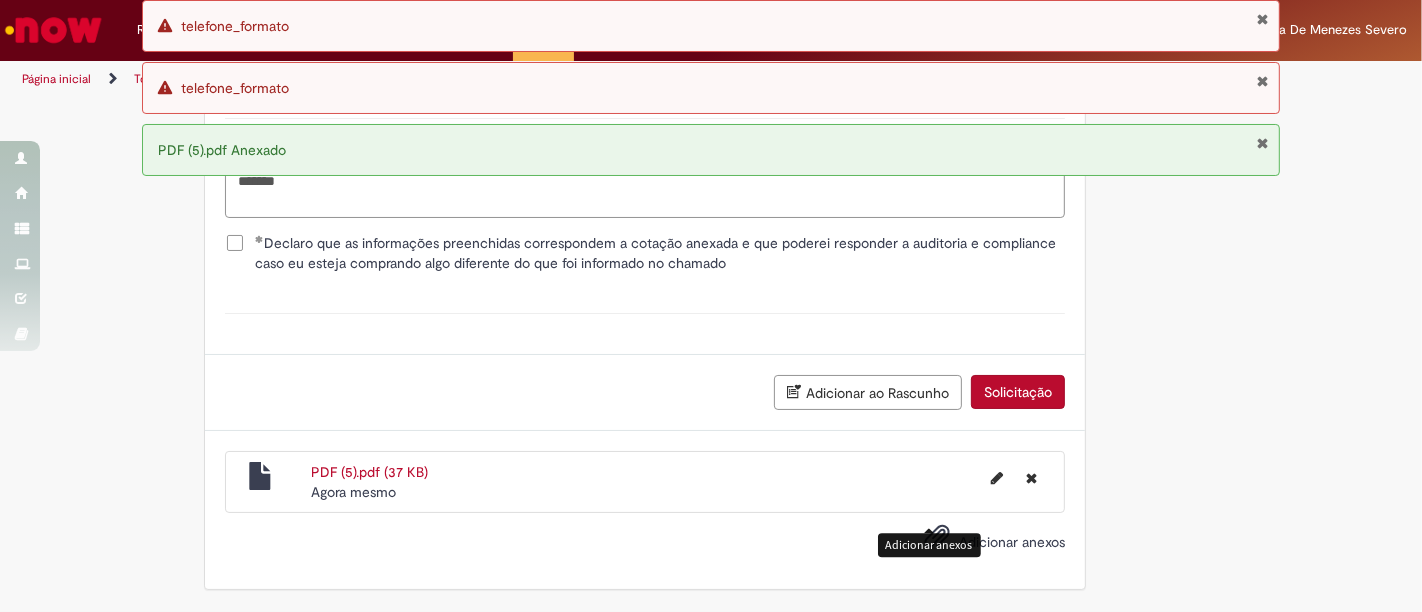click on "Solicitação" at bounding box center (1018, 392) 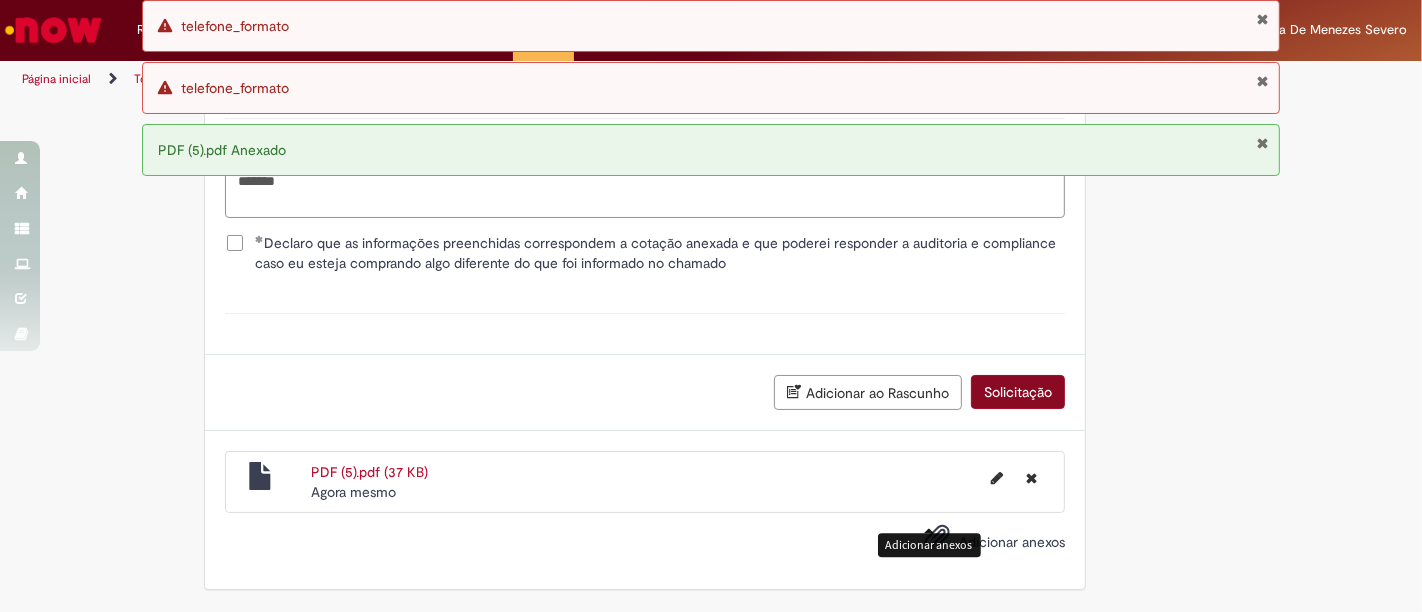 scroll, scrollTop: 3678, scrollLeft: 0, axis: vertical 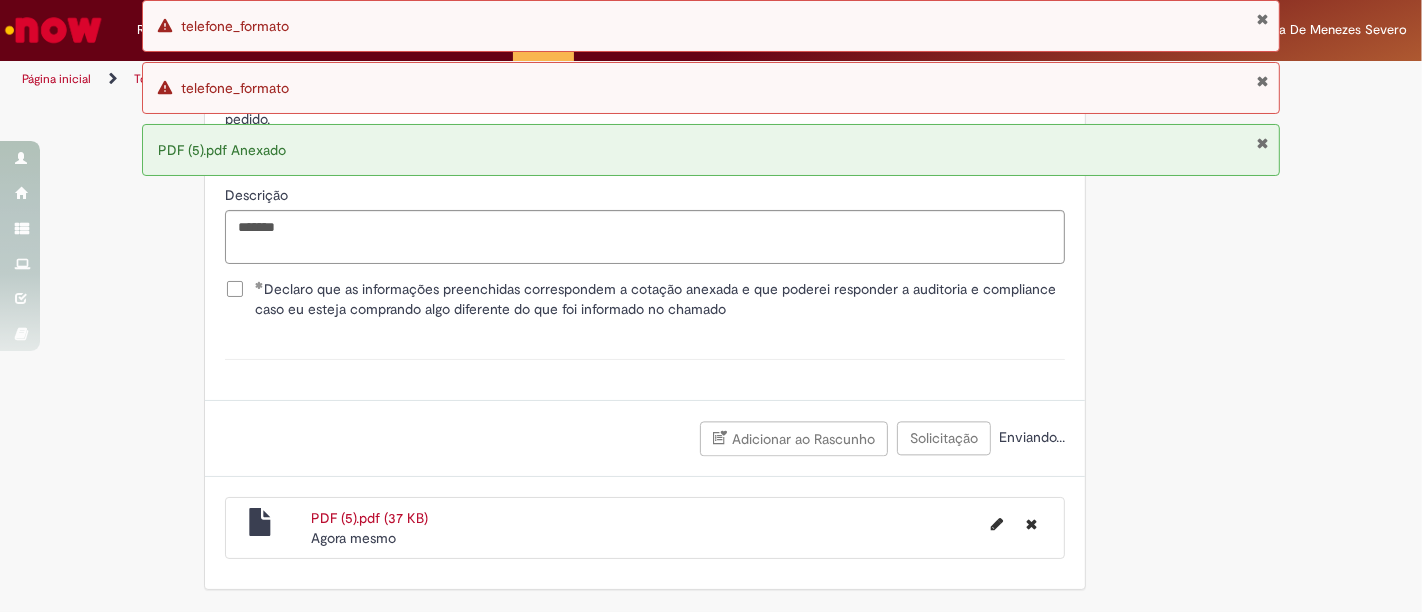 click at bounding box center [1262, 143] 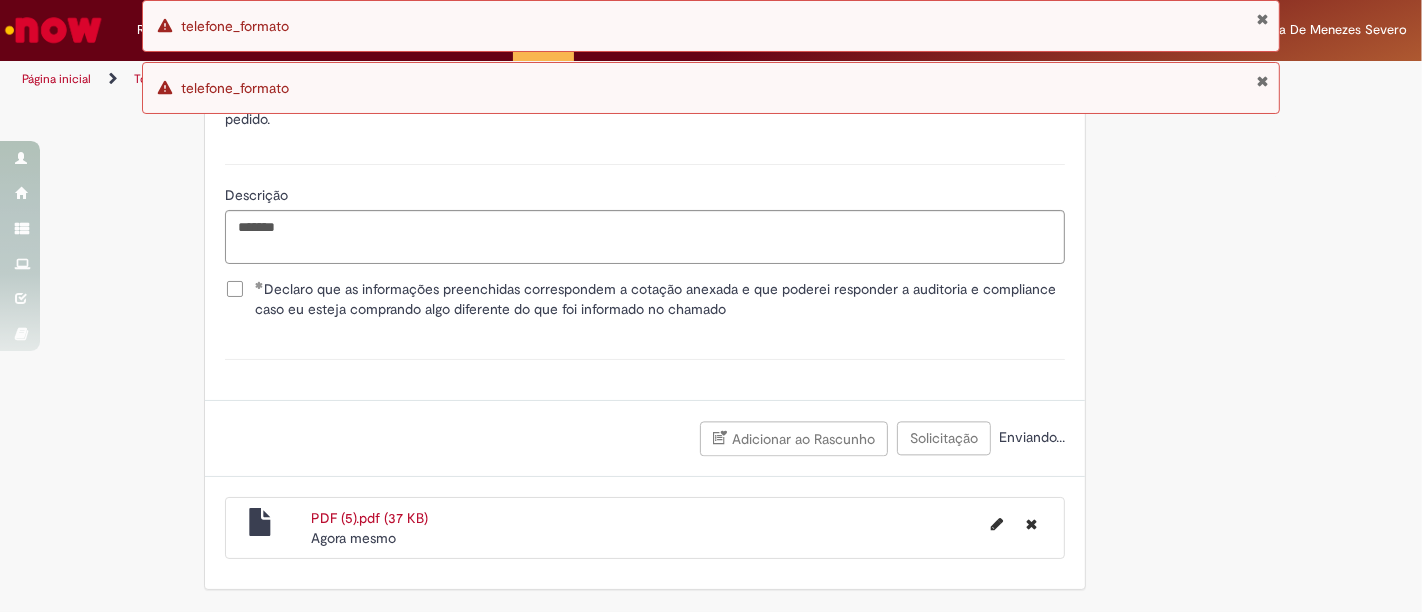 click at bounding box center (1262, 81) 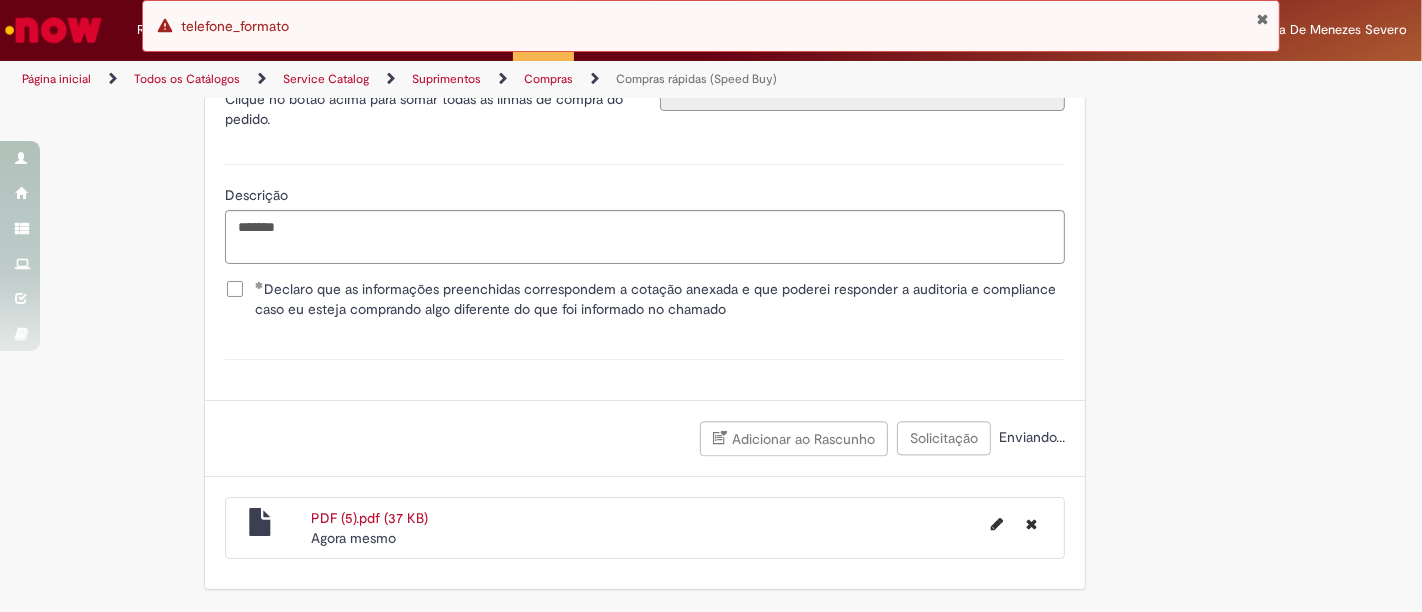 click at bounding box center [1262, 19] 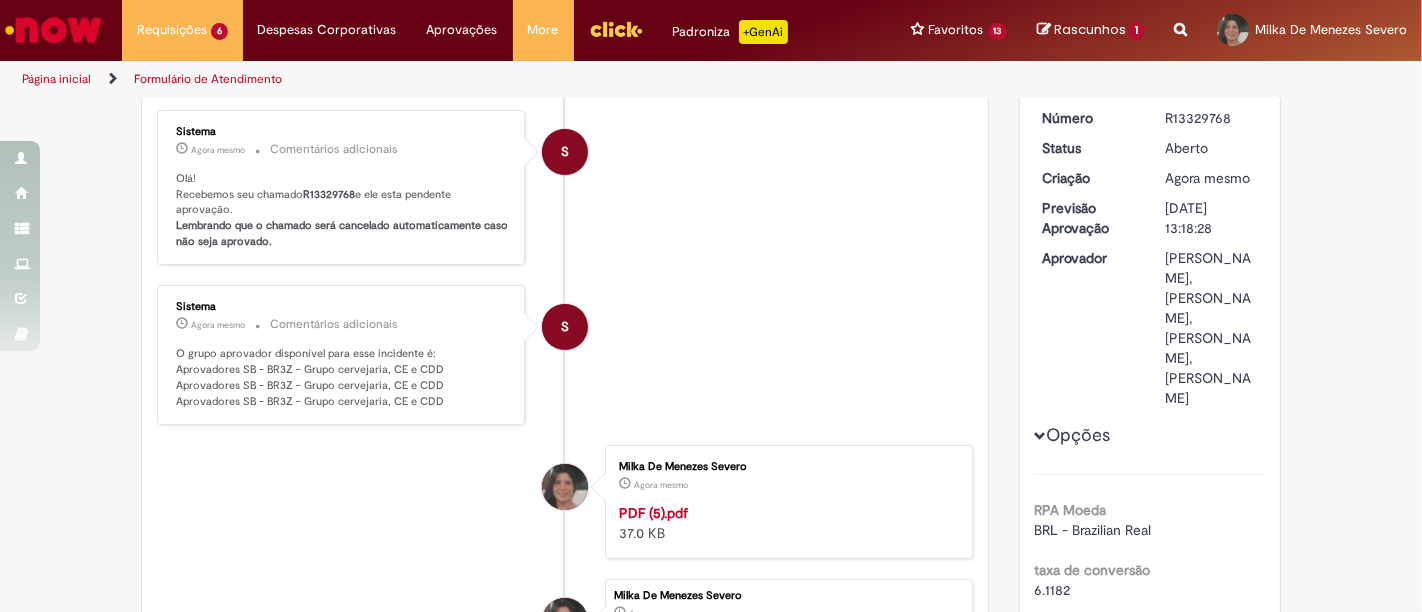 scroll, scrollTop: 0, scrollLeft: 0, axis: both 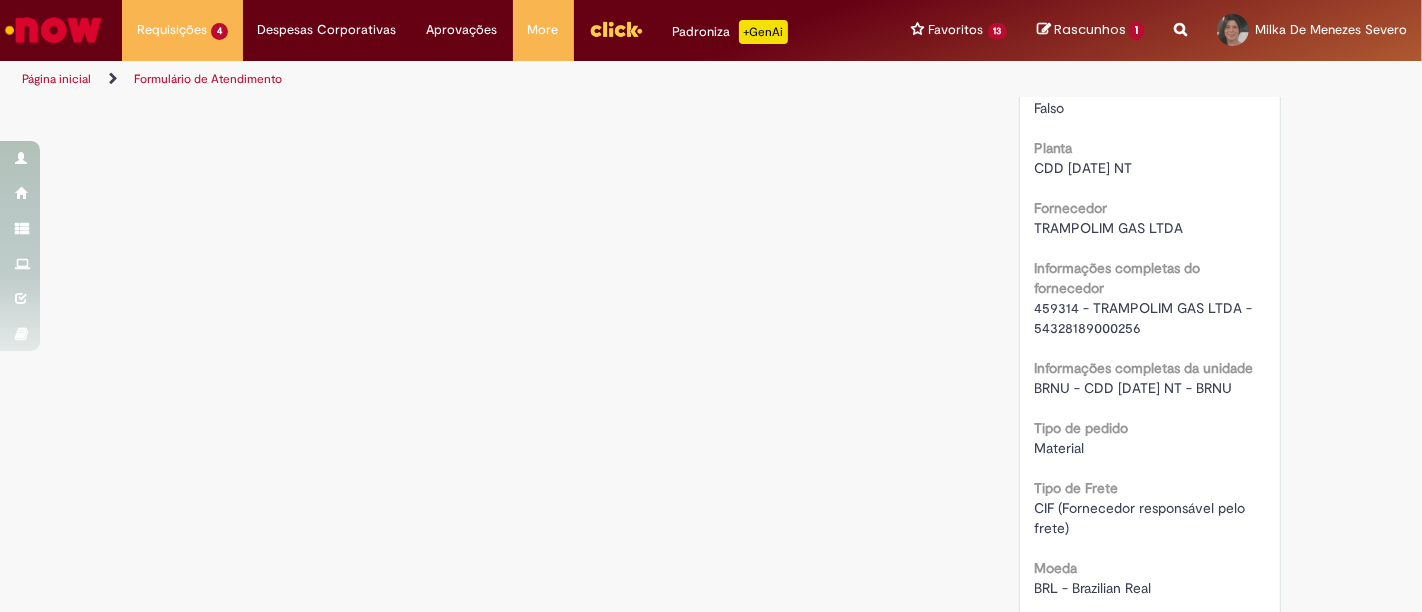 click on "459314 - TRAMPOLIM GAS LTDA - 54328189000256" at bounding box center [1146, 318] 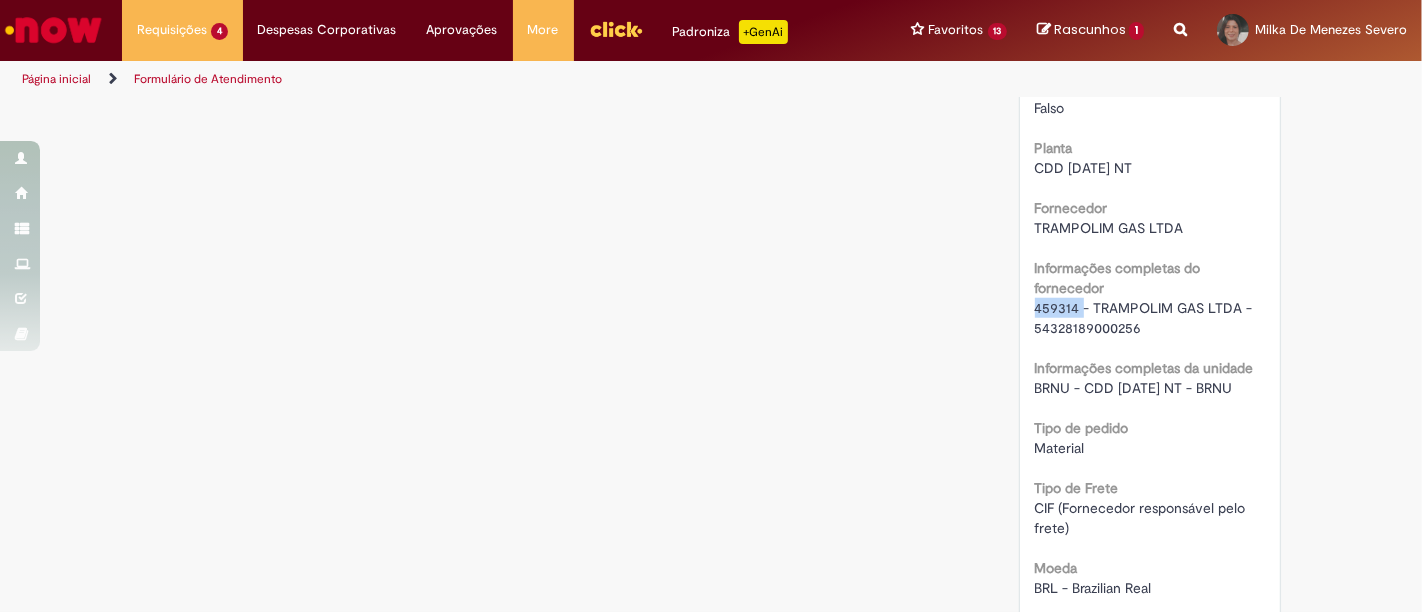 click on "459314 - TRAMPOLIM GAS LTDA - 54328189000256" at bounding box center [1146, 318] 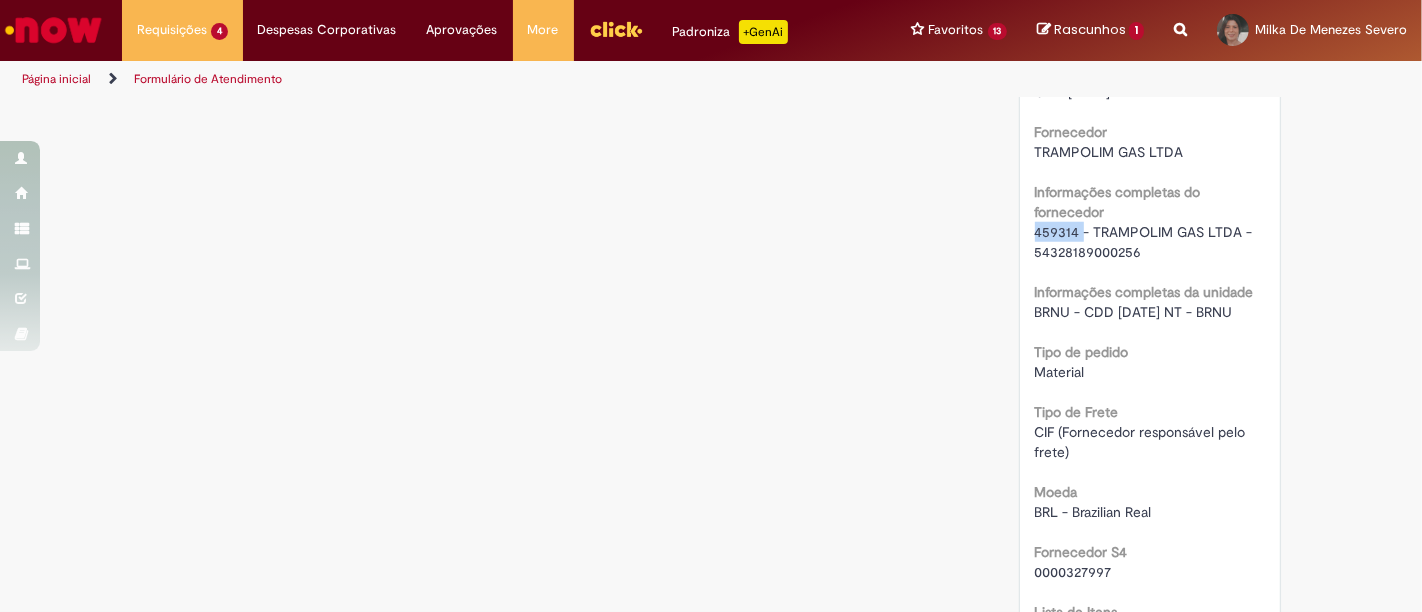 scroll, scrollTop: 1555, scrollLeft: 0, axis: vertical 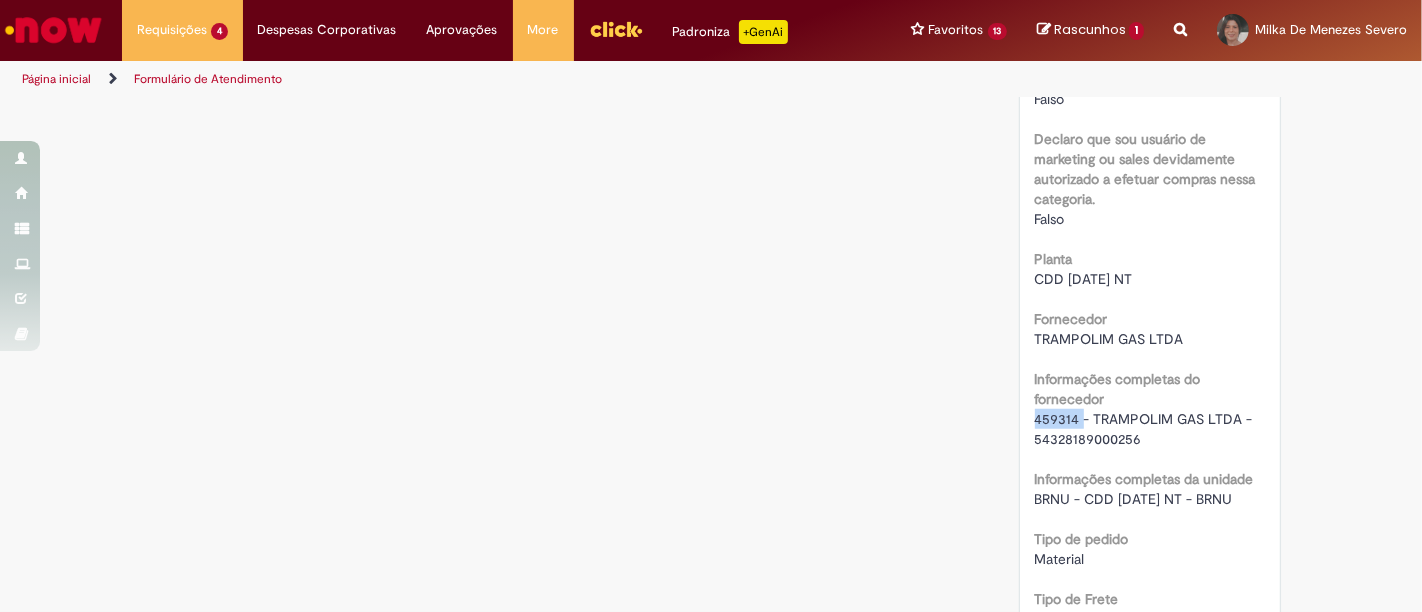 copy on "459314" 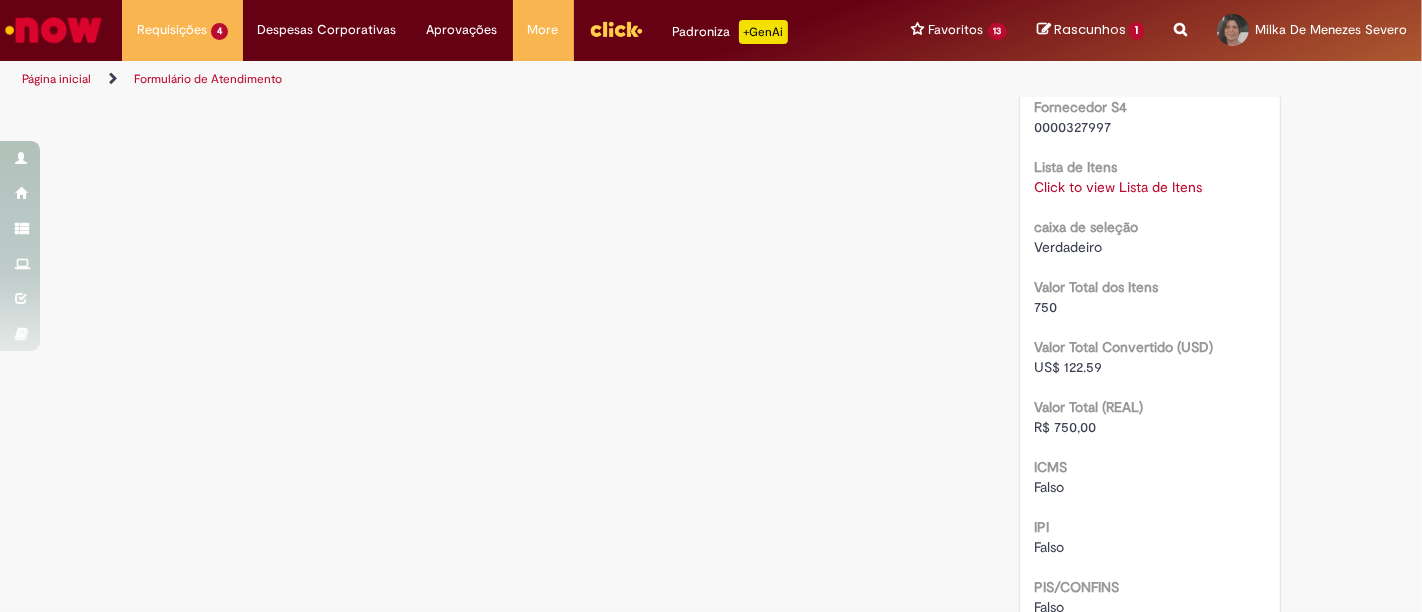 scroll, scrollTop: 2000, scrollLeft: 0, axis: vertical 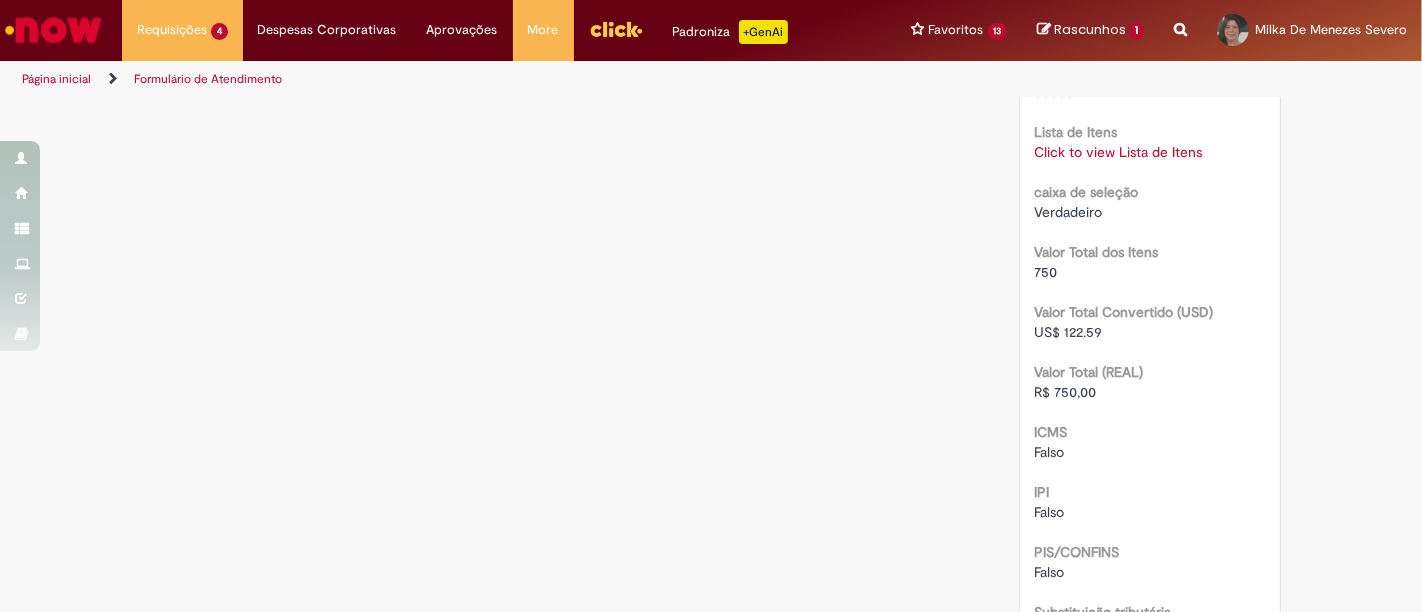 click on "Click to view Lista de Itens" at bounding box center [1119, 152] 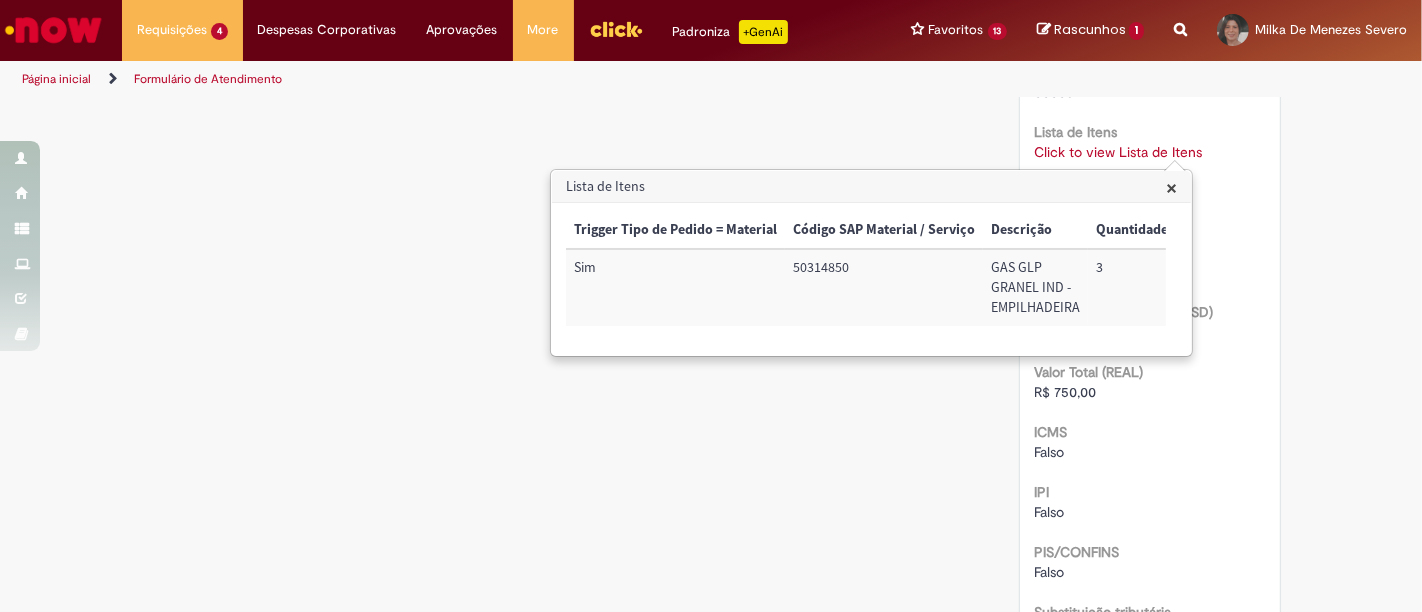 click on "50314850" at bounding box center [884, 287] 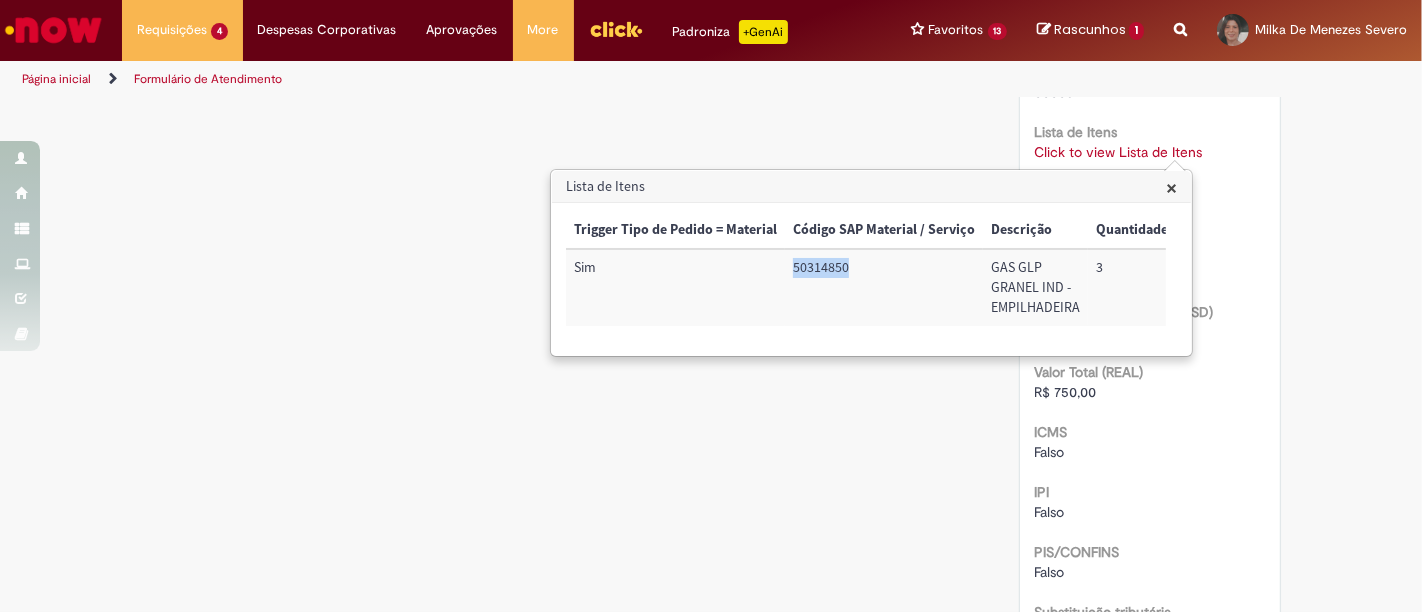 click on "50314850" at bounding box center [884, 287] 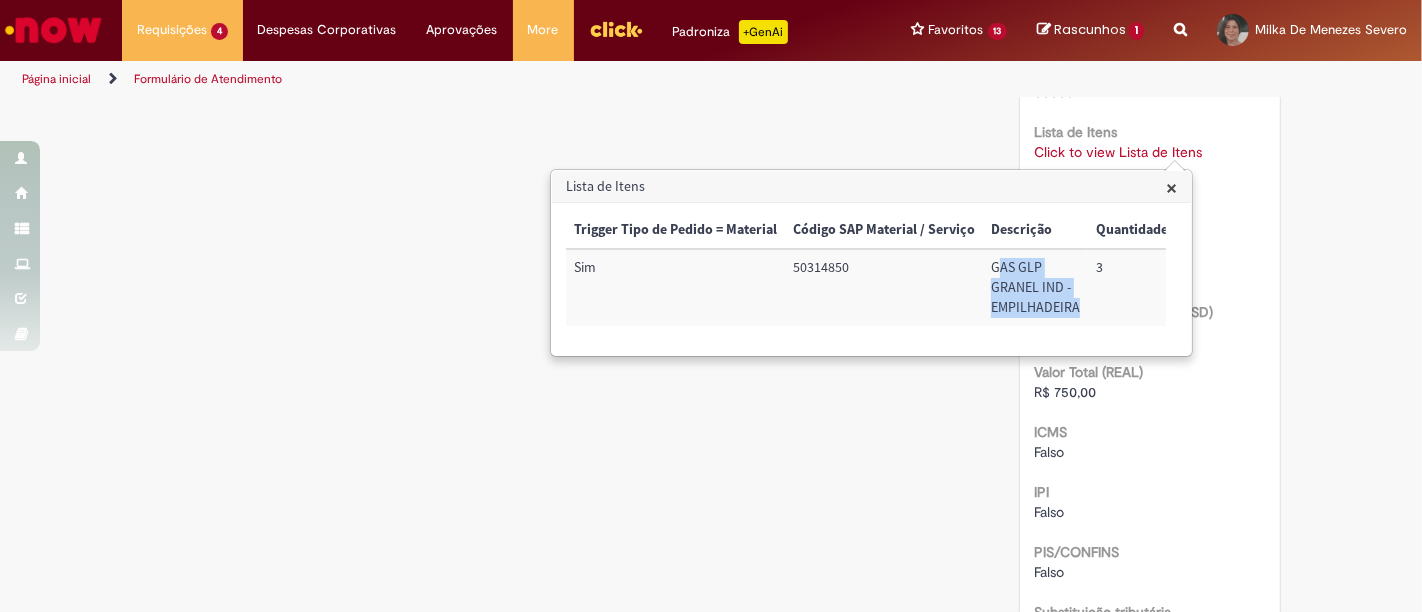 drag, startPoint x: 994, startPoint y: 266, endPoint x: 1071, endPoint y: 305, distance: 86.313385 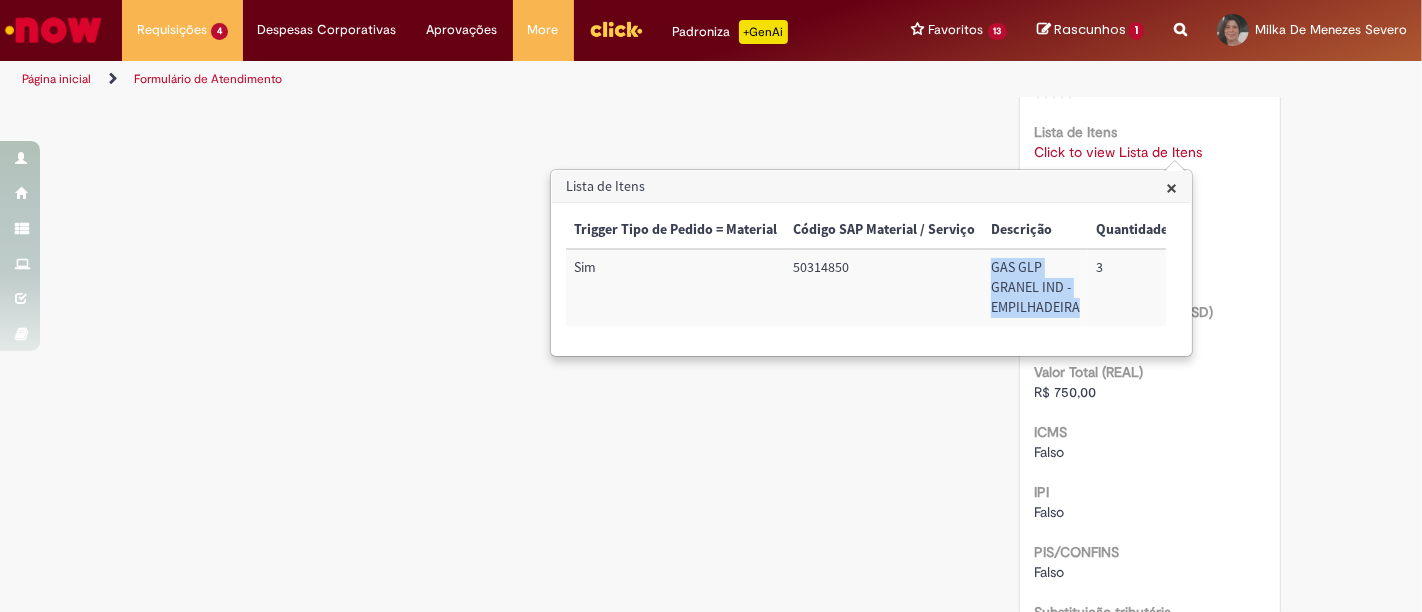 drag, startPoint x: 989, startPoint y: 266, endPoint x: 1081, endPoint y: 312, distance: 102.85912 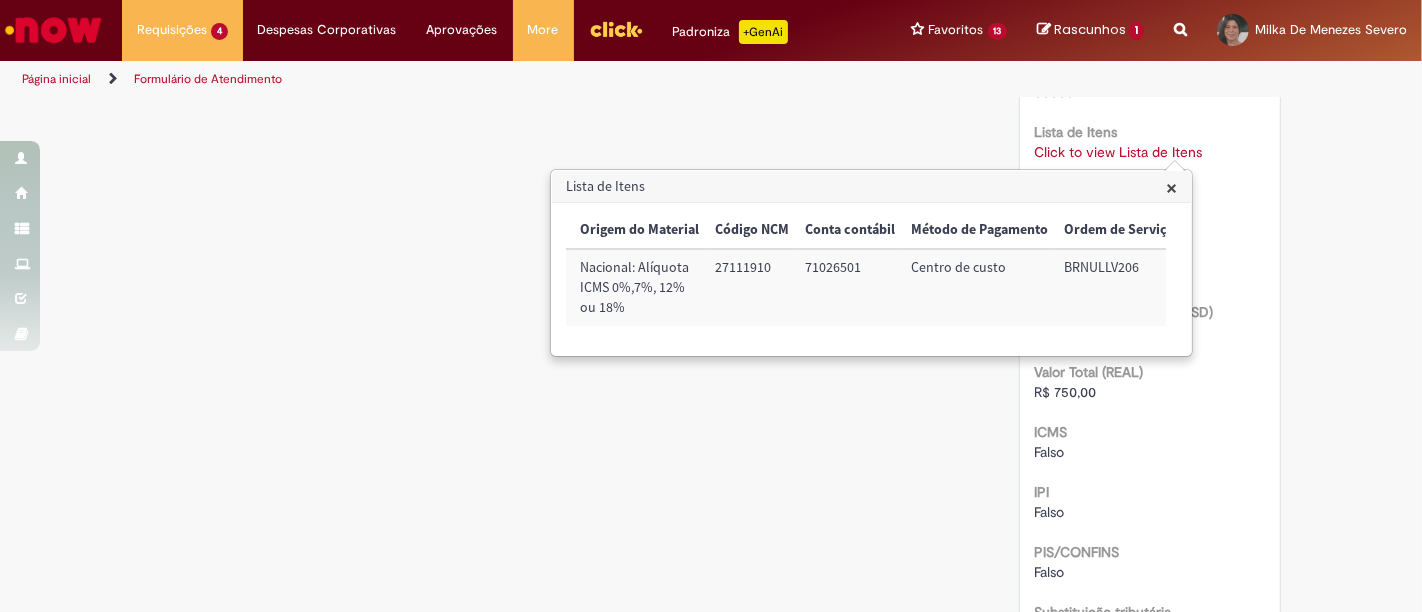 scroll, scrollTop: 0, scrollLeft: 840, axis: horizontal 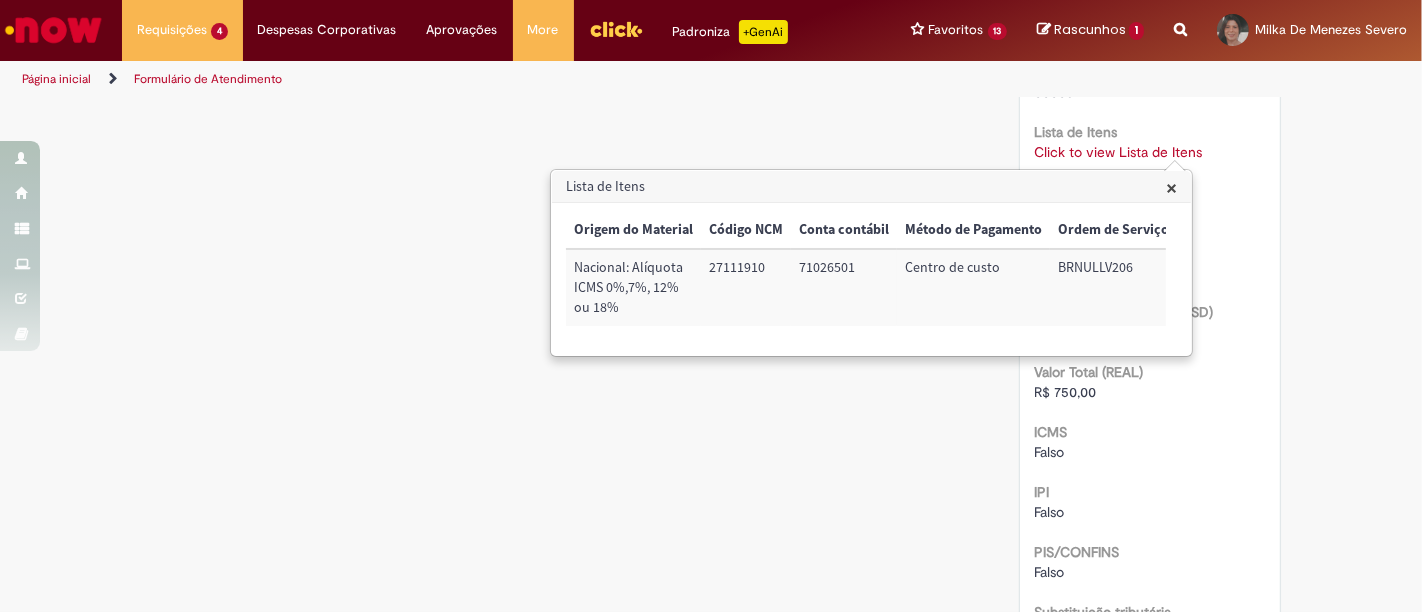 click on "71026501" at bounding box center (844, 287) 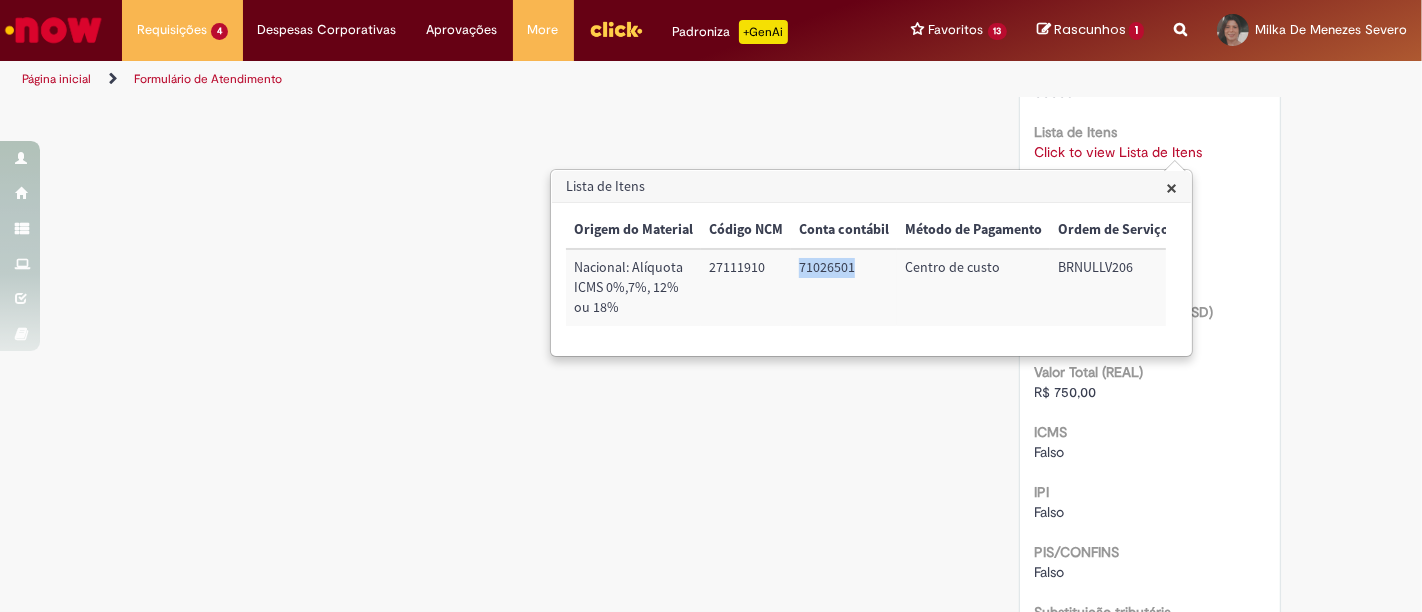 click on "71026501" at bounding box center (844, 287) 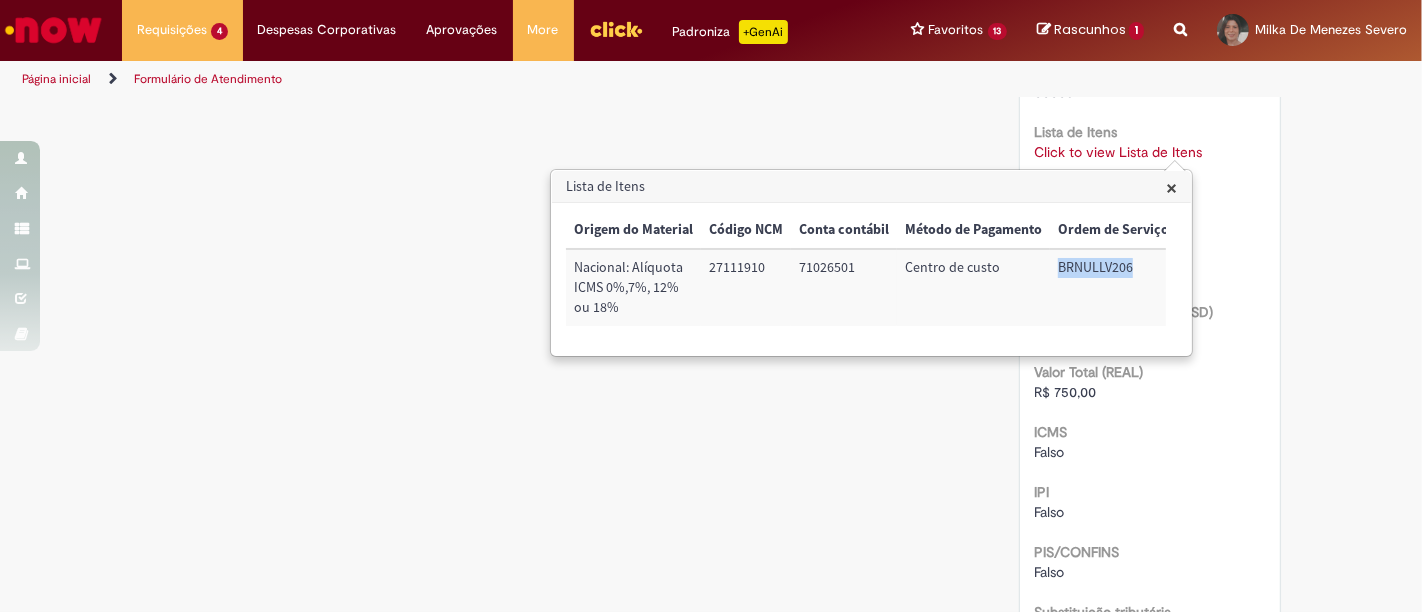 drag, startPoint x: 1048, startPoint y: 262, endPoint x: 1129, endPoint y: 262, distance: 81 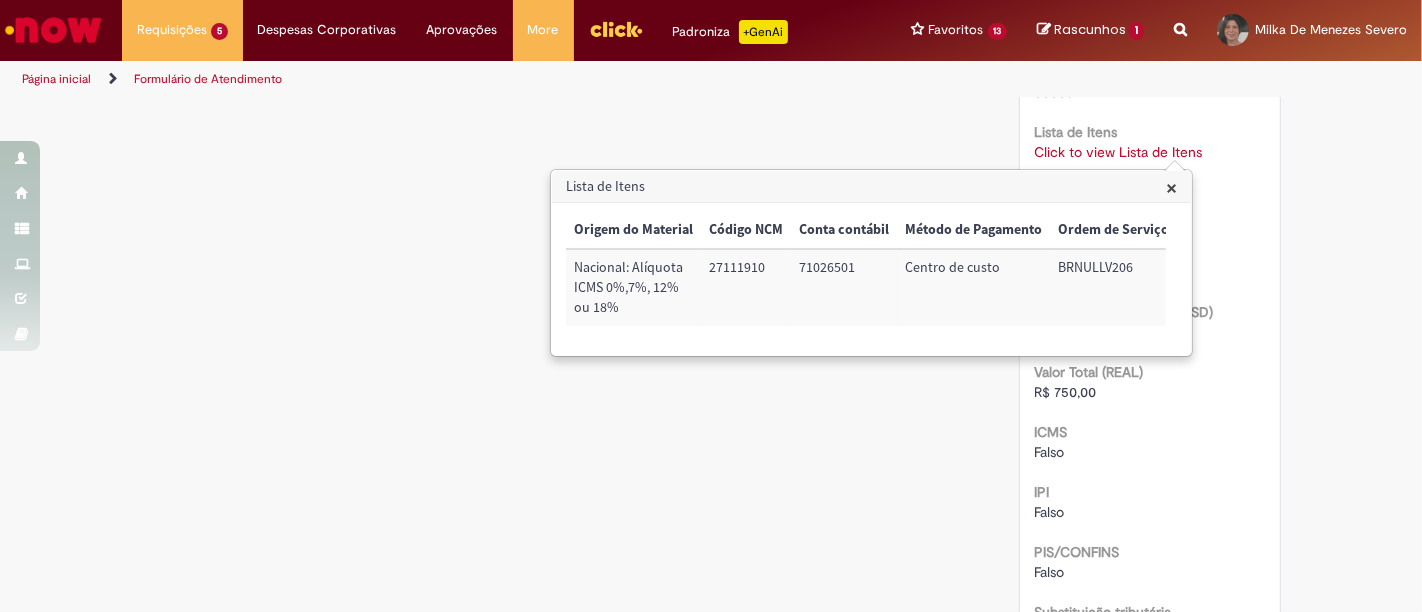 click on "Lista de Itens" at bounding box center (871, 187) 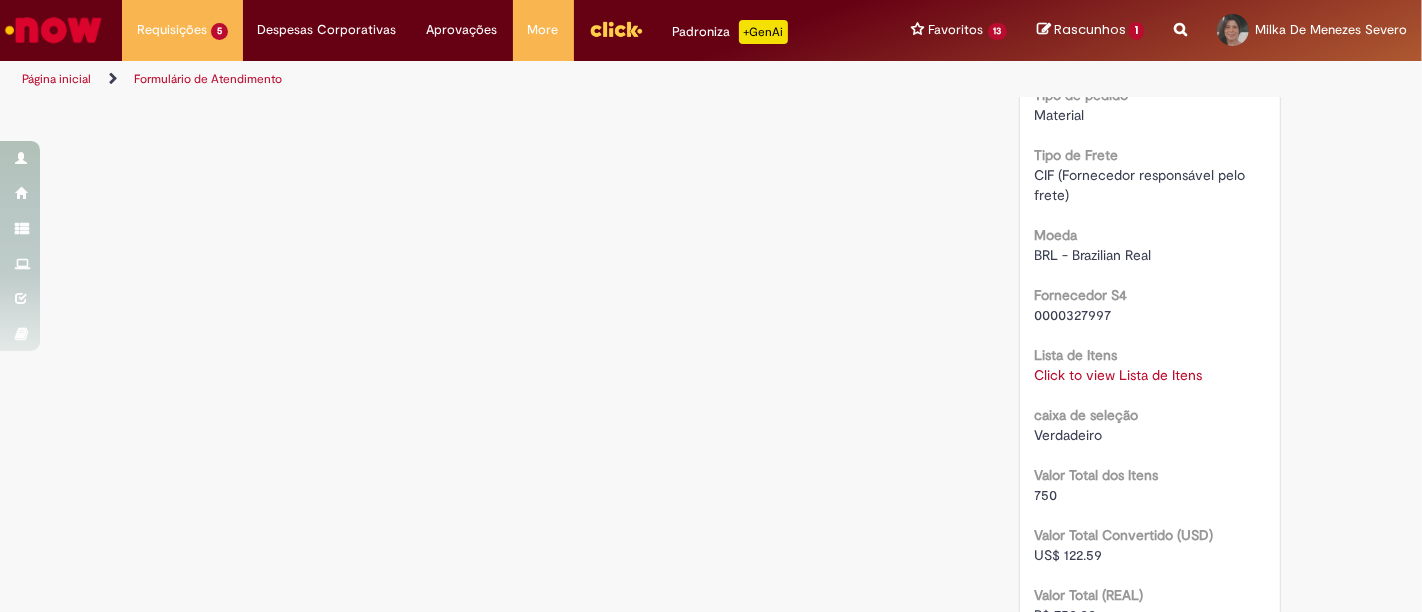 scroll, scrollTop: 1444, scrollLeft: 0, axis: vertical 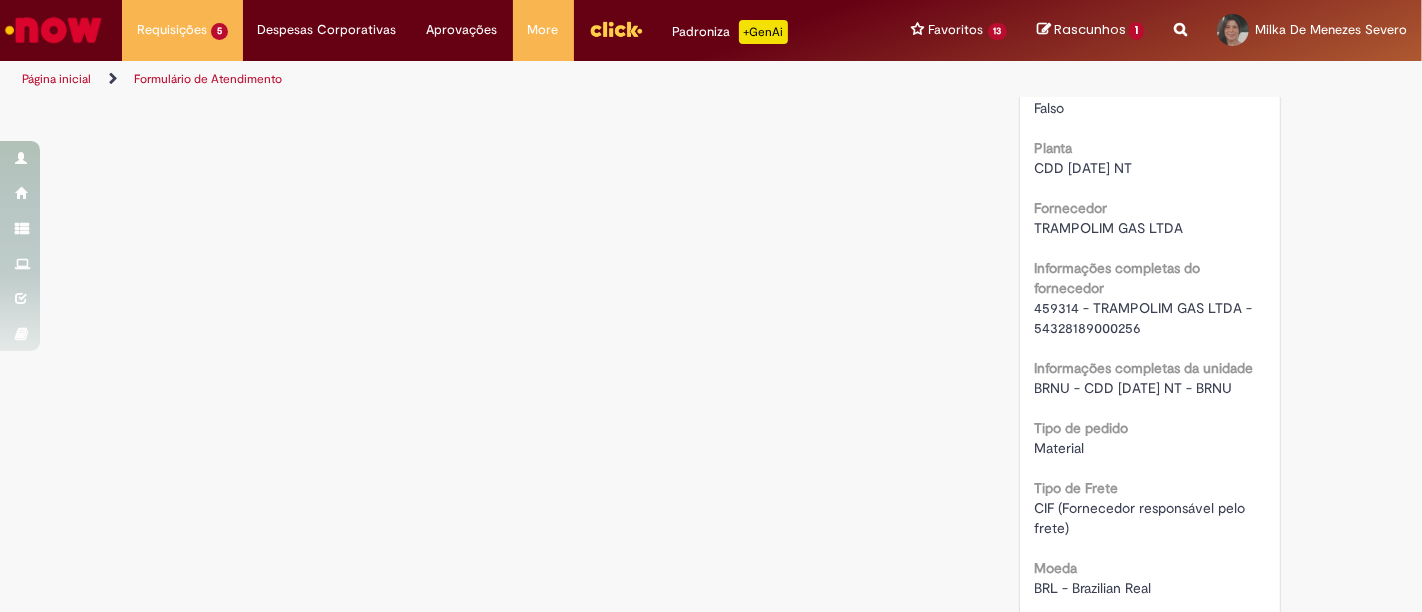 drag, startPoint x: 1051, startPoint y: 301, endPoint x: 1045, endPoint y: 312, distance: 12.529964 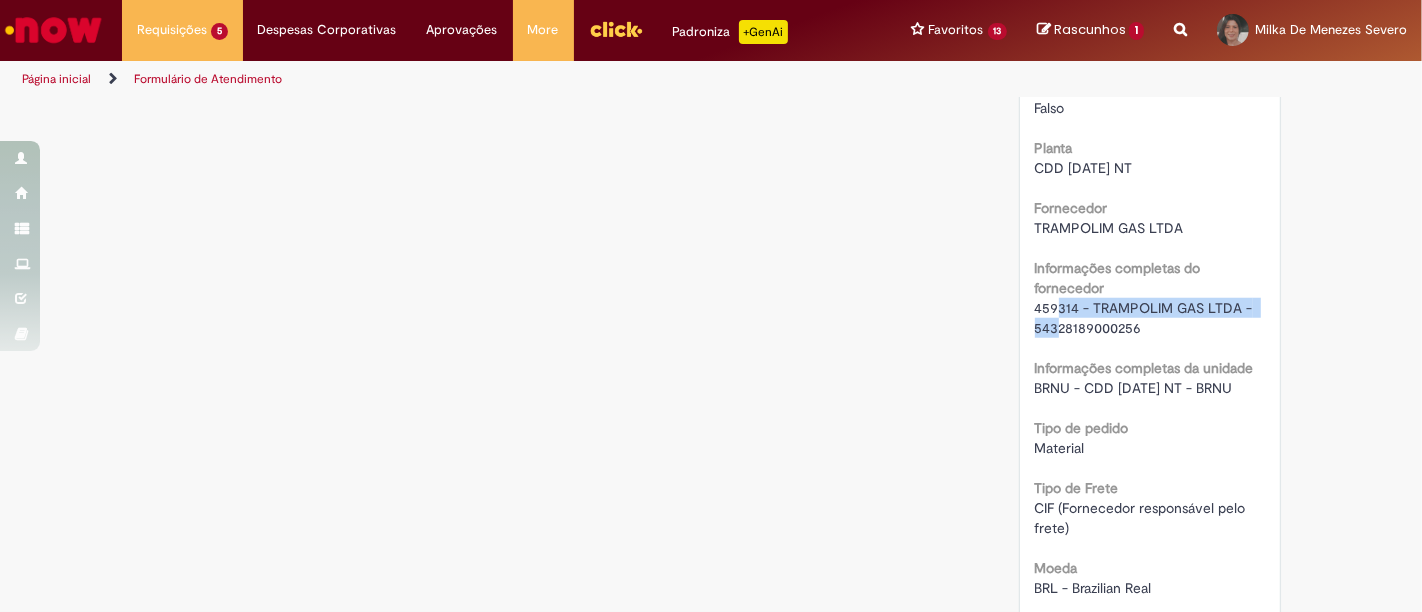 drag, startPoint x: 1045, startPoint y: 312, endPoint x: 1043, endPoint y: 349, distance: 37.054016 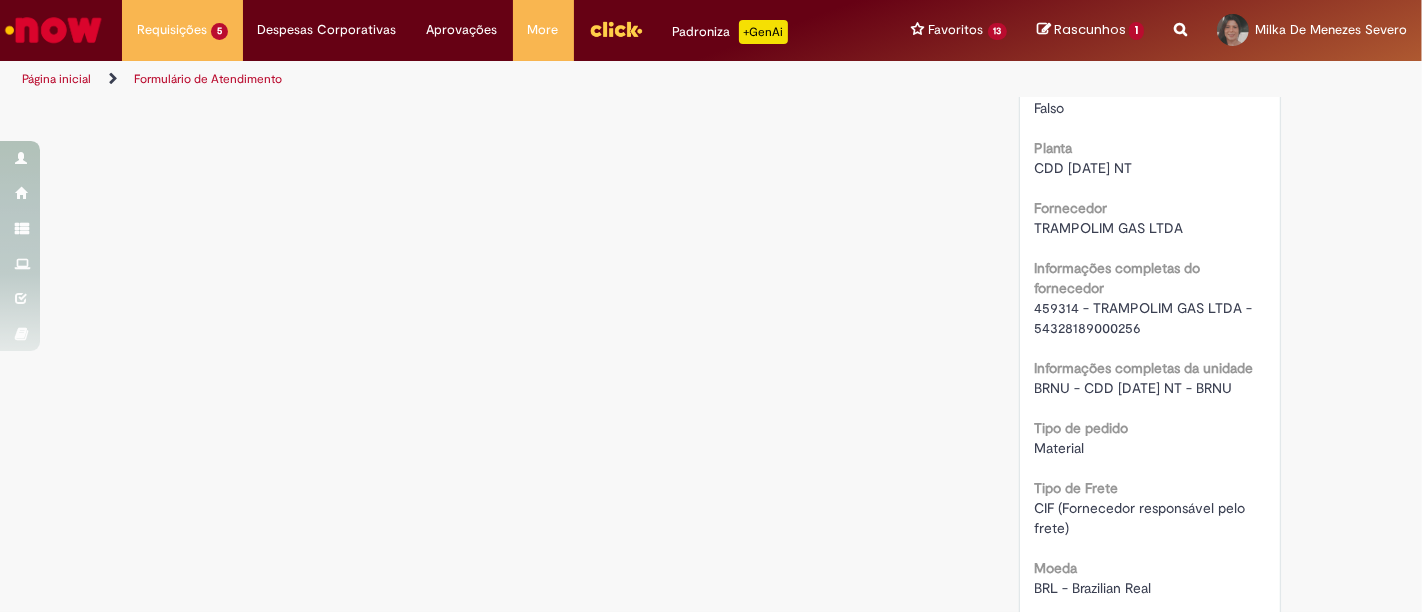 click on "459314 - TRAMPOLIM GAS LTDA - 54328189000256" at bounding box center [1146, 318] 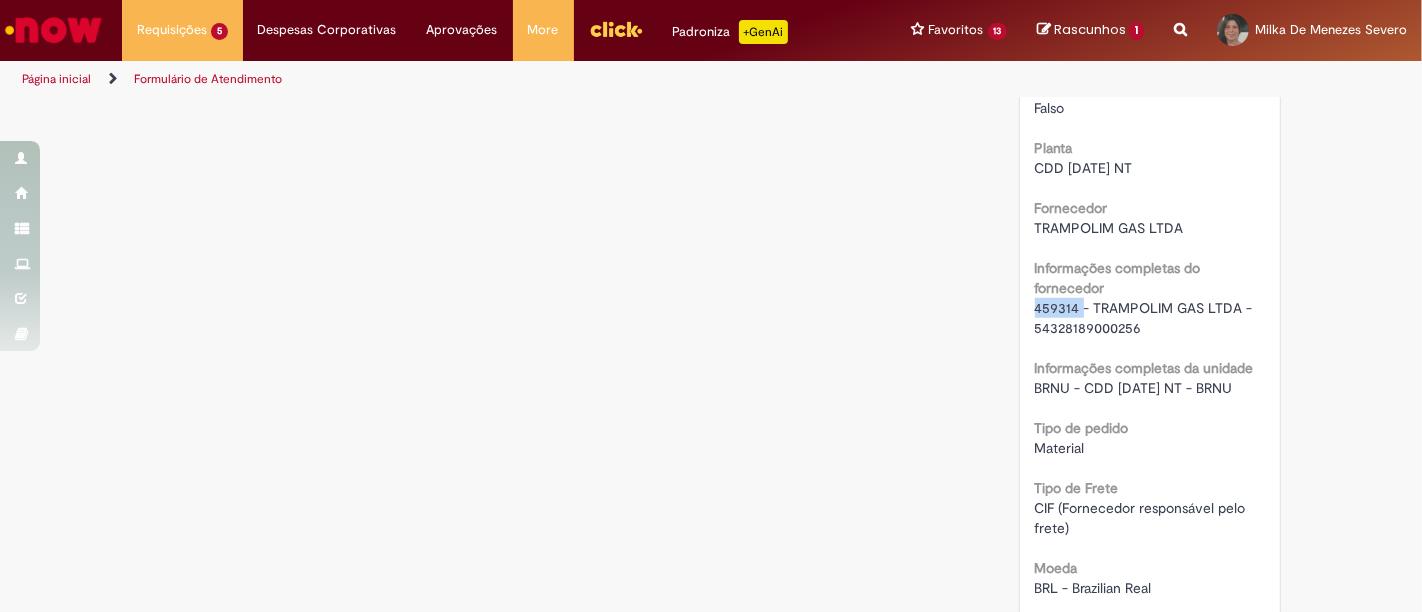 click on "459314 - TRAMPOLIM GAS LTDA - 54328189000256" at bounding box center (1146, 318) 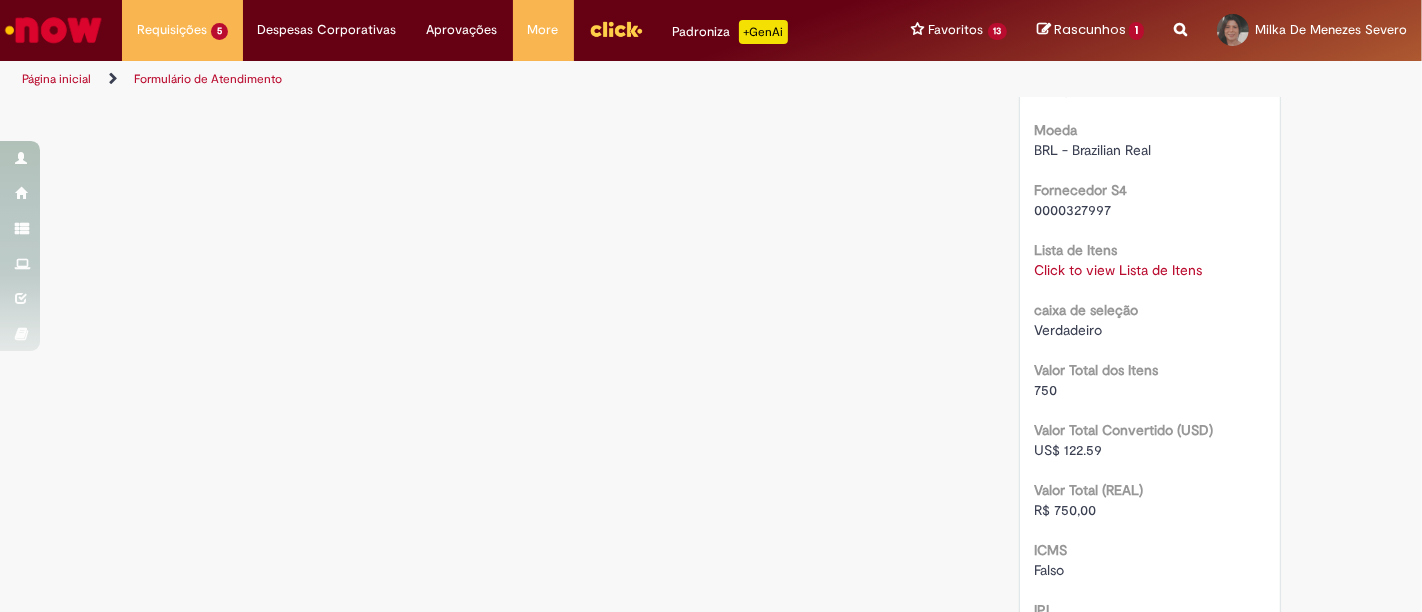 scroll, scrollTop: 1888, scrollLeft: 0, axis: vertical 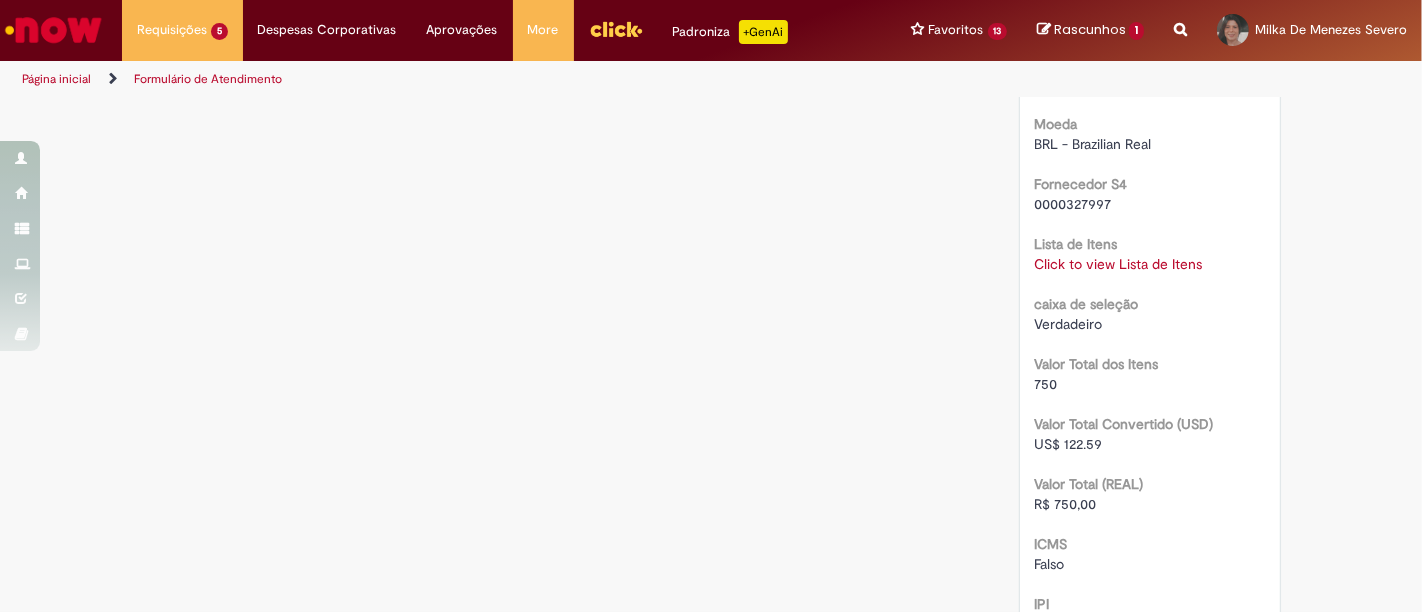 click on "Click to view Lista de Itens" at bounding box center (1119, 264) 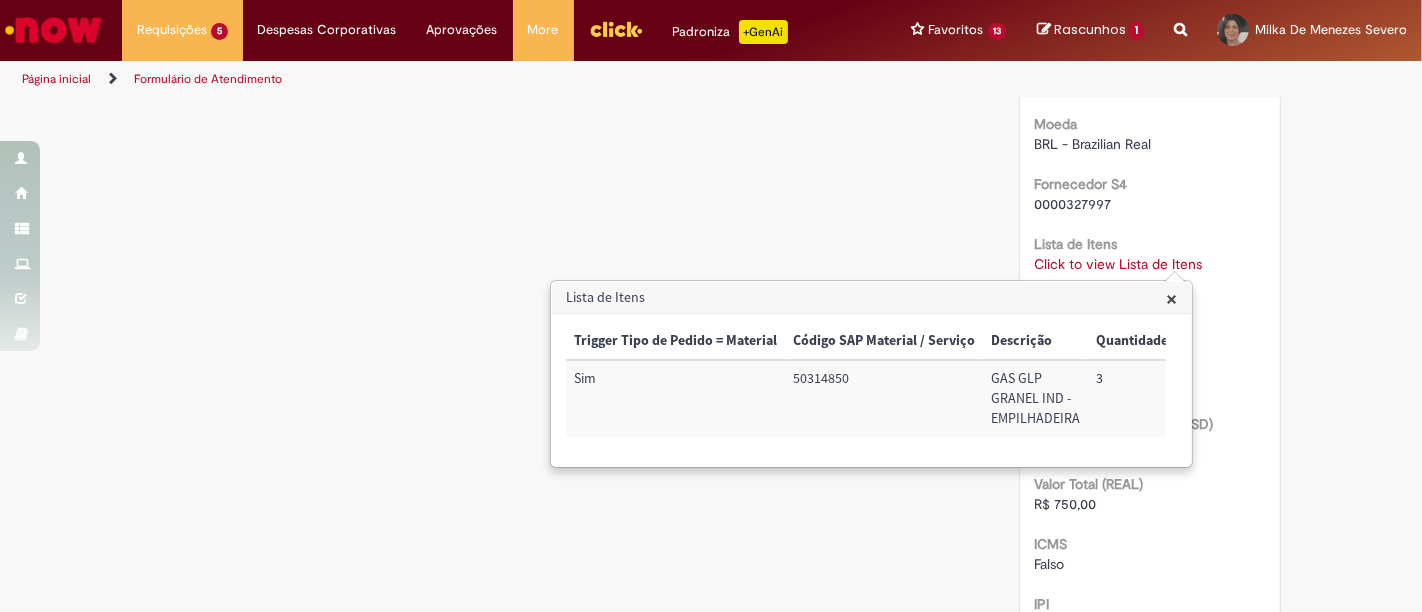 click on "50314850" at bounding box center (884, 398) 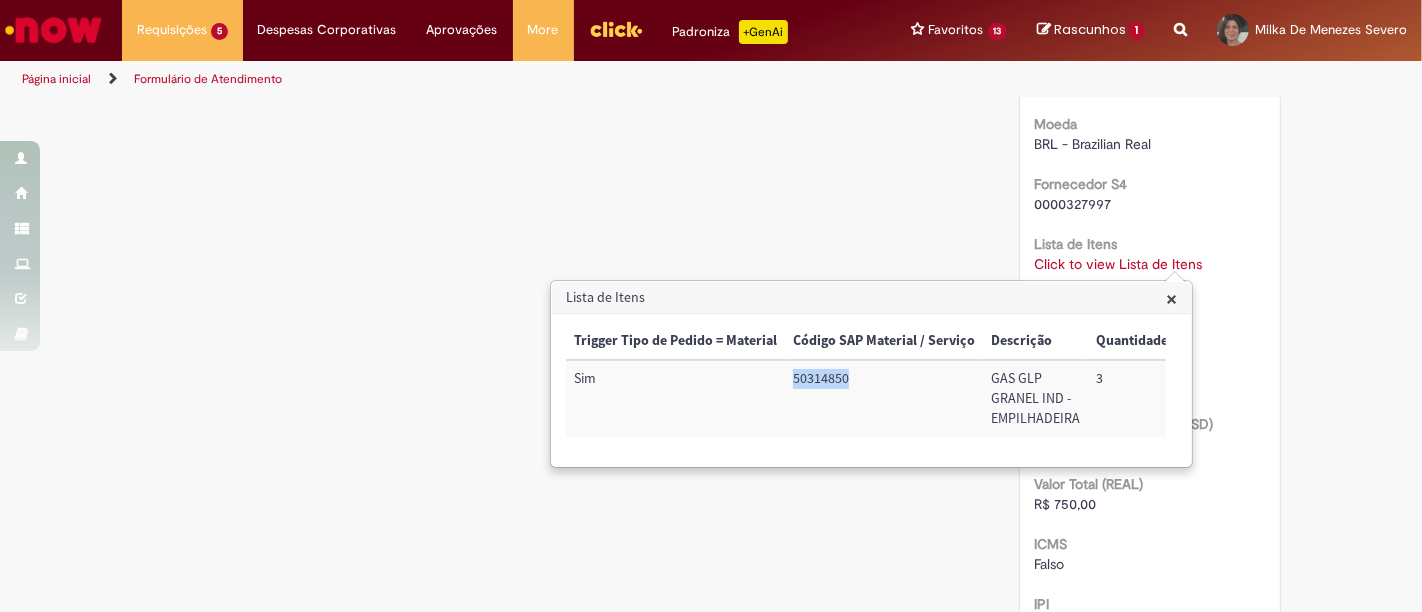 click on "50314850" at bounding box center [884, 398] 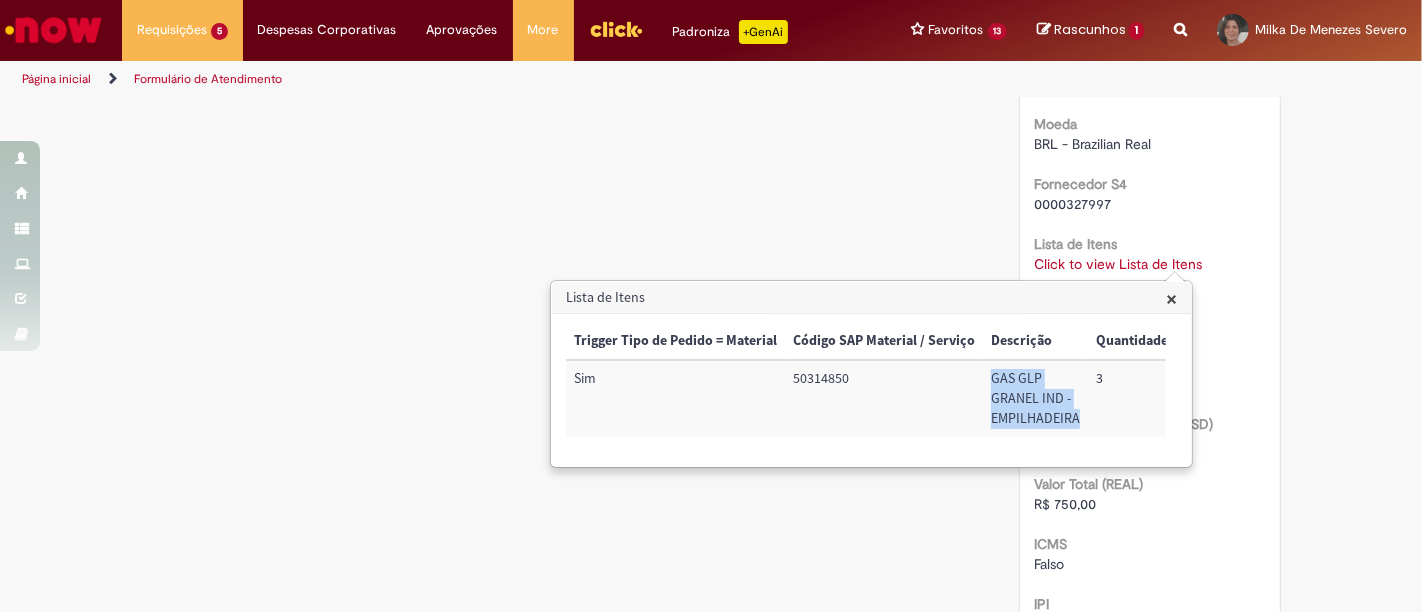drag, startPoint x: 988, startPoint y: 378, endPoint x: 1074, endPoint y: 415, distance: 93.62158 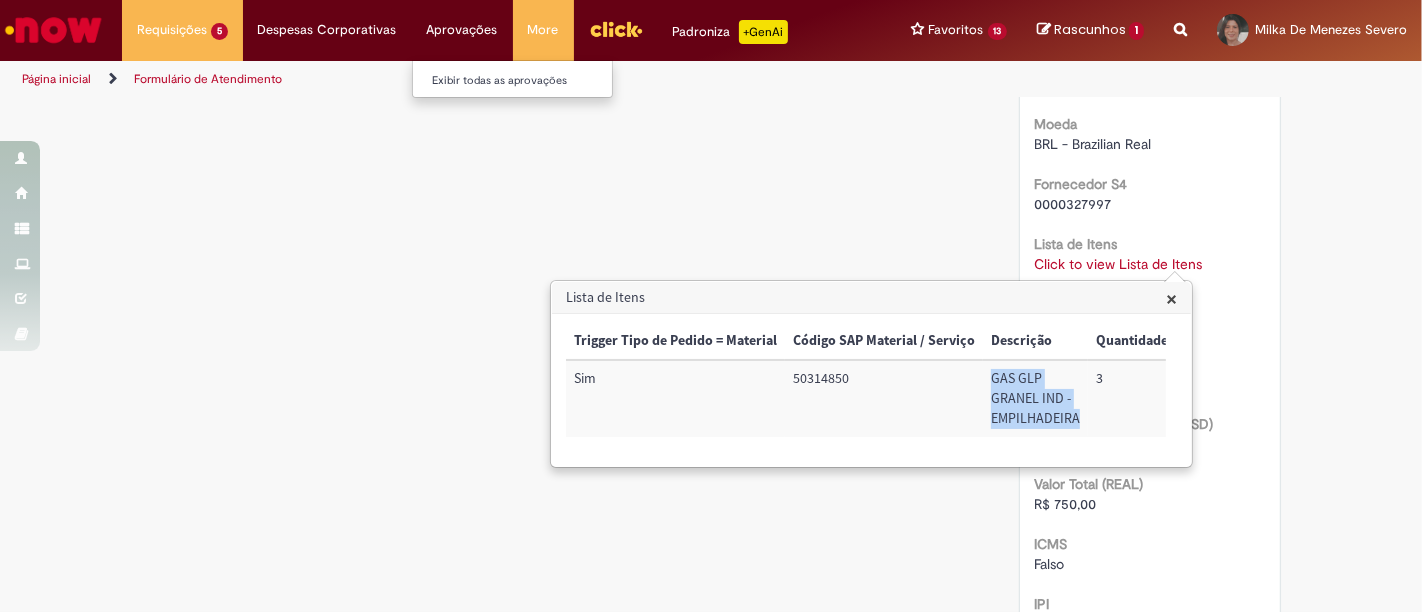 copy on "GAS GLP GRANEL IND - EMPILHADEIRA" 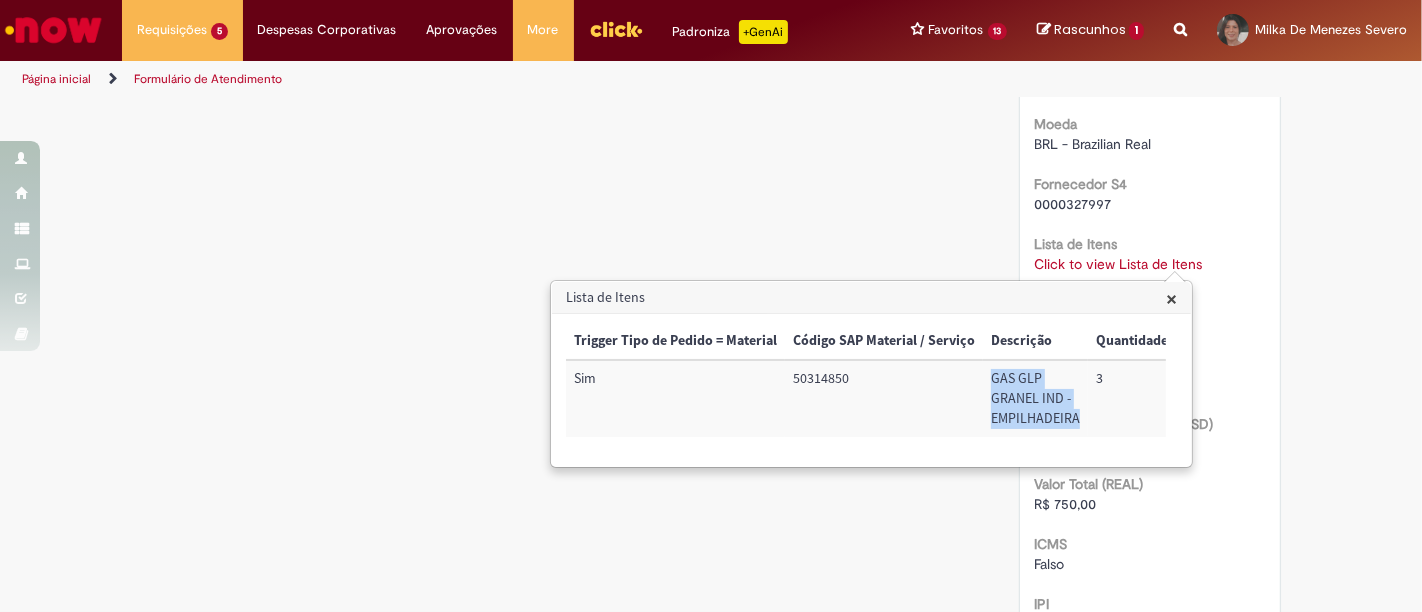 click on "50314850" at bounding box center (884, 398) 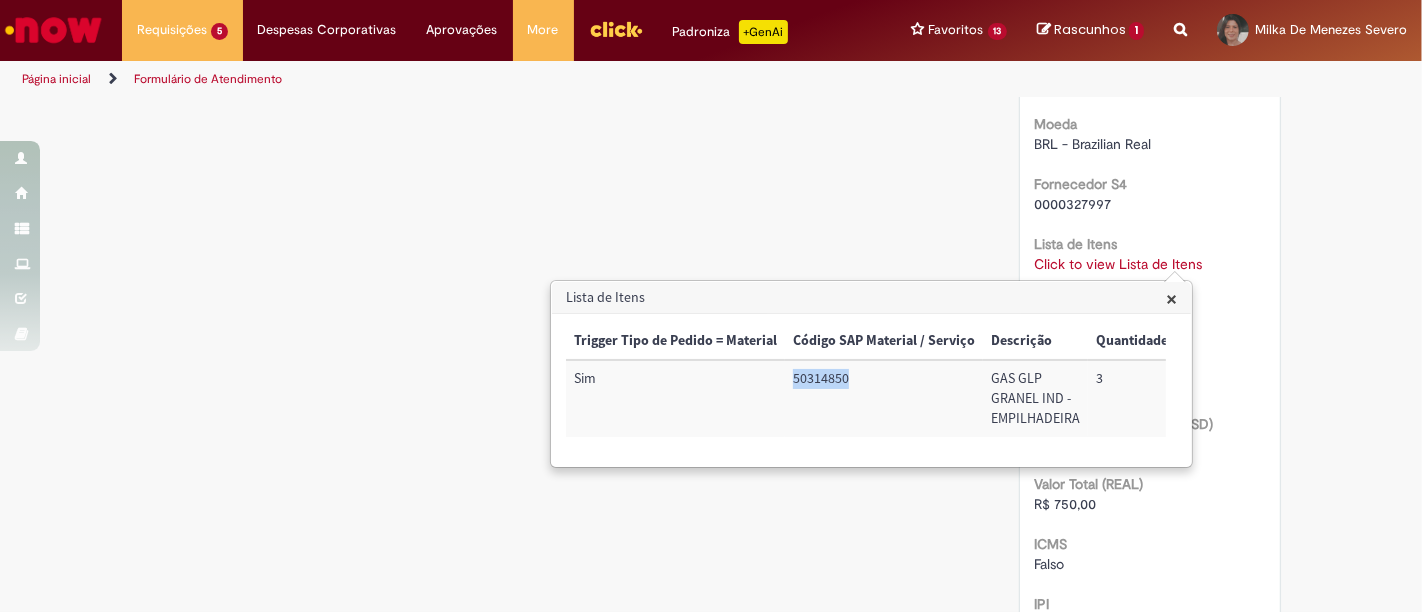 click on "50314850" at bounding box center [884, 398] 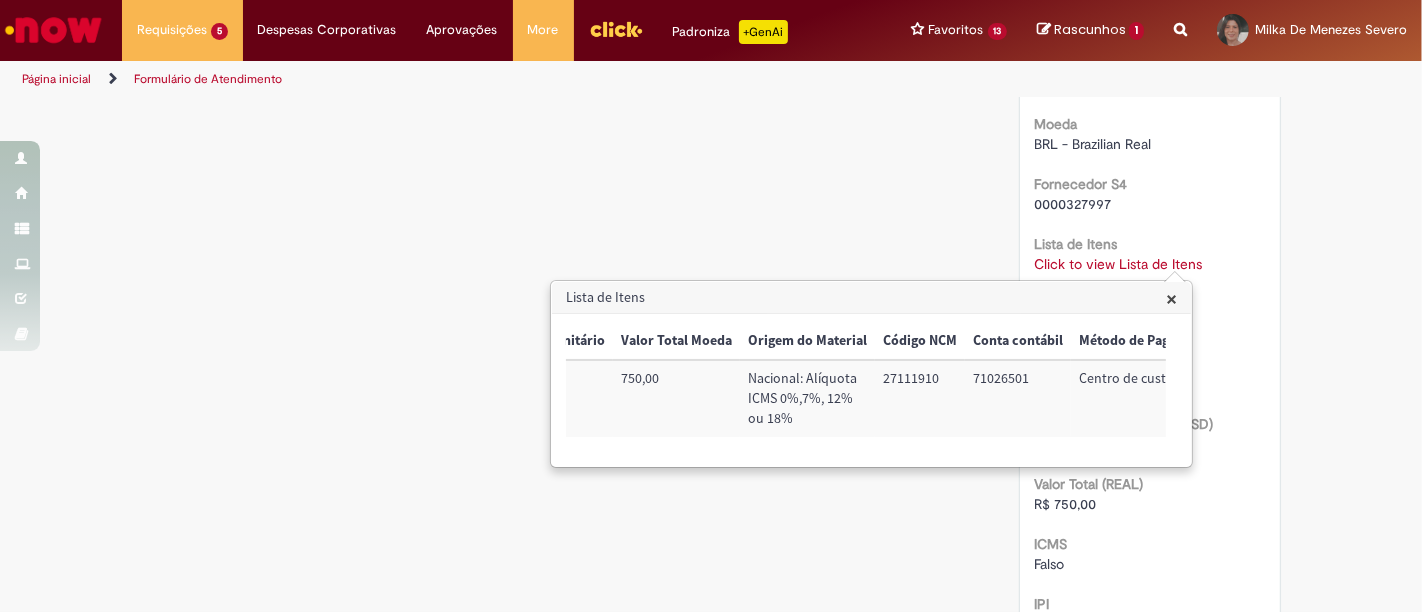 scroll, scrollTop: 0, scrollLeft: 757, axis: horizontal 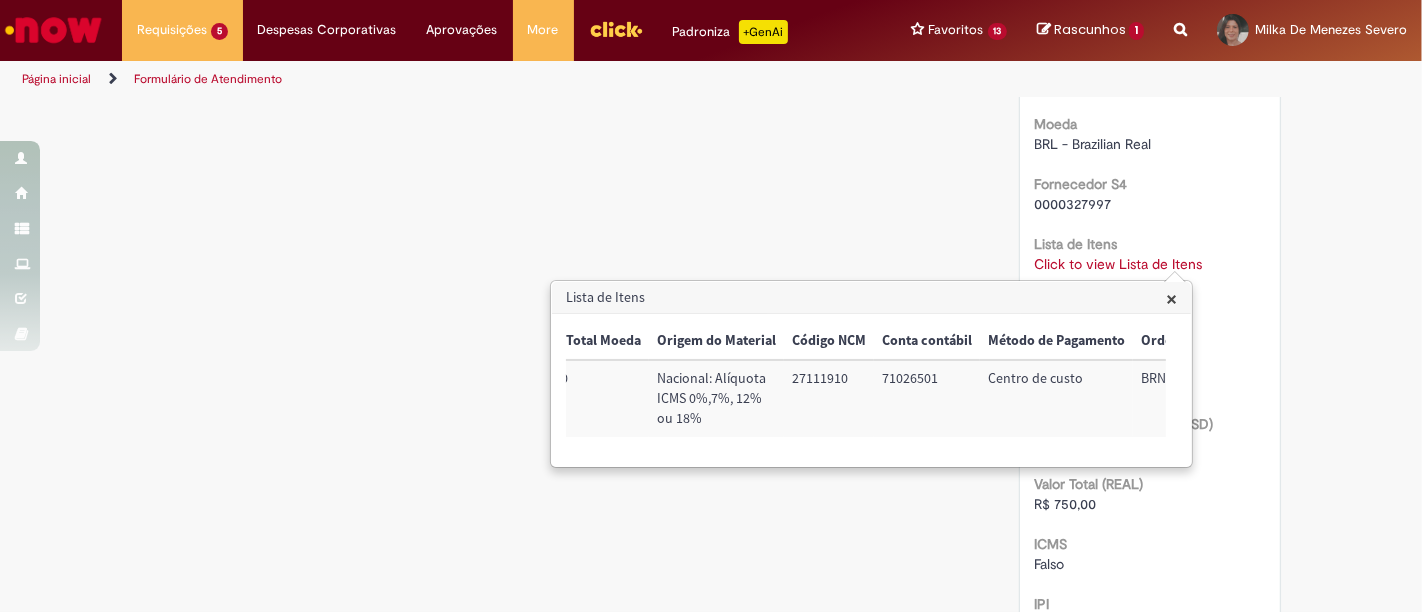 click on "71026501" at bounding box center [927, 398] 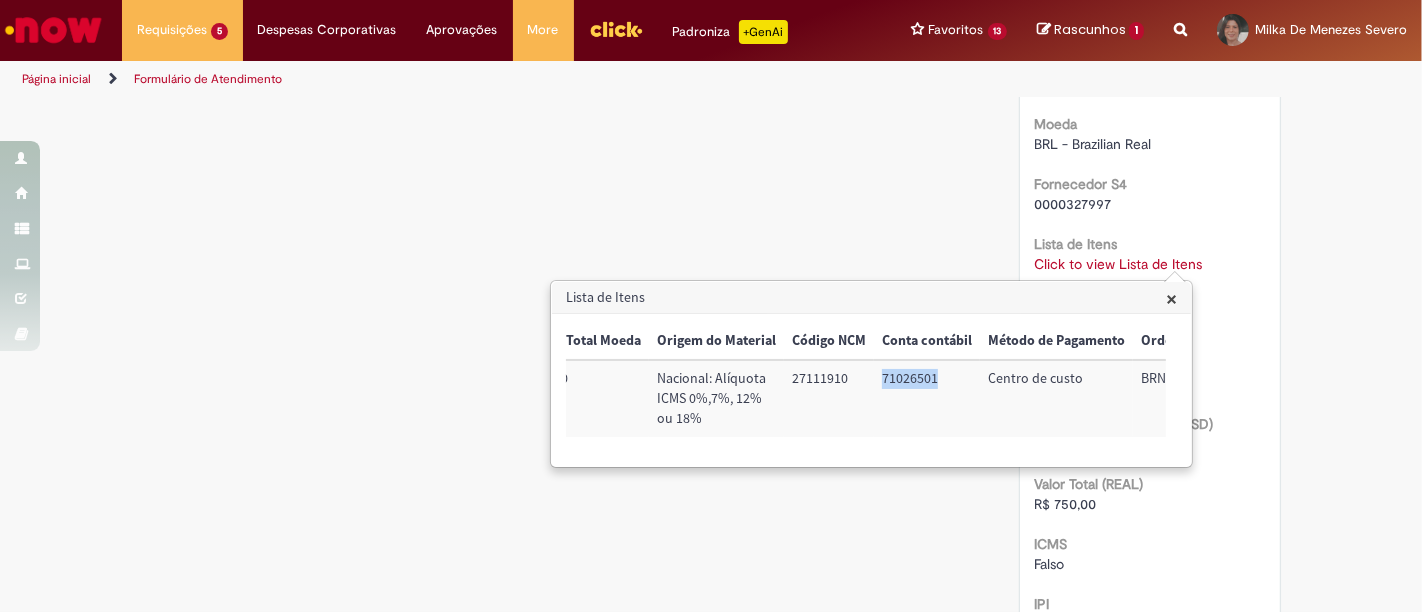 click on "71026501" at bounding box center (927, 398) 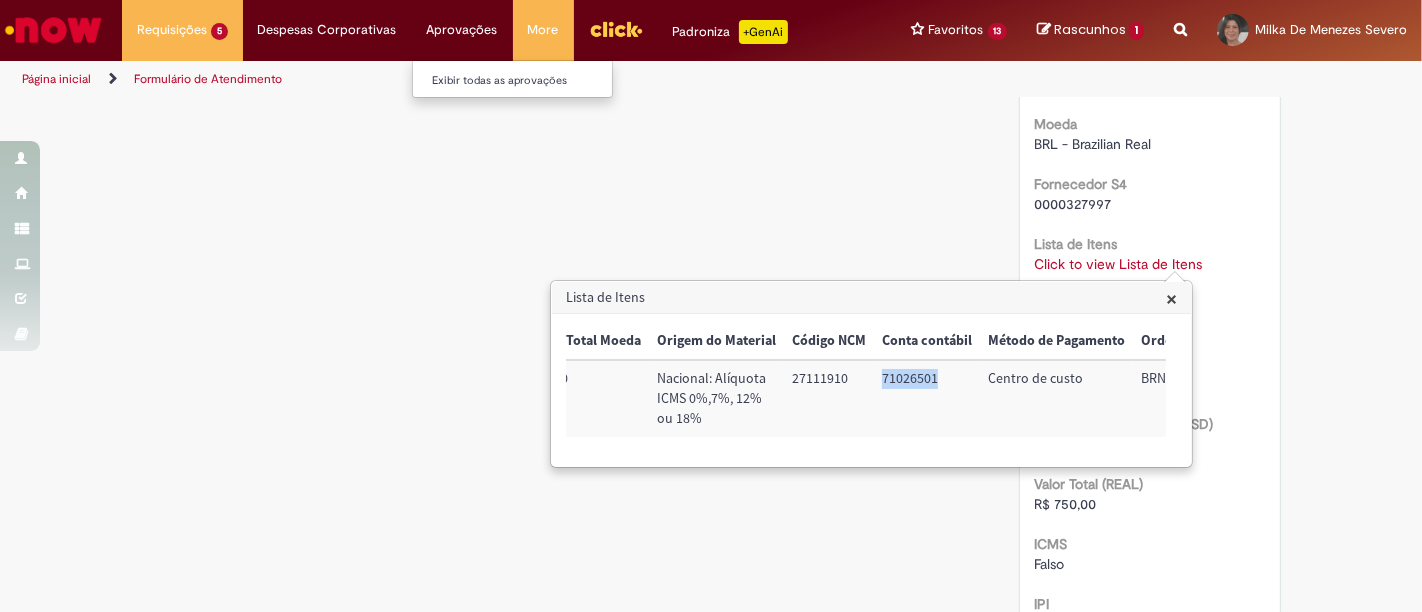 copy on "71026501" 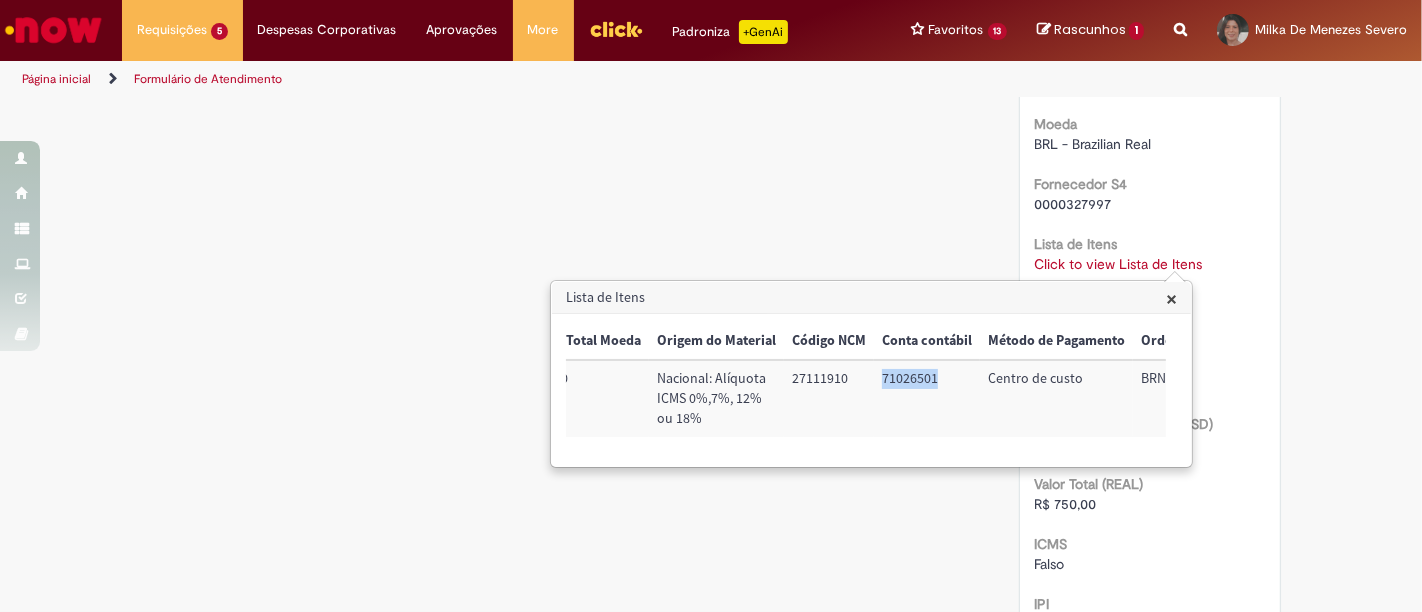 scroll, scrollTop: 0, scrollLeft: 840, axis: horizontal 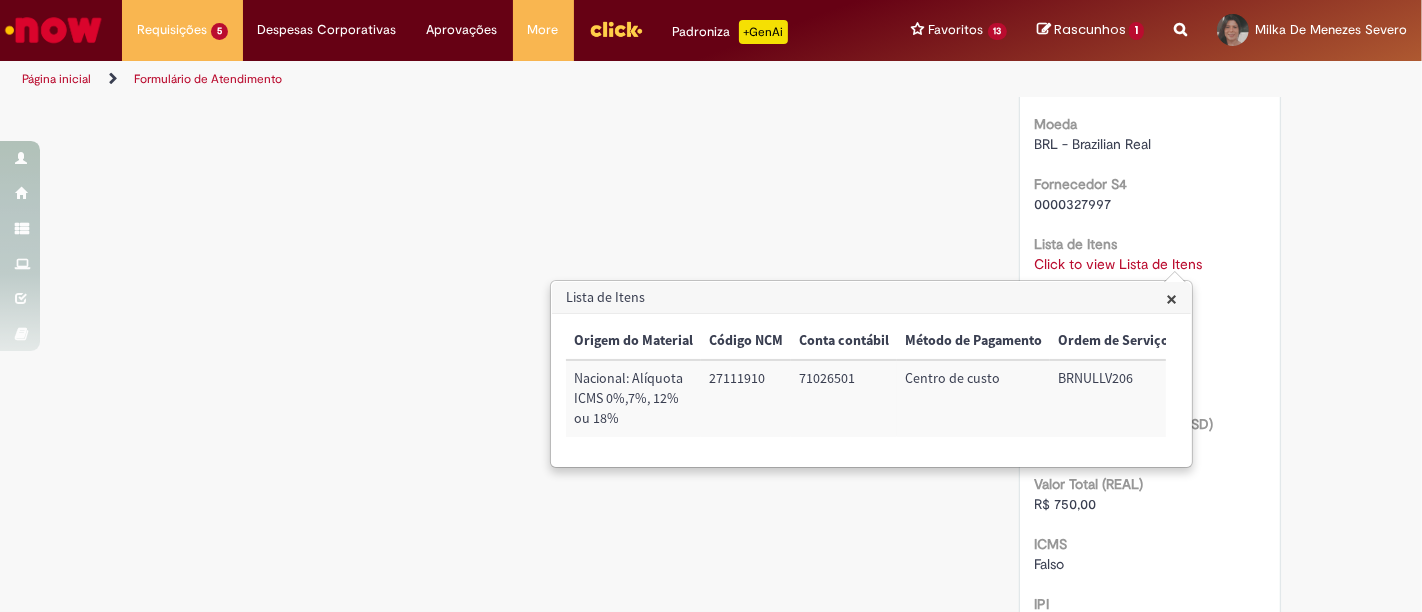 click on "BRNULLV206" at bounding box center (1113, 398) 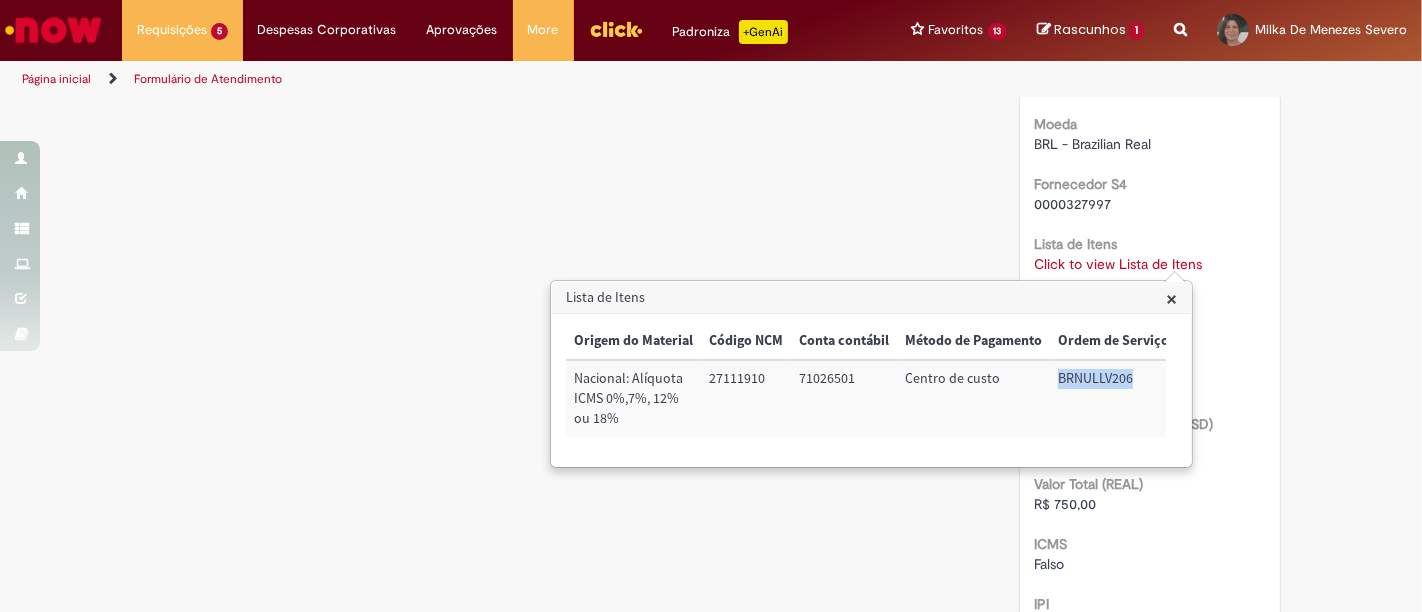 click on "BRNULLV206" at bounding box center [1113, 398] 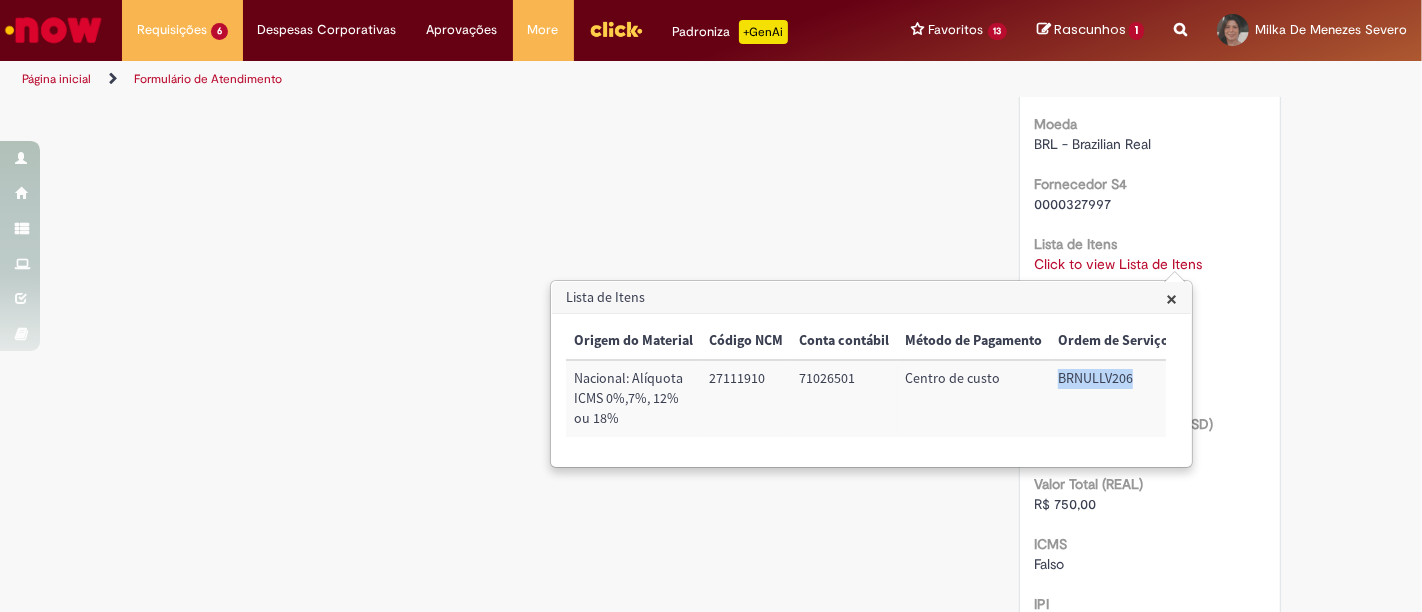 click on "×" at bounding box center [1171, 298] 